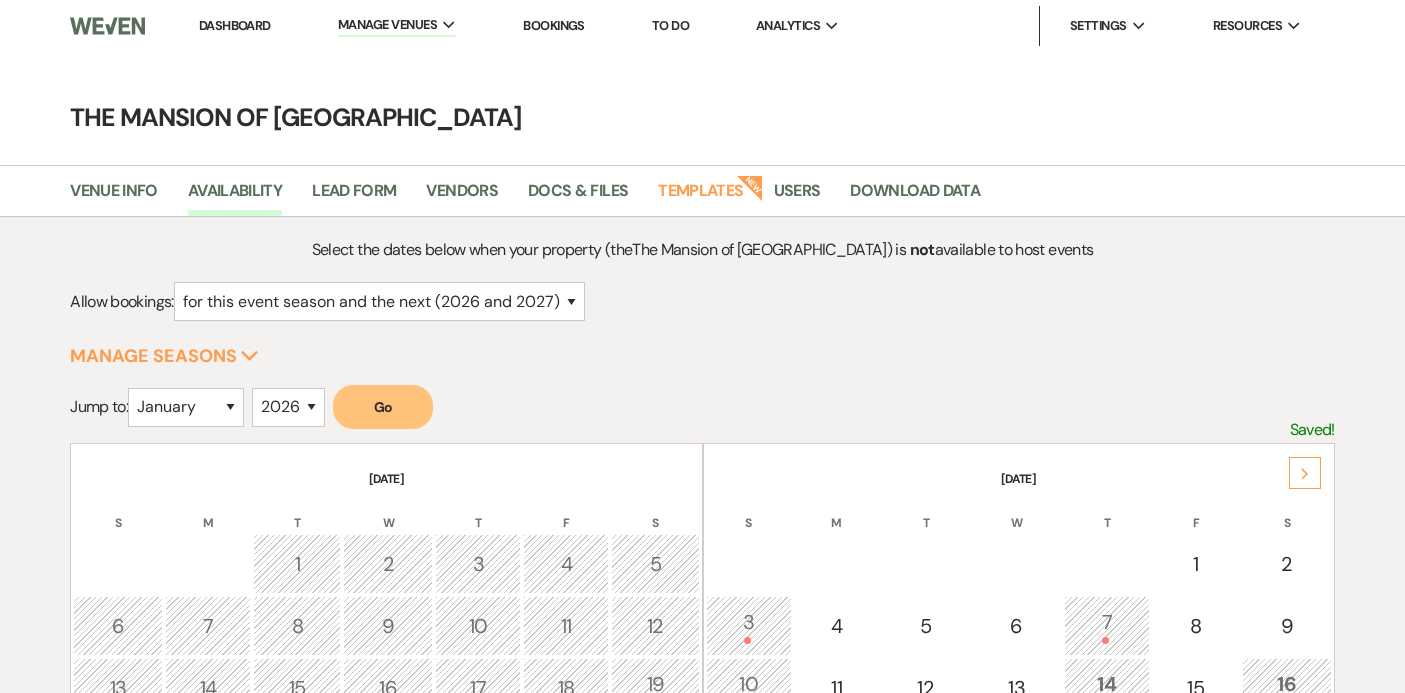 select on "2" 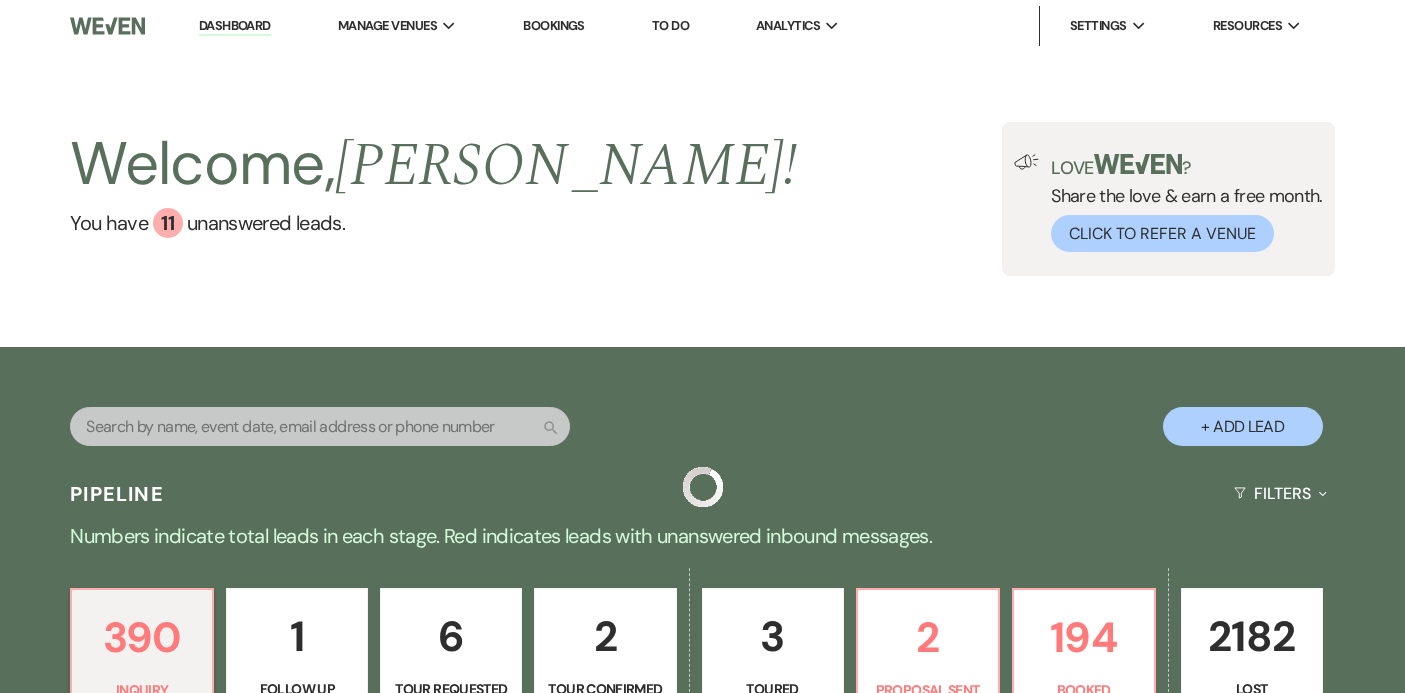 scroll, scrollTop: 218, scrollLeft: 0, axis: vertical 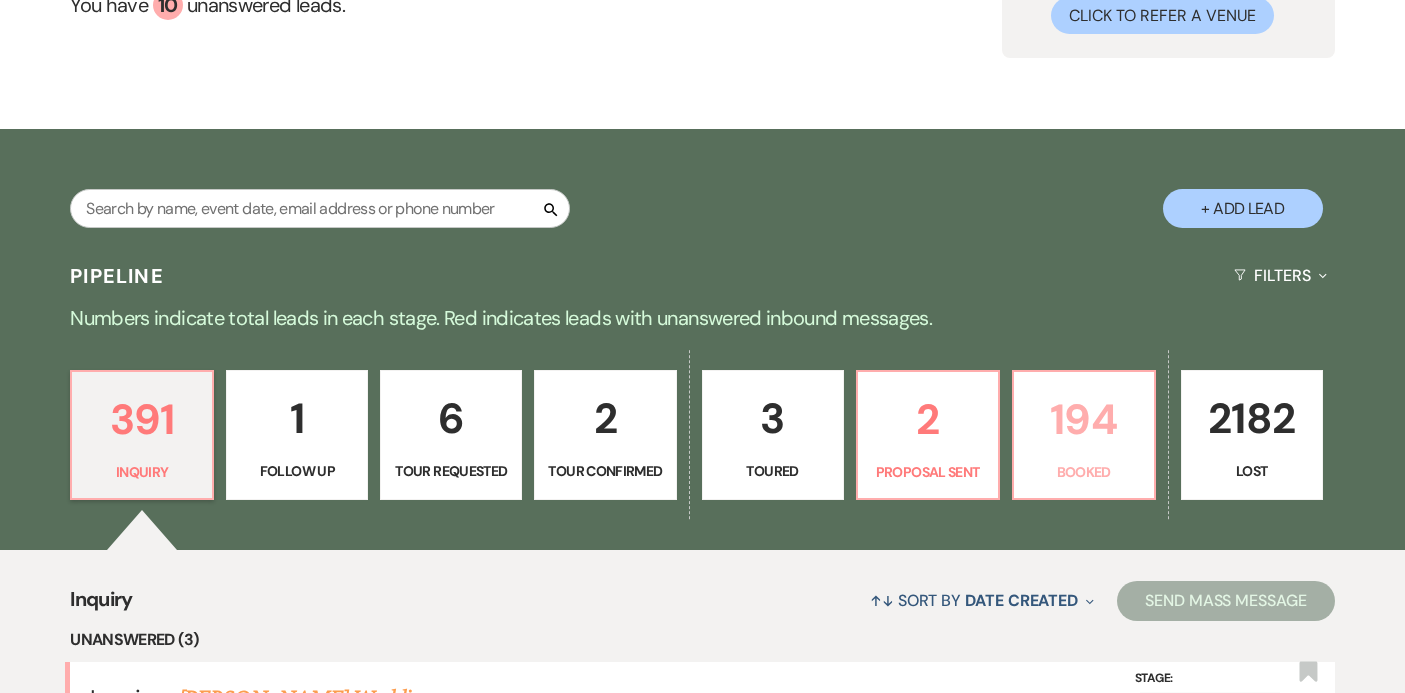 click on "194" at bounding box center [1084, 419] 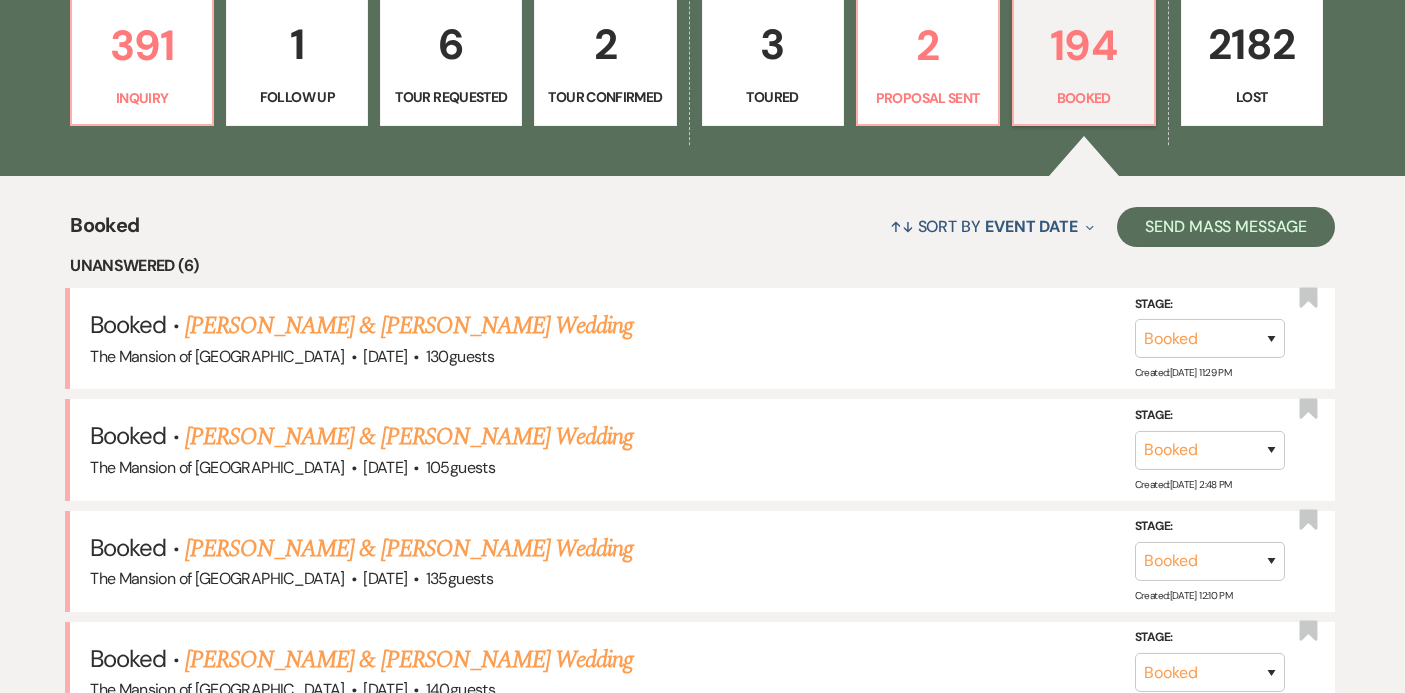 scroll, scrollTop: 623, scrollLeft: 0, axis: vertical 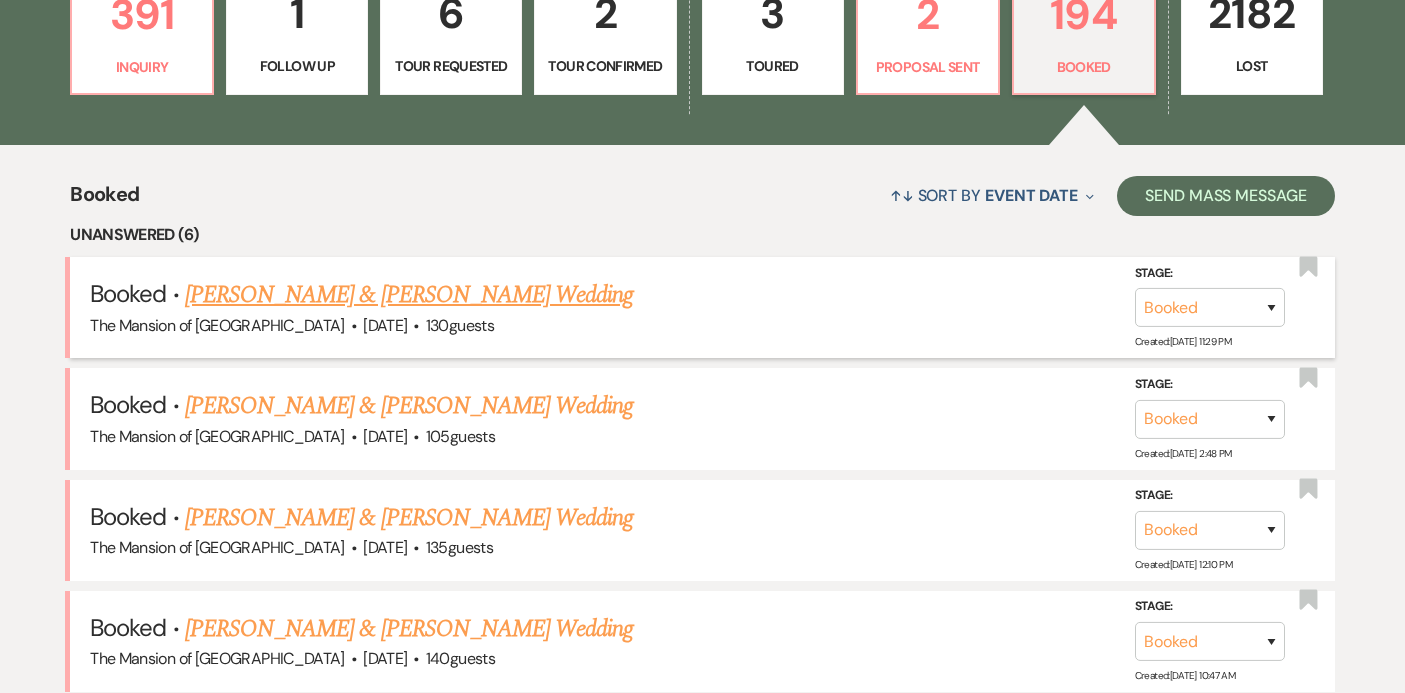 click on "[PERSON_NAME] & [PERSON_NAME] Wedding" at bounding box center [409, 295] 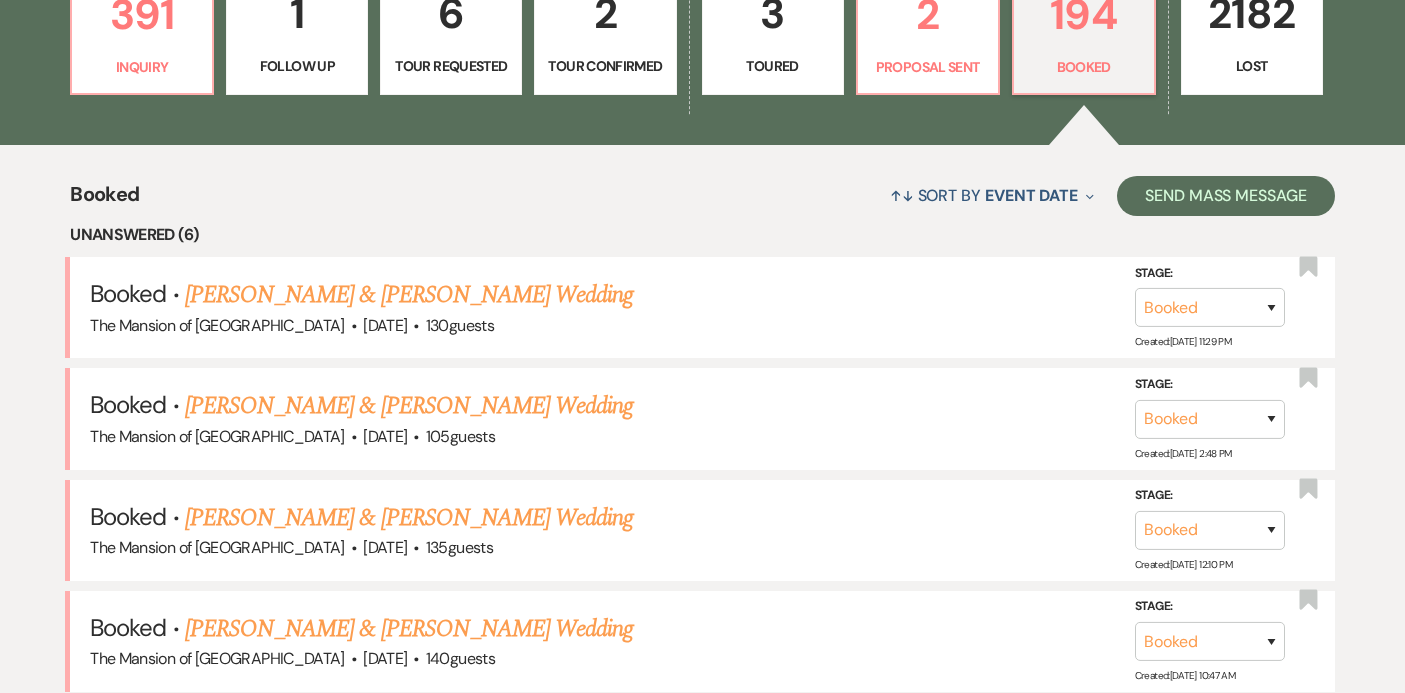 scroll, scrollTop: 0, scrollLeft: 0, axis: both 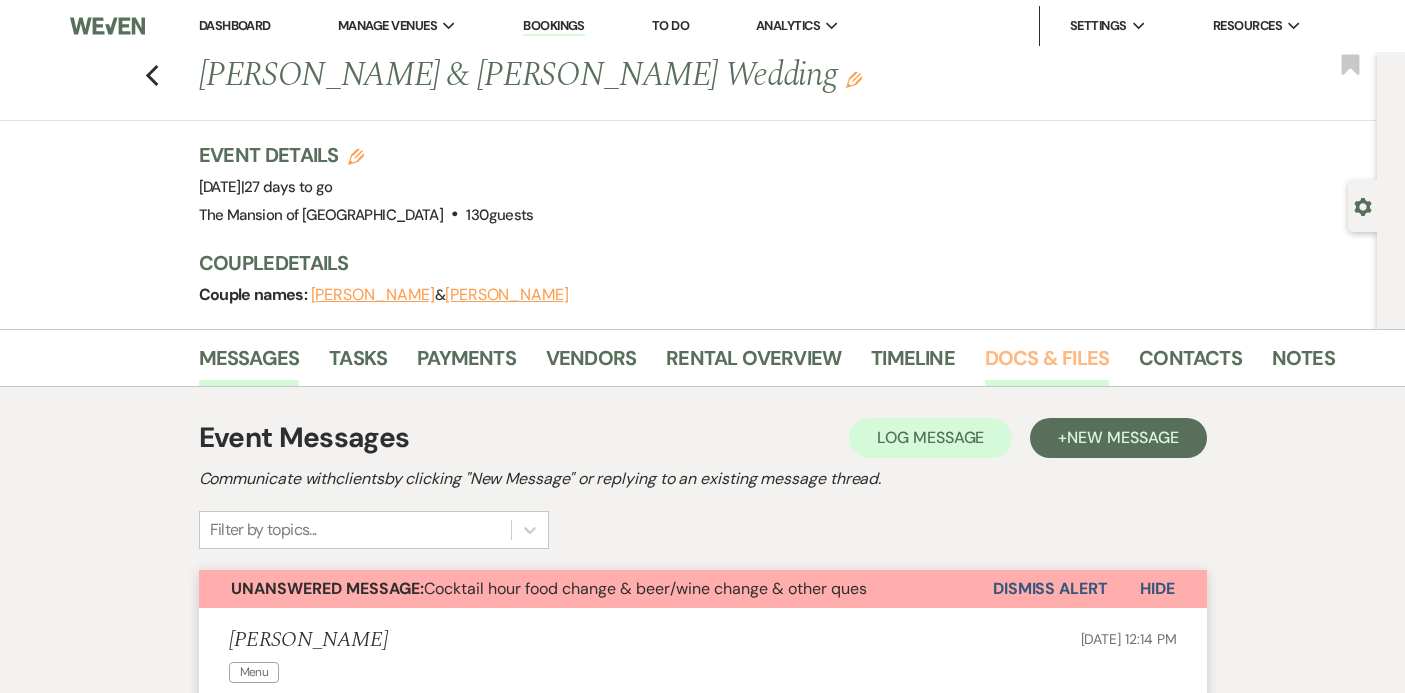 click on "Docs & Files" at bounding box center [1047, 364] 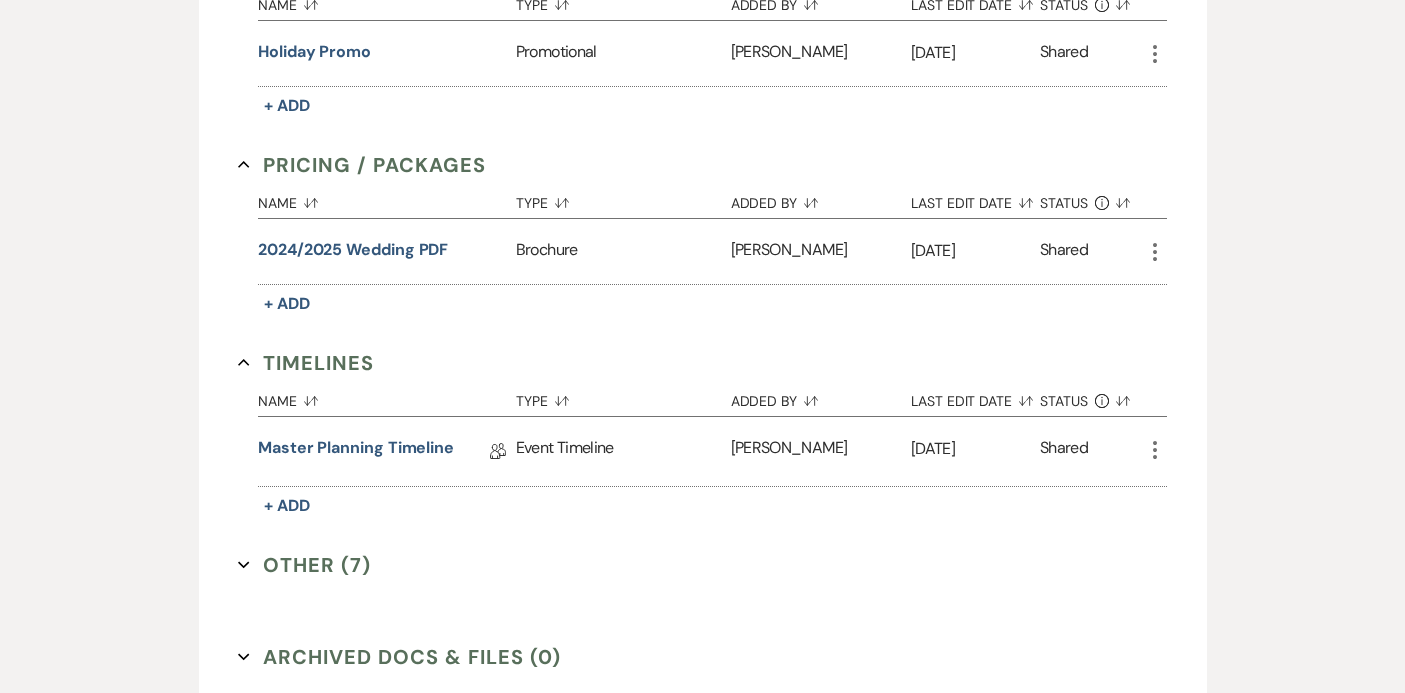 scroll, scrollTop: 1381, scrollLeft: 0, axis: vertical 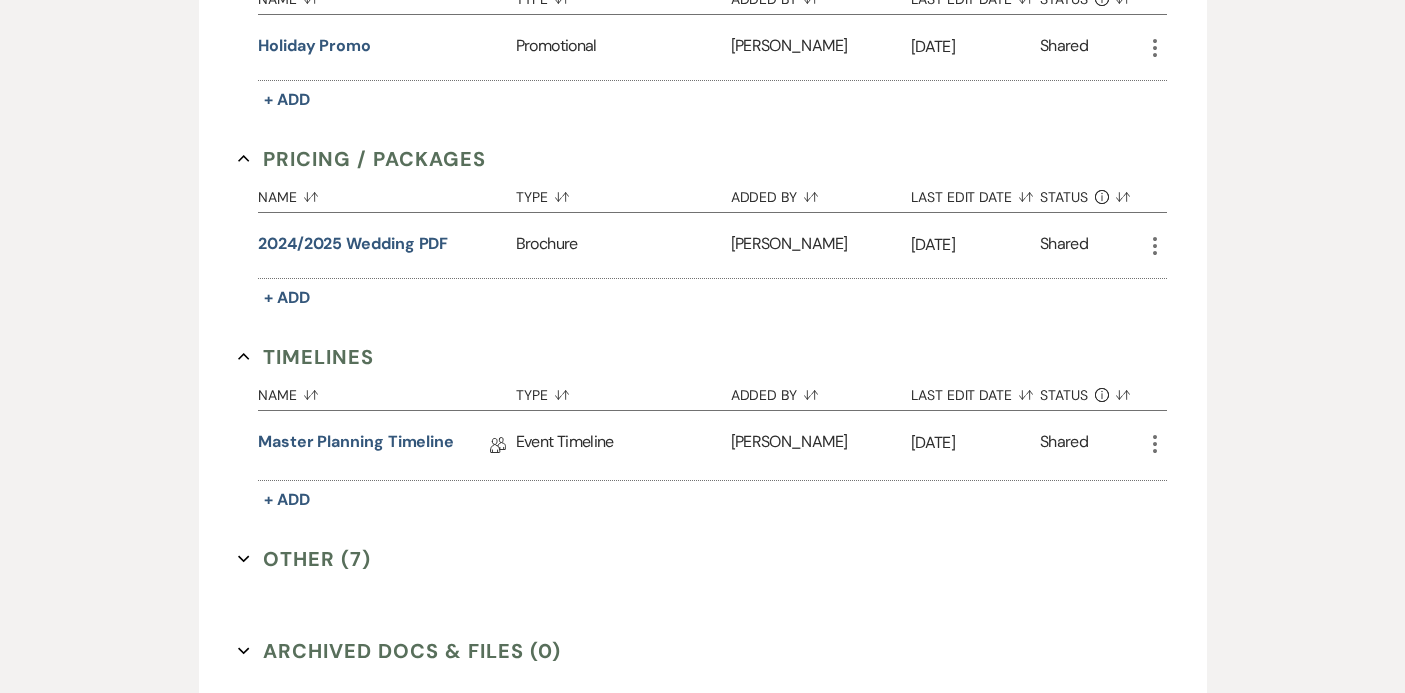 click on "Other (7) Expand" at bounding box center [304, 559] 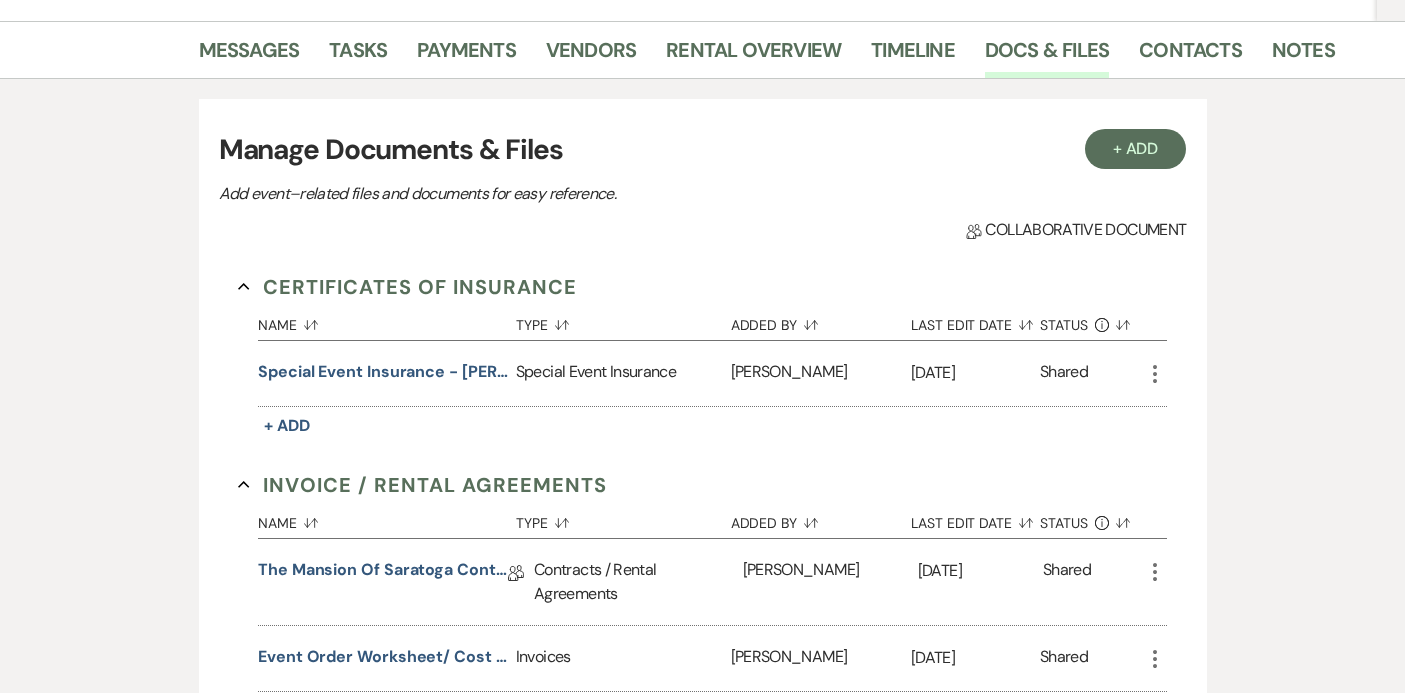 scroll, scrollTop: 306, scrollLeft: 0, axis: vertical 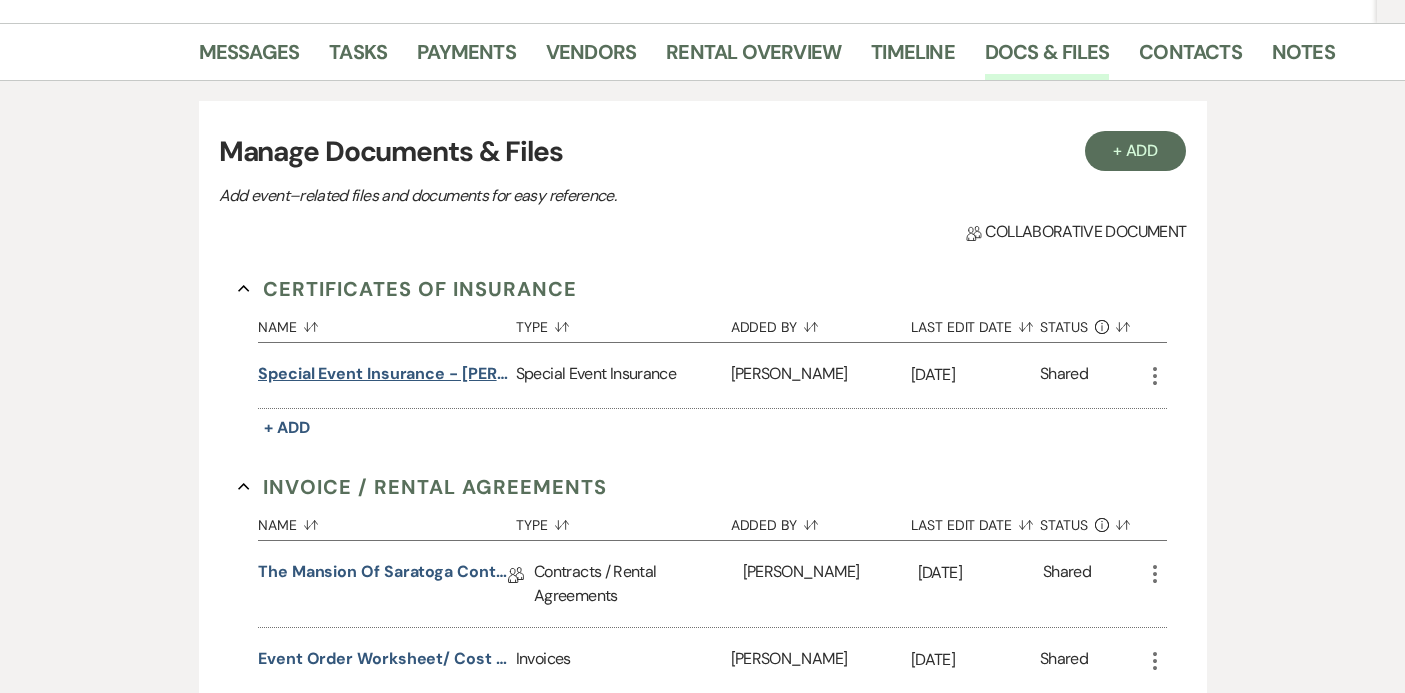 click on "Special Event Insurance - [PERSON_NAME]/Vena [DATE]" at bounding box center (383, 374) 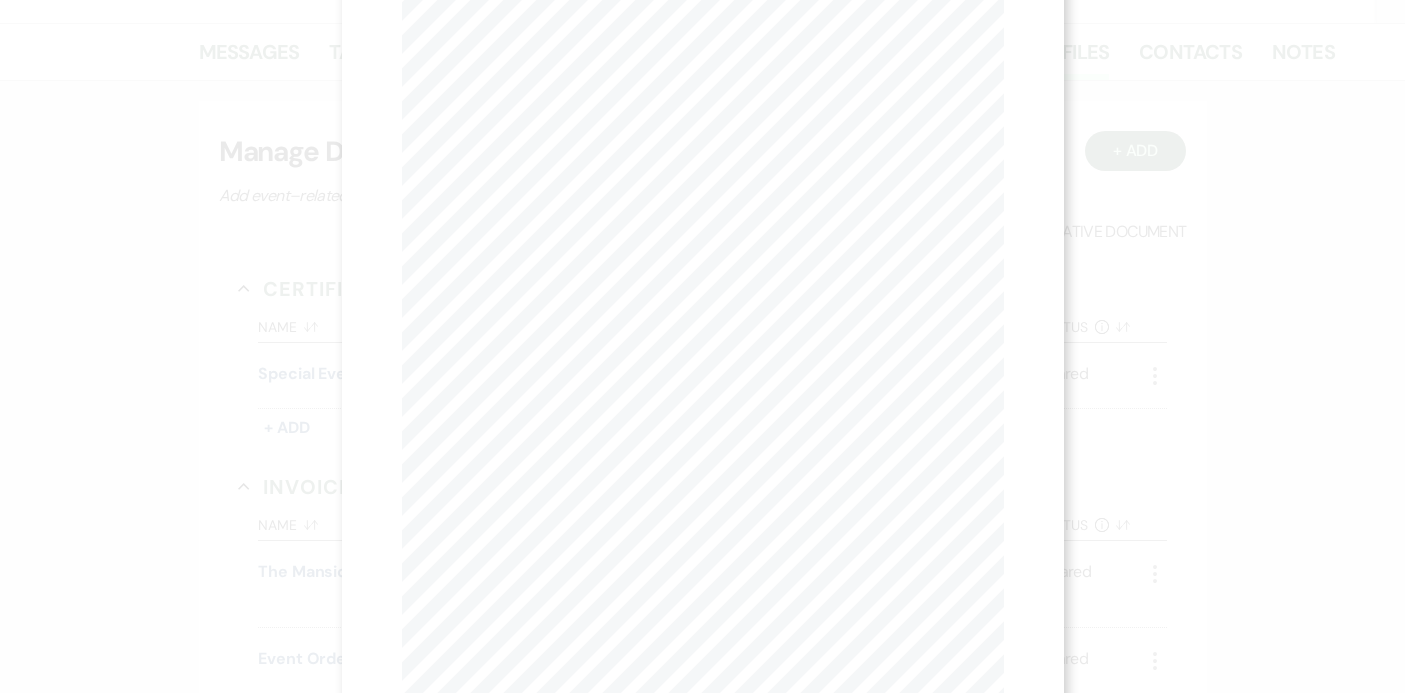scroll, scrollTop: 233, scrollLeft: 0, axis: vertical 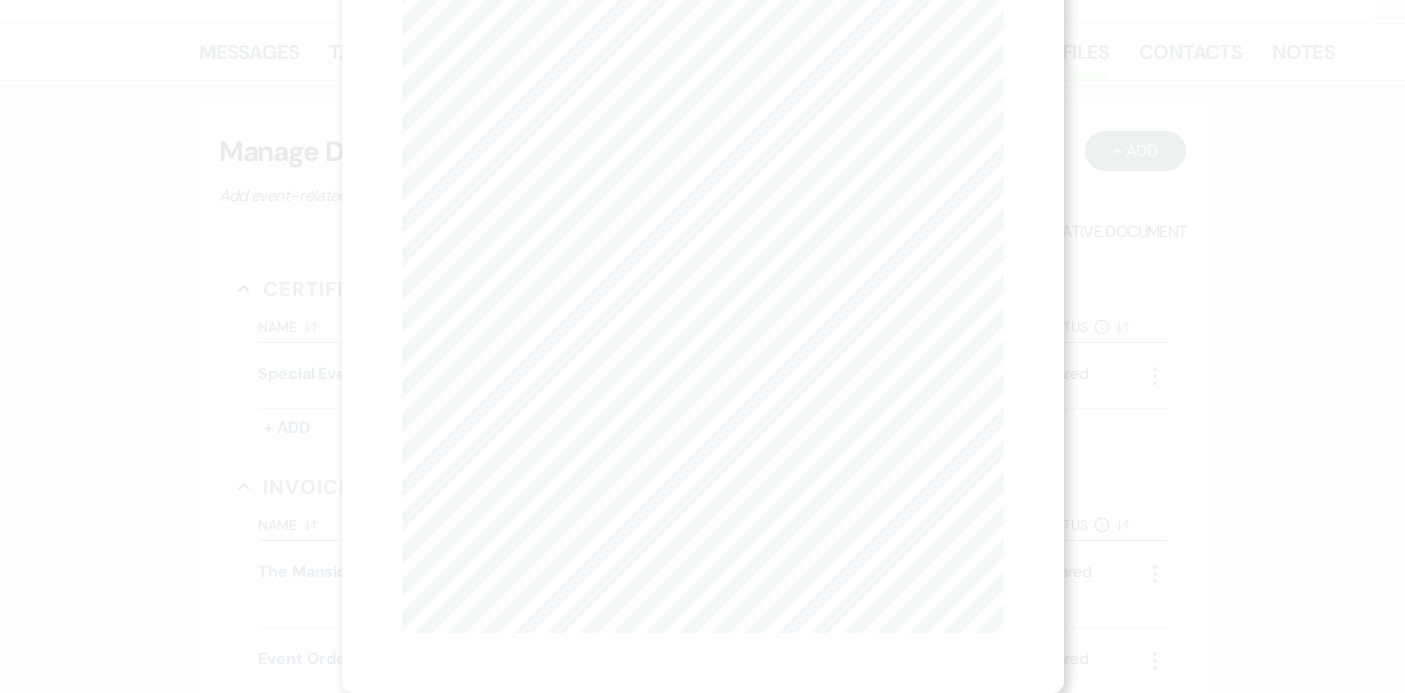 click on "X Previous  Previous Next  Next Page  1  of  1 - Zoom + Download MANSIONS OF SARATOGA  [STREET_ADDRESS] Policy Number:     Named Insured:     Name of Additional Insured:                (Person or Organization)  Additional Insured Interest:  Location of Event:        Coverage L Limit of Liability:      Coverage period begins and ends at 12:01 A.M. Standard Time at the above designated location.  Effective Date:                            Expiration Date:   The definition of  insured  in the policy includes the person or organization named above as an Additional Insured, but only with respect to  bodily   injury  or  property damage   caused by the activities of the named insured in the use of the location designated above while it is rente d  or leased to, or used by the named insured. This coverage is subject to the following provisions:   1.  This coverage does not apply to  bodily injury  to any employee, or to  property damage  incurred by any employee, arising out of or in th e" at bounding box center [702, 346] 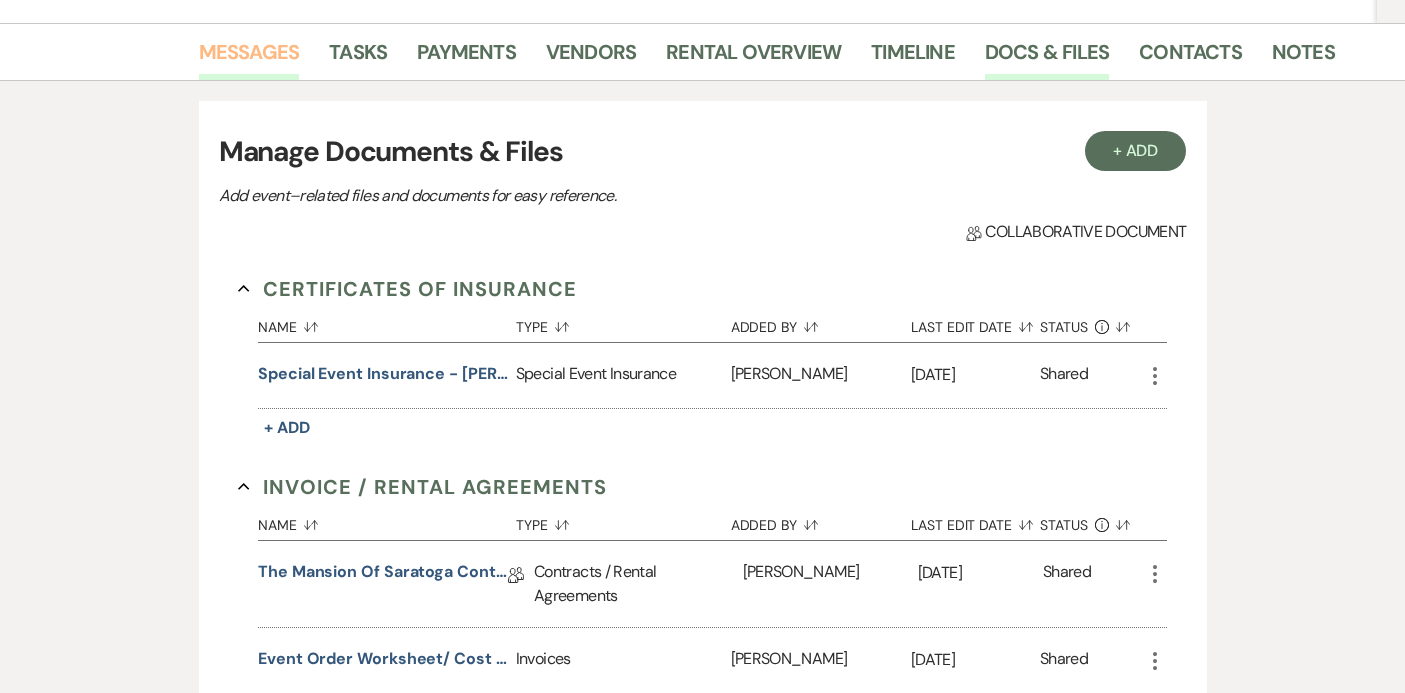 click on "Messages" at bounding box center (249, 58) 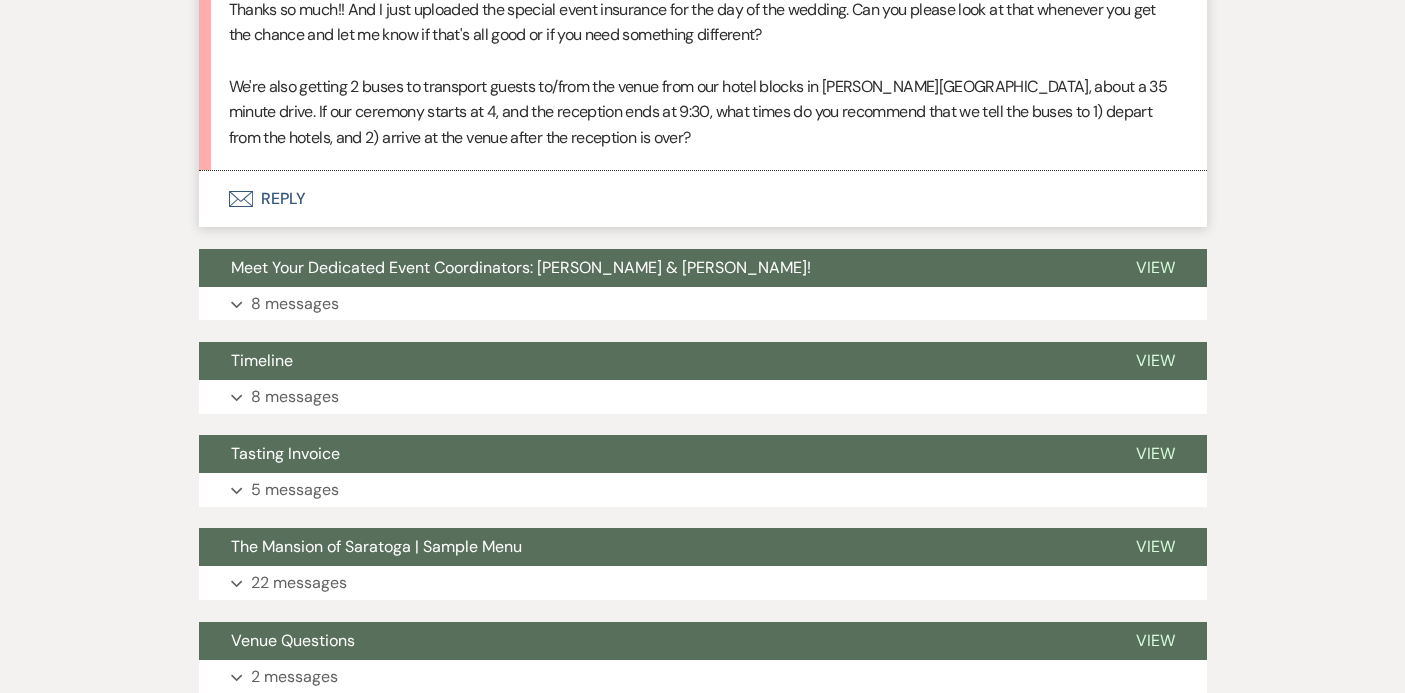 click on "Envelope Reply" at bounding box center [703, 199] 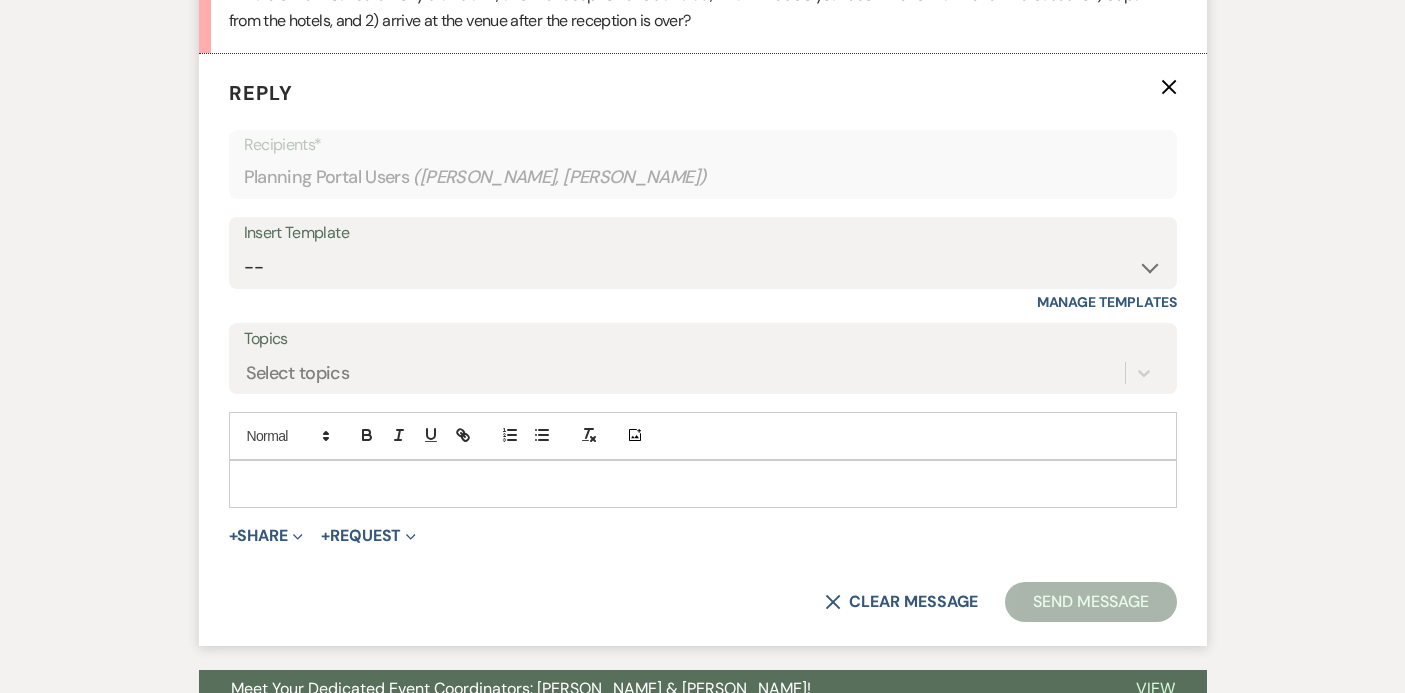 scroll, scrollTop: 3964, scrollLeft: 0, axis: vertical 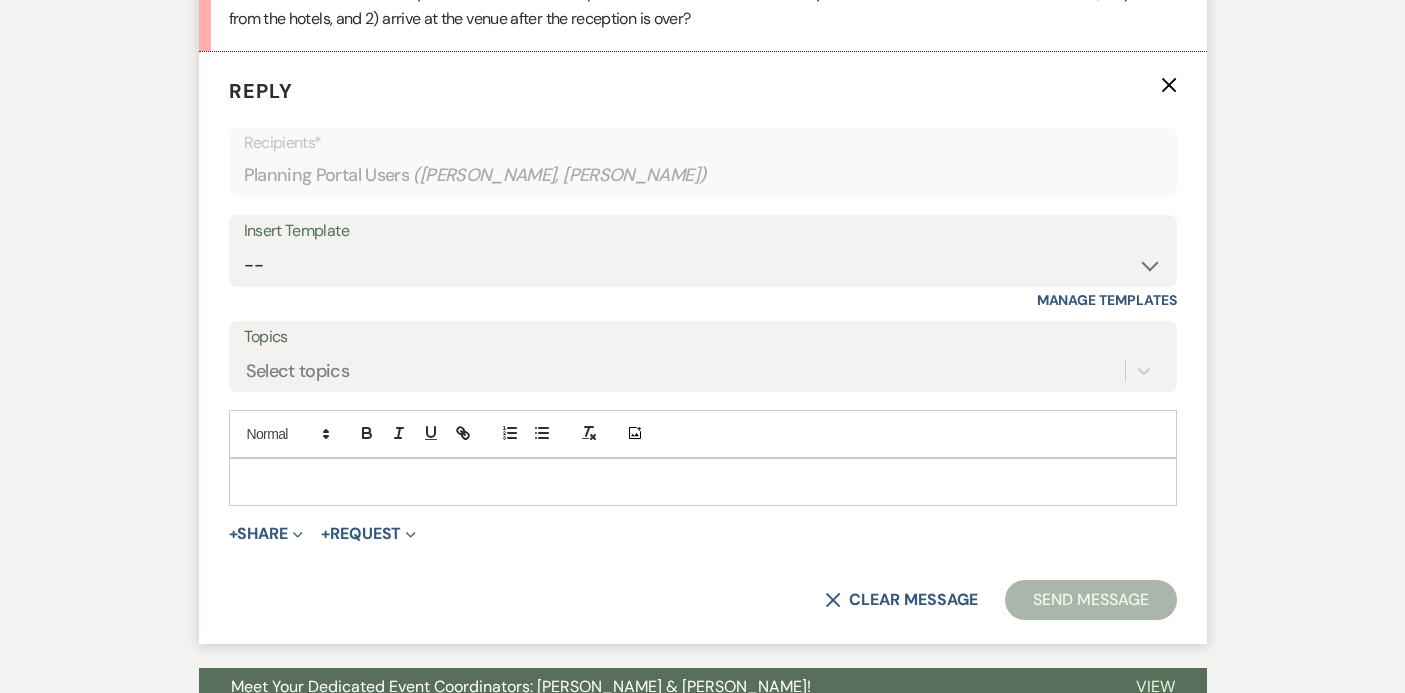 click at bounding box center (703, 482) 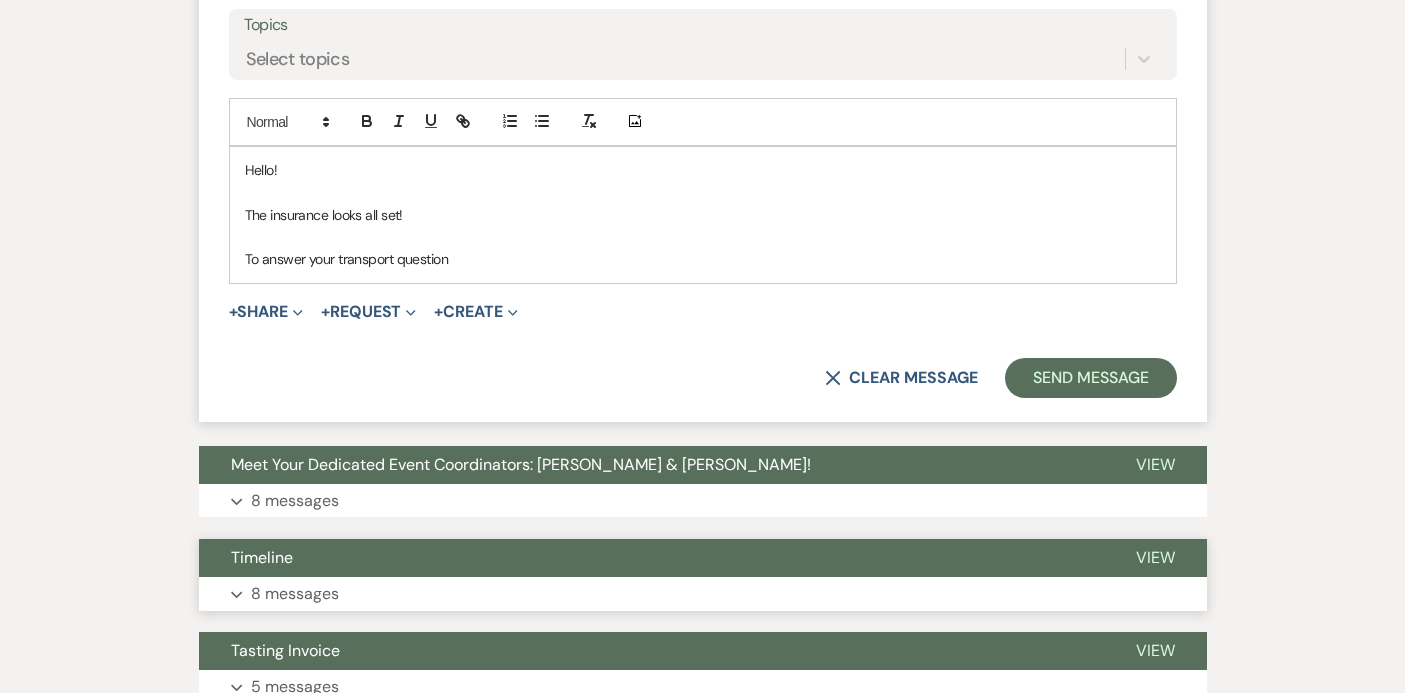 scroll, scrollTop: 4230, scrollLeft: 0, axis: vertical 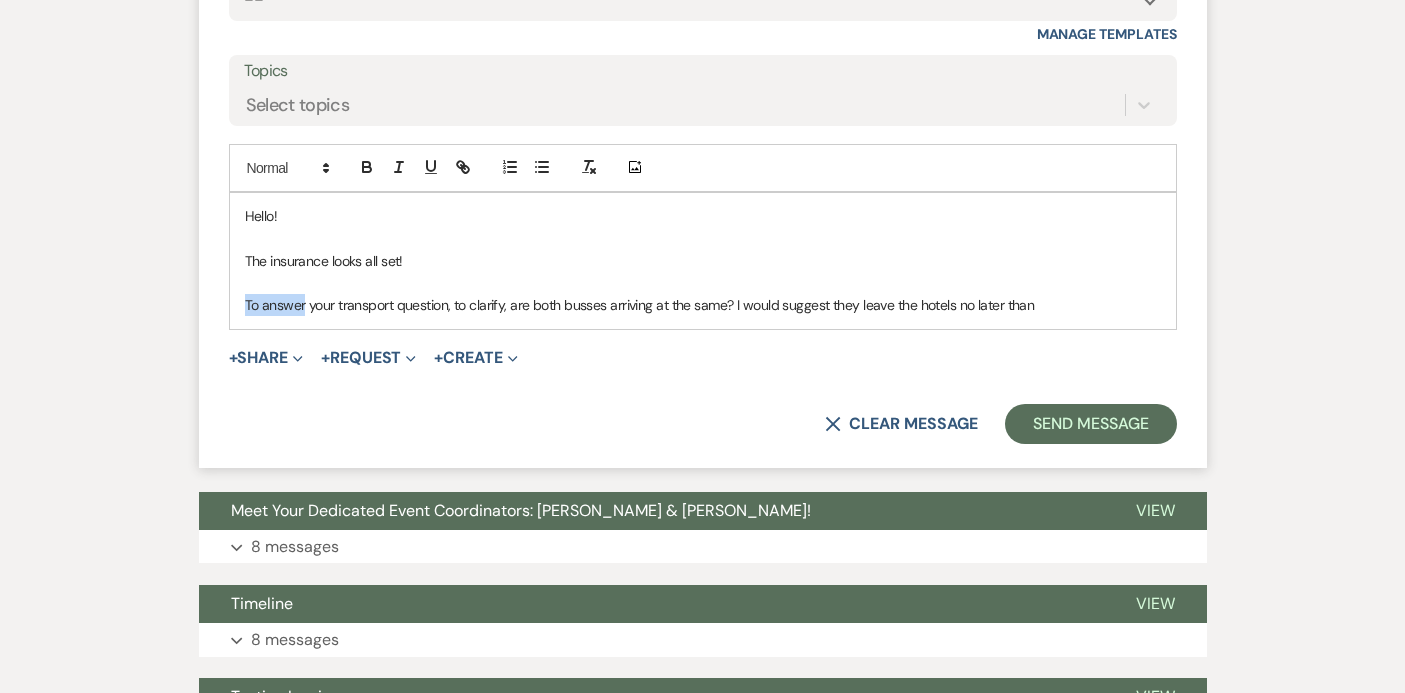 drag, startPoint x: 304, startPoint y: 358, endPoint x: 224, endPoint y: 354, distance: 80.09994 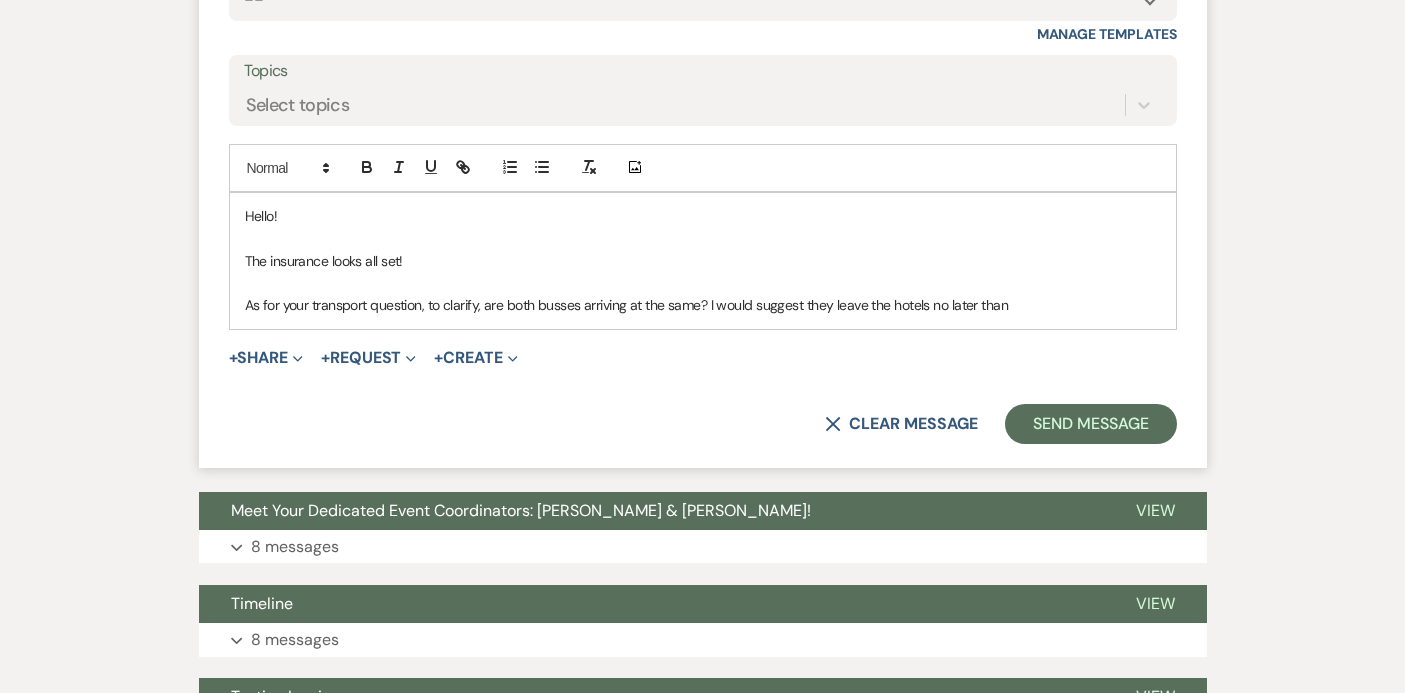 click on "As for your transport question, to clarify, are both busses arriving at the same? I would suggest they leave the hotels no later than" at bounding box center [703, 305] 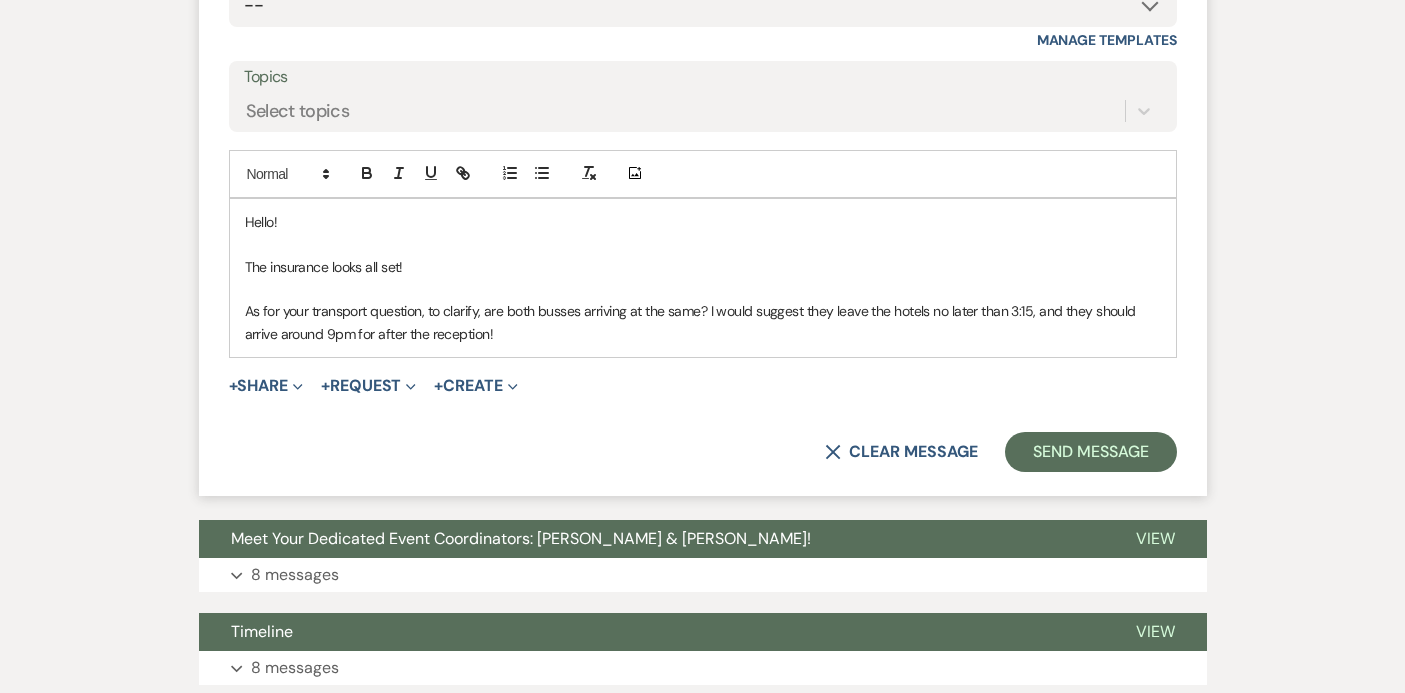 scroll, scrollTop: 4225, scrollLeft: 0, axis: vertical 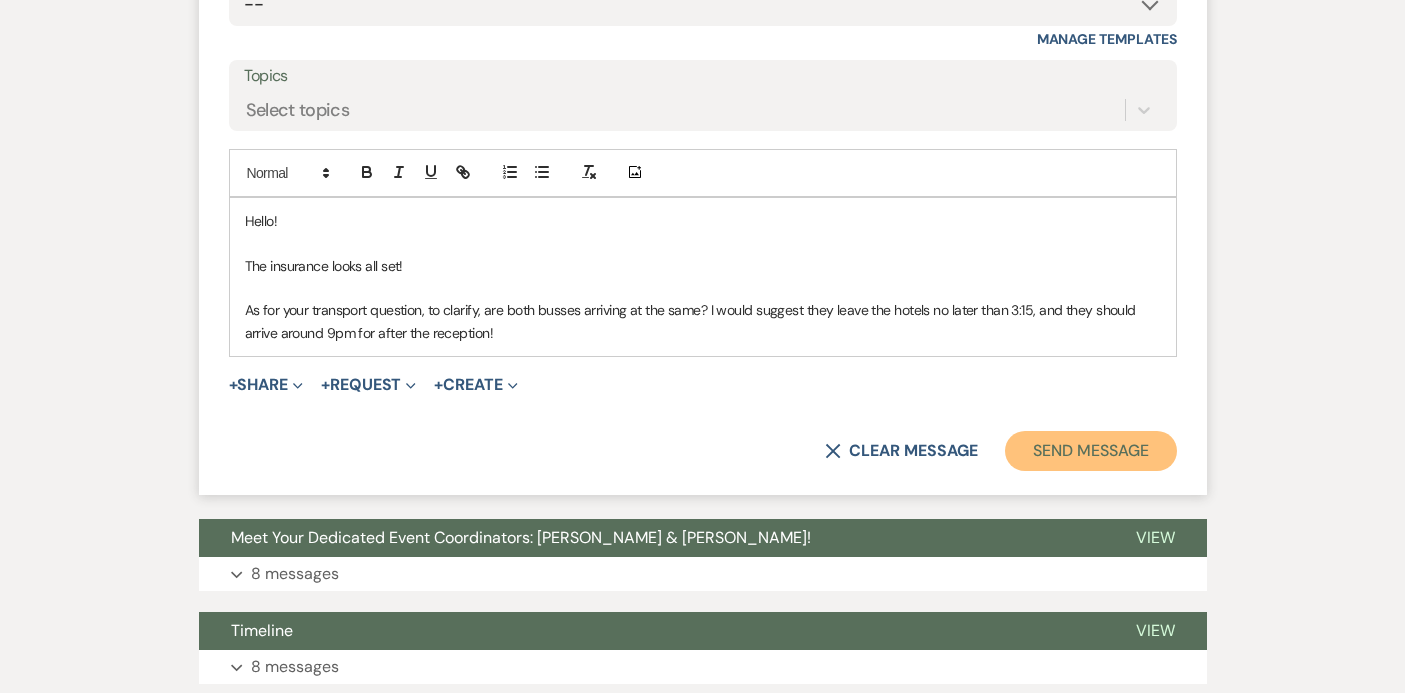 click on "Send Message" at bounding box center (1090, 451) 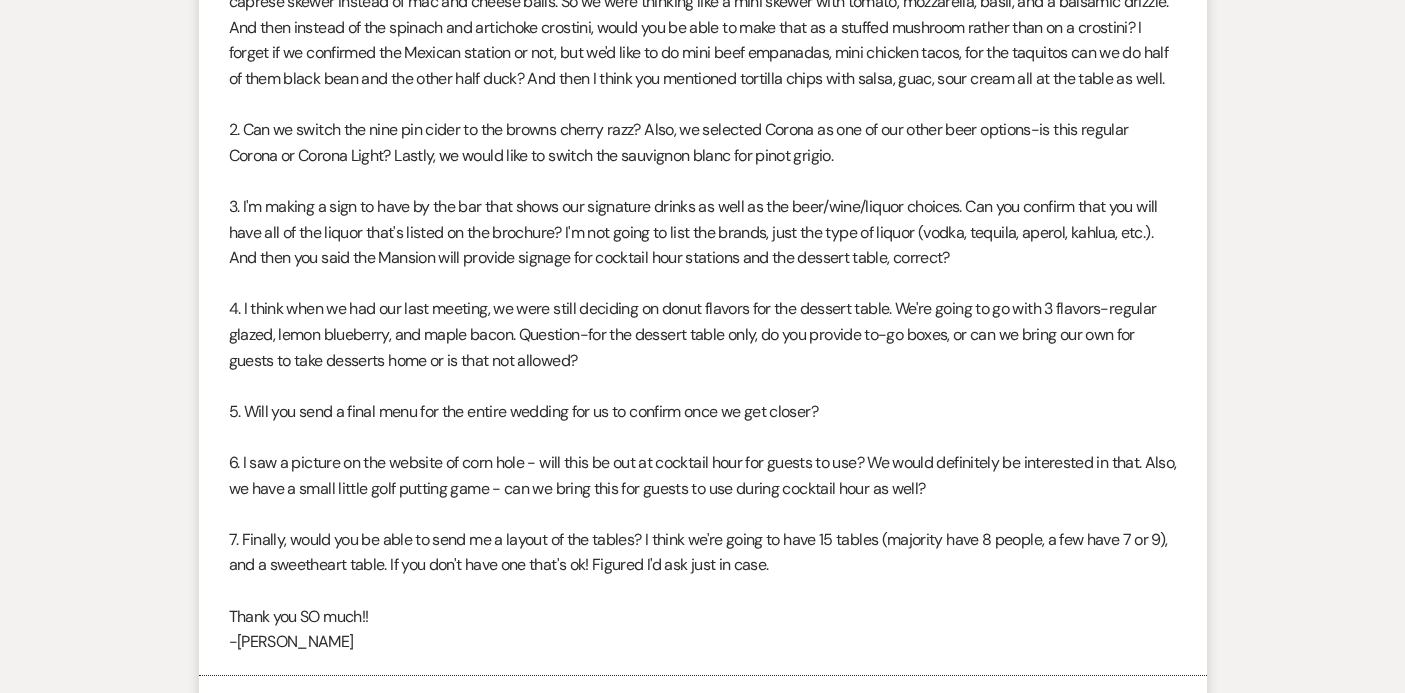 scroll, scrollTop: 0, scrollLeft: 0, axis: both 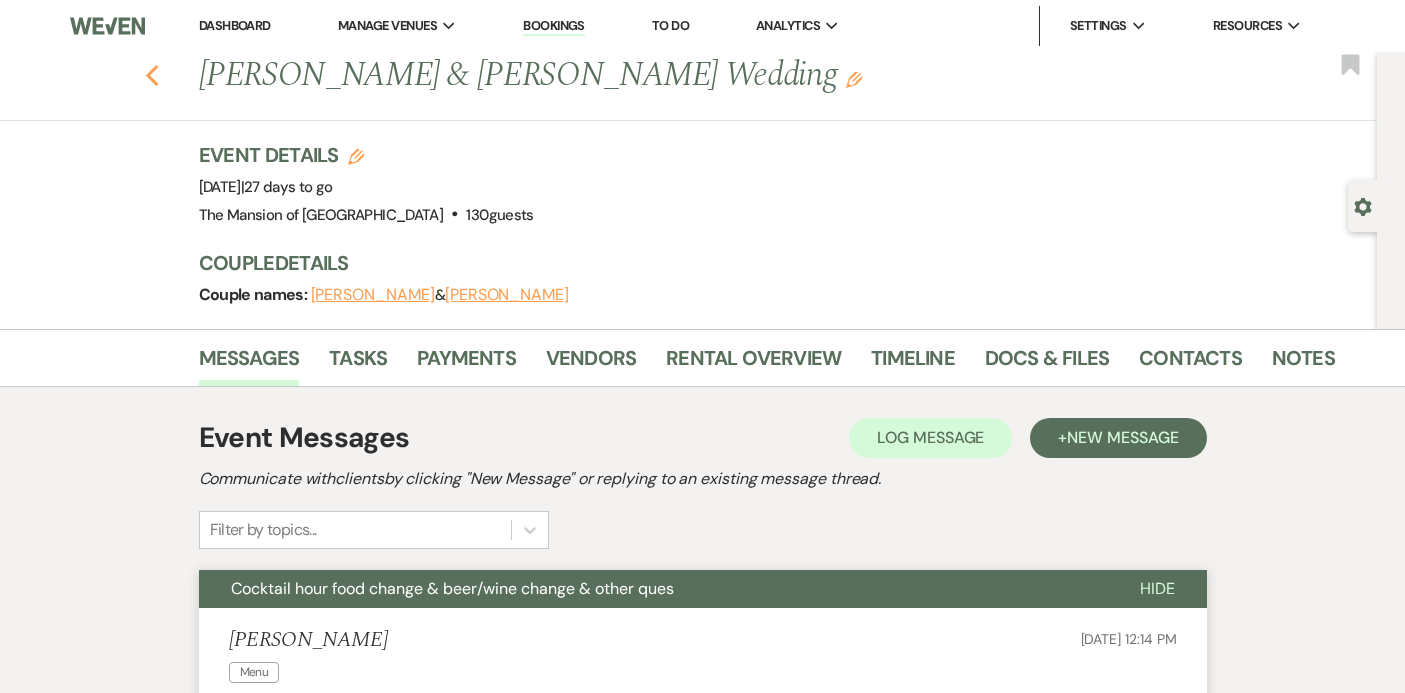 click on "Previous" 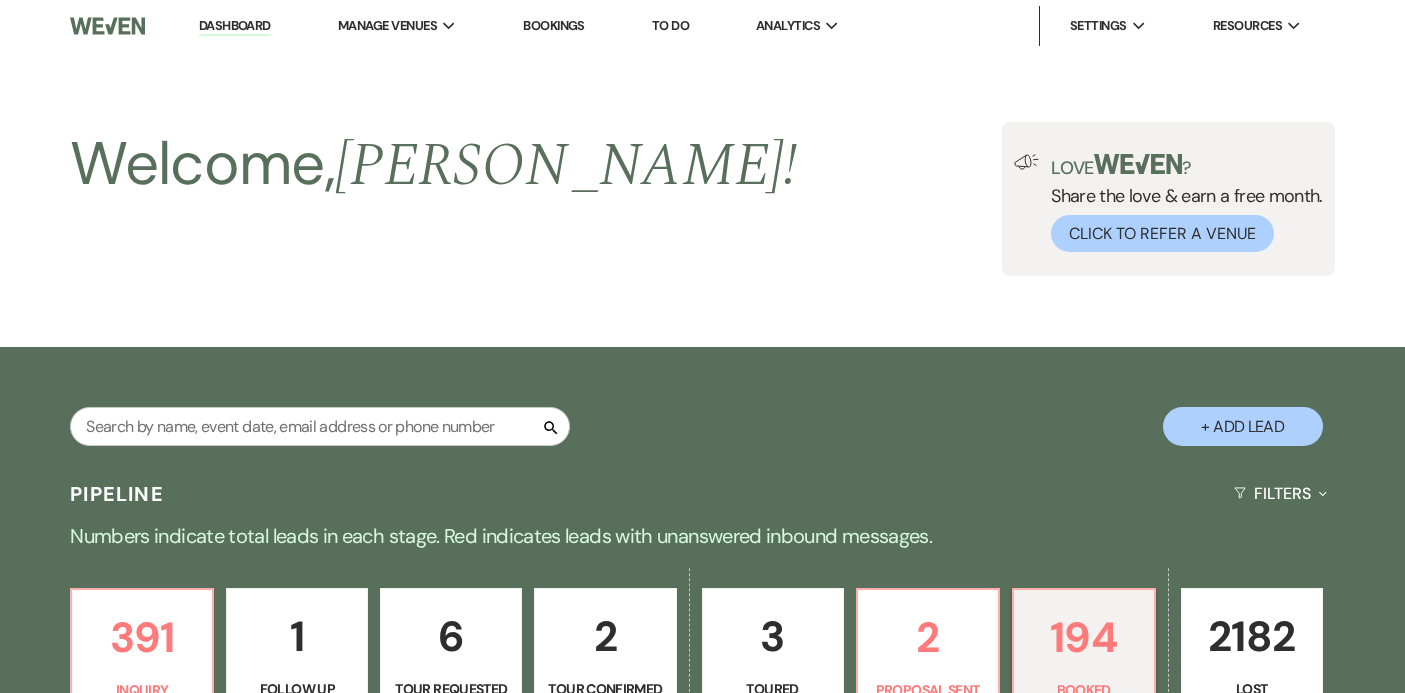scroll, scrollTop: 623, scrollLeft: 0, axis: vertical 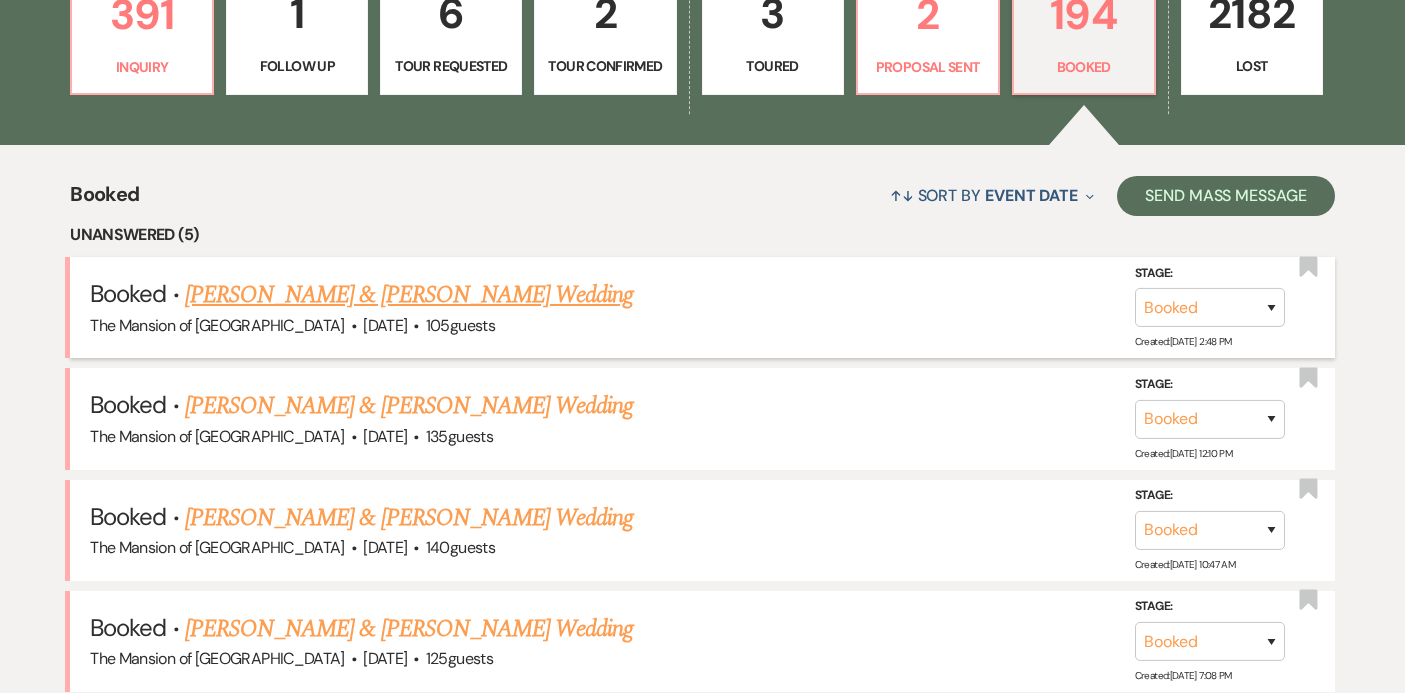 click on "[PERSON_NAME] & [PERSON_NAME] Wedding" at bounding box center (409, 295) 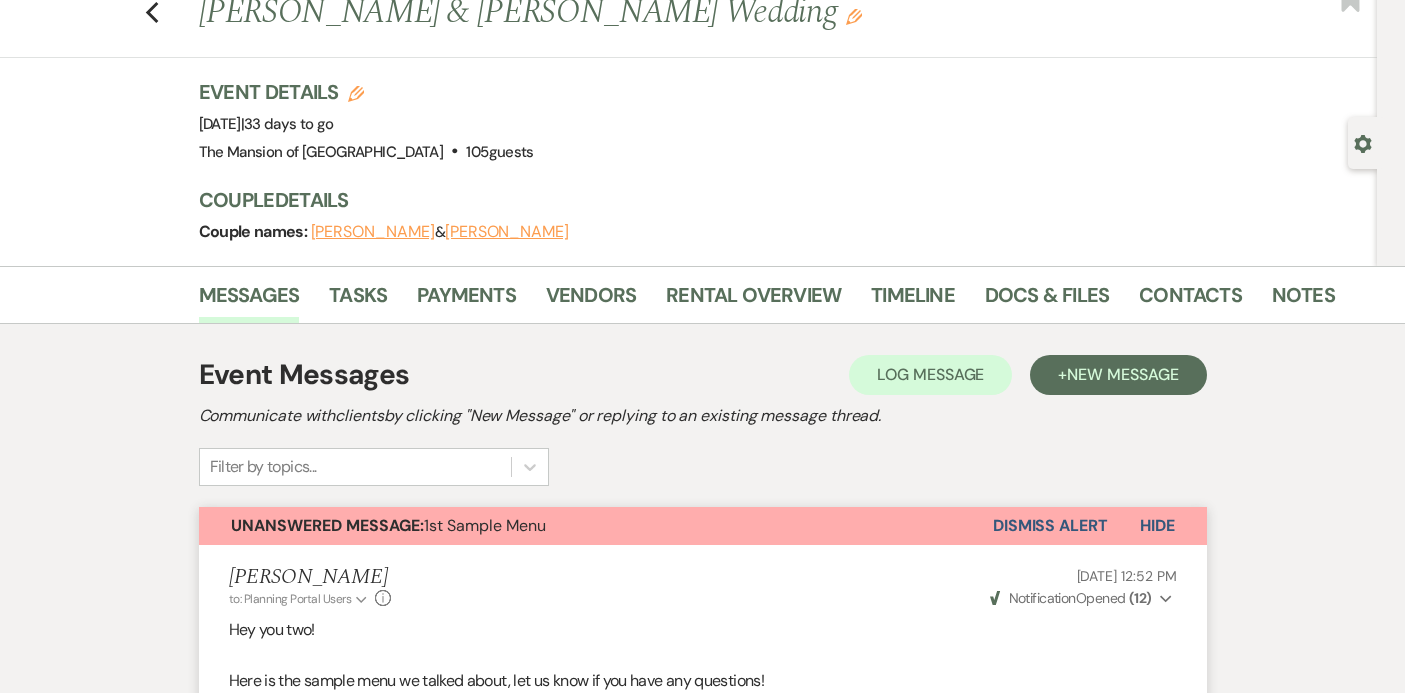 scroll, scrollTop: 0, scrollLeft: 0, axis: both 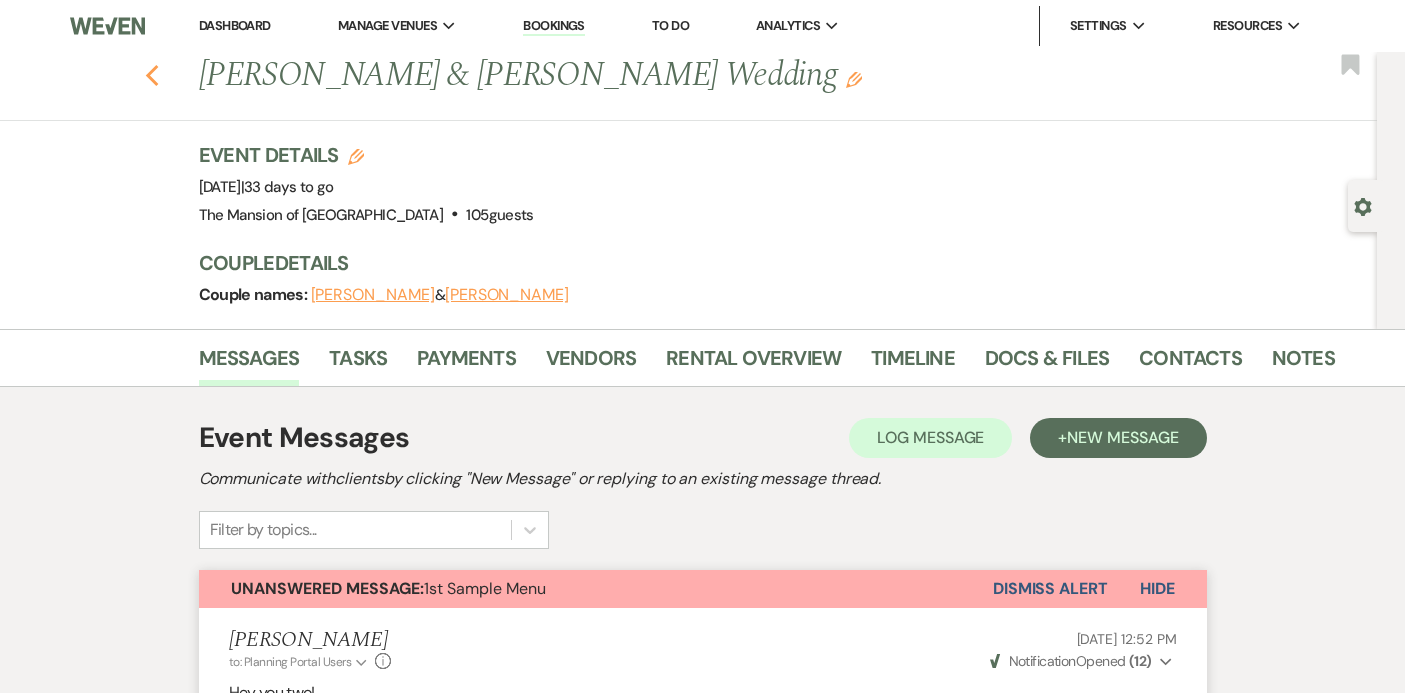click 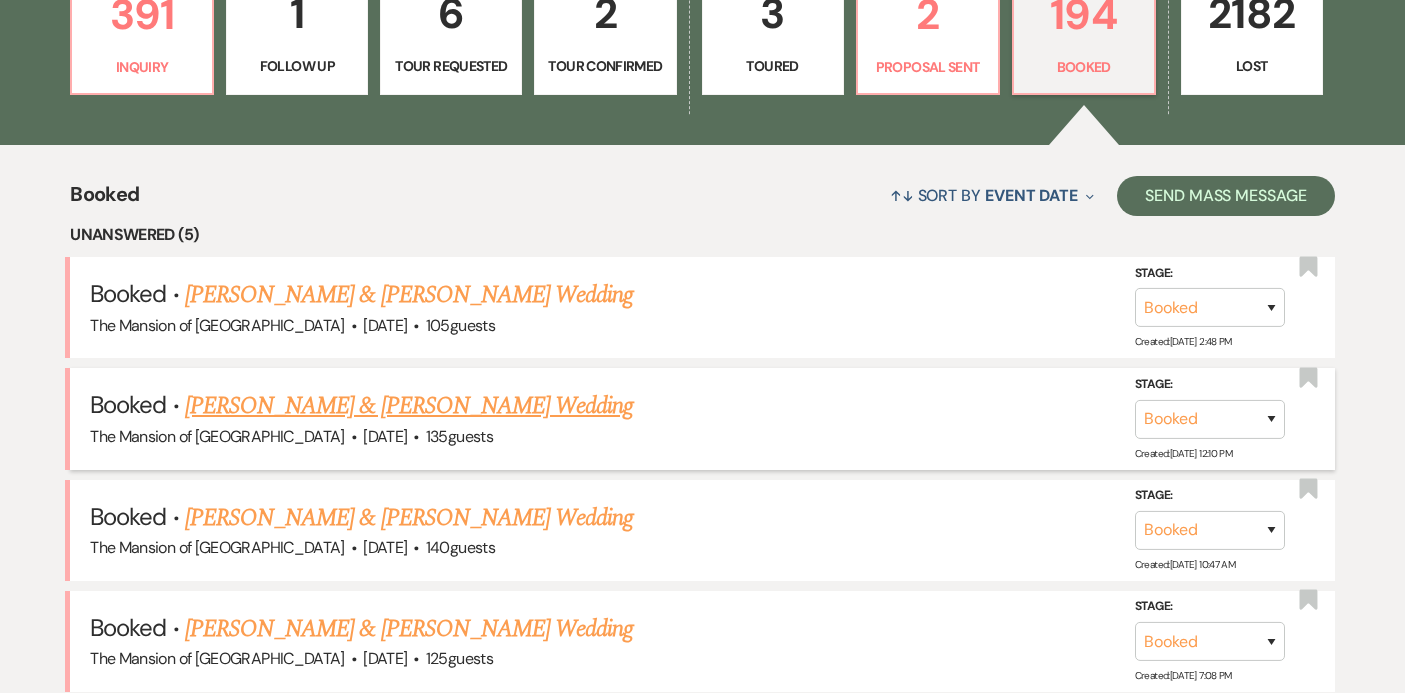scroll, scrollTop: 775, scrollLeft: 0, axis: vertical 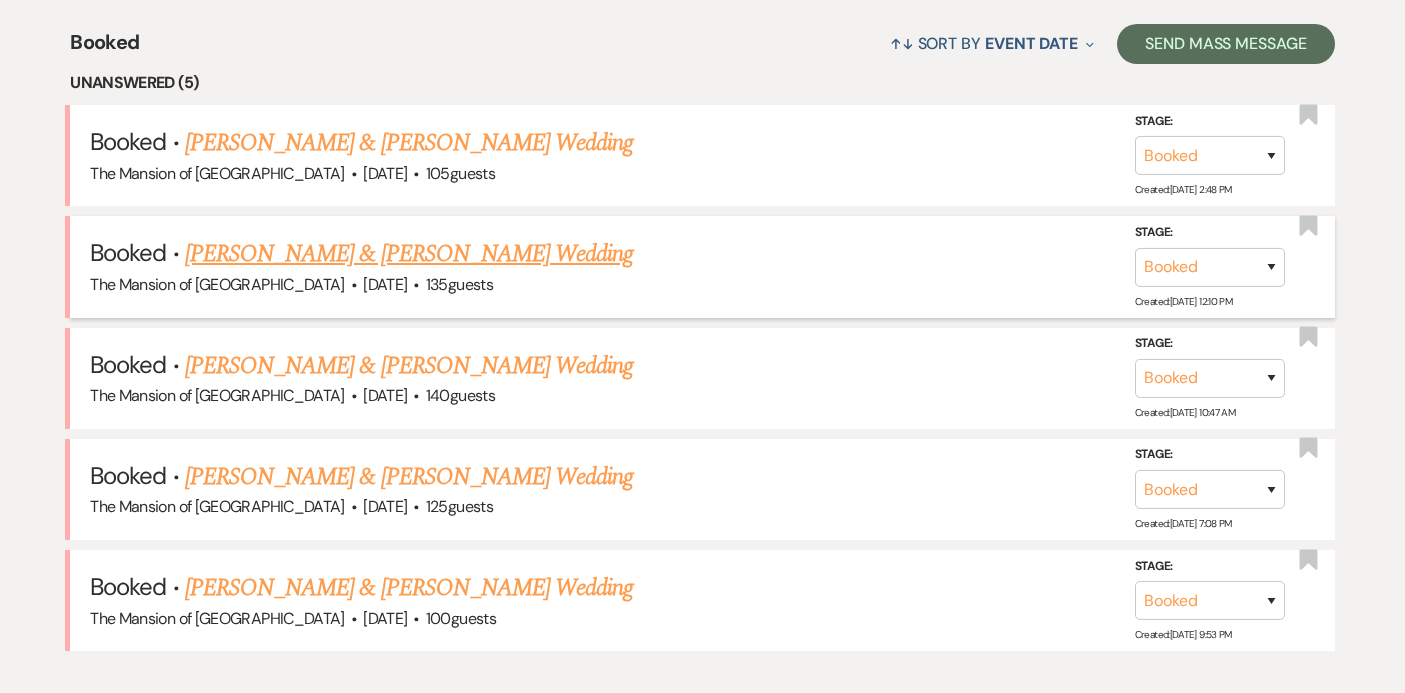 click on "[PERSON_NAME] & [PERSON_NAME] Wedding" at bounding box center [409, 254] 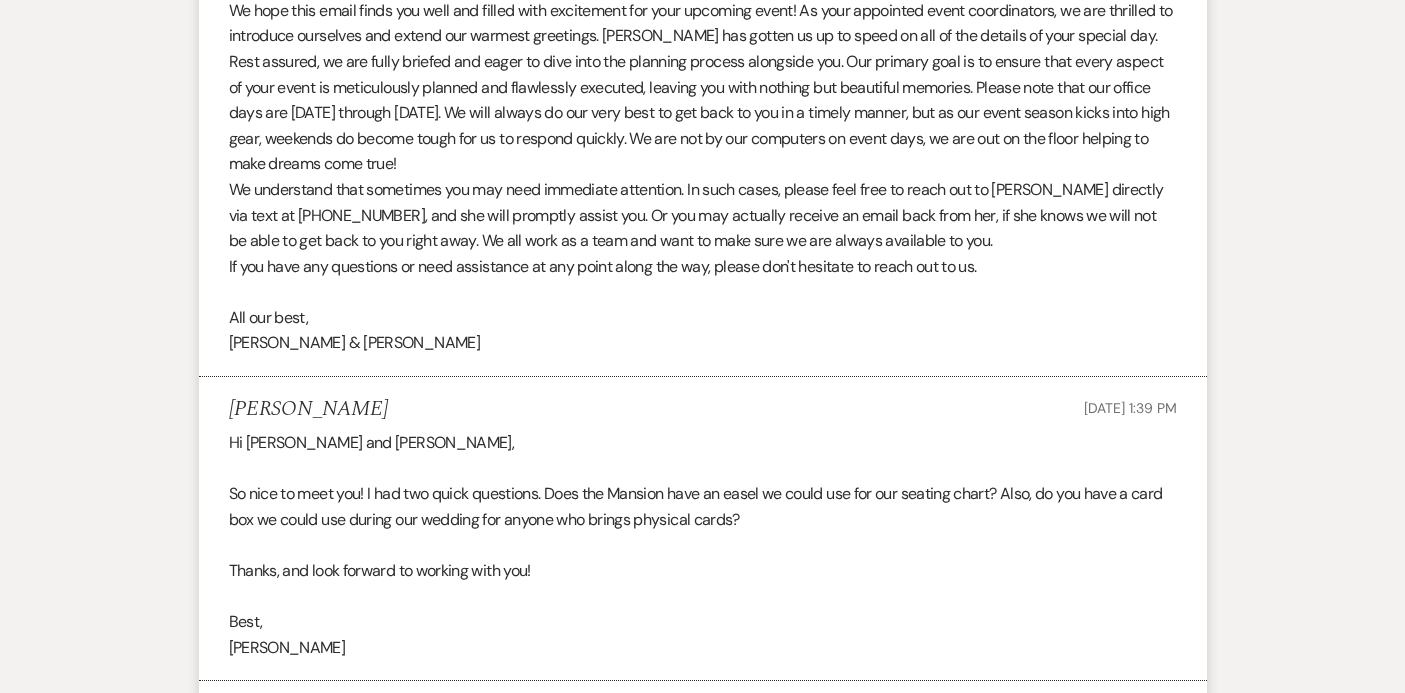 scroll, scrollTop: 0, scrollLeft: 0, axis: both 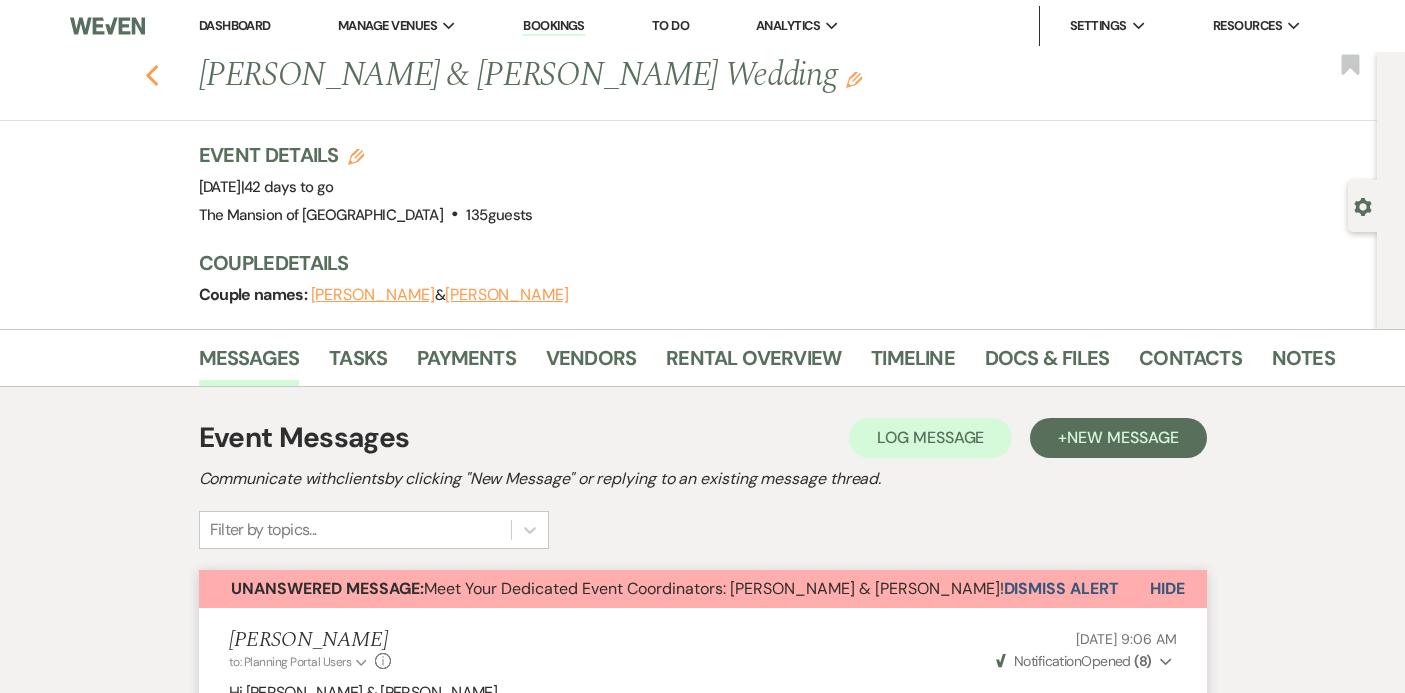 click on "Previous" 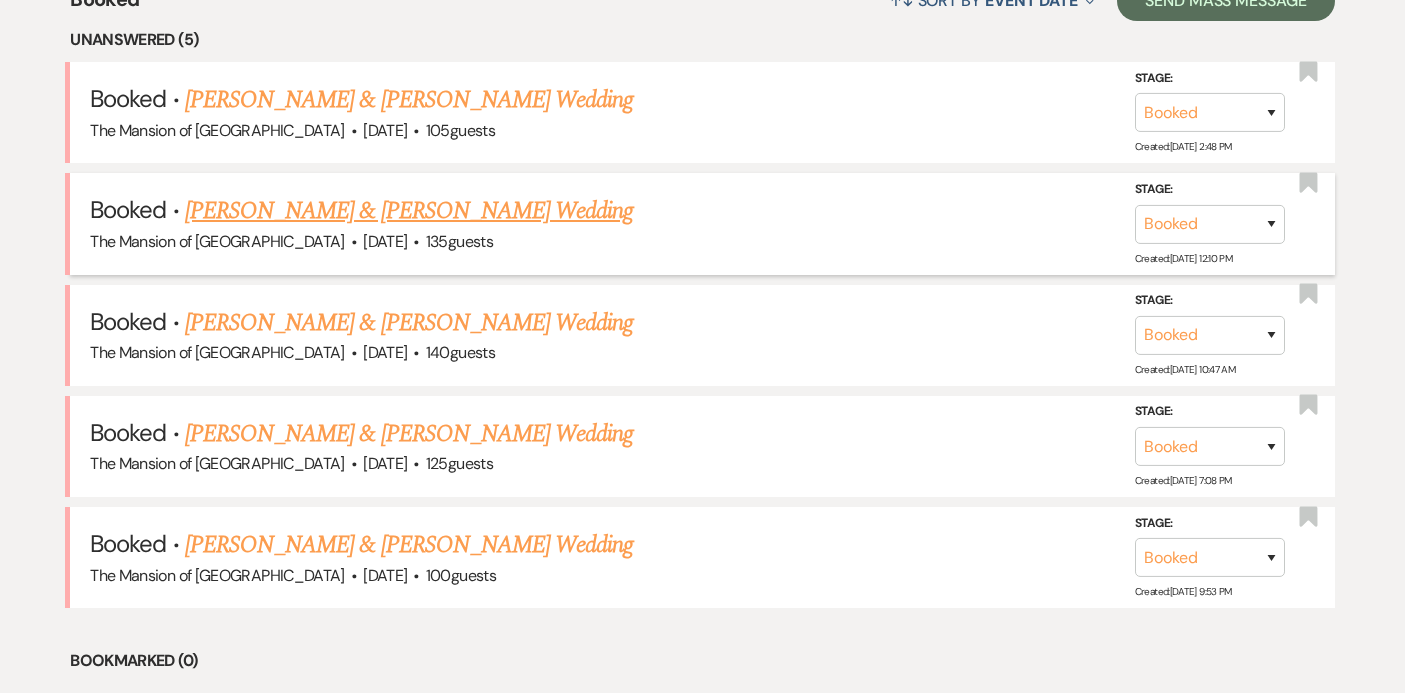 scroll, scrollTop: 830, scrollLeft: 0, axis: vertical 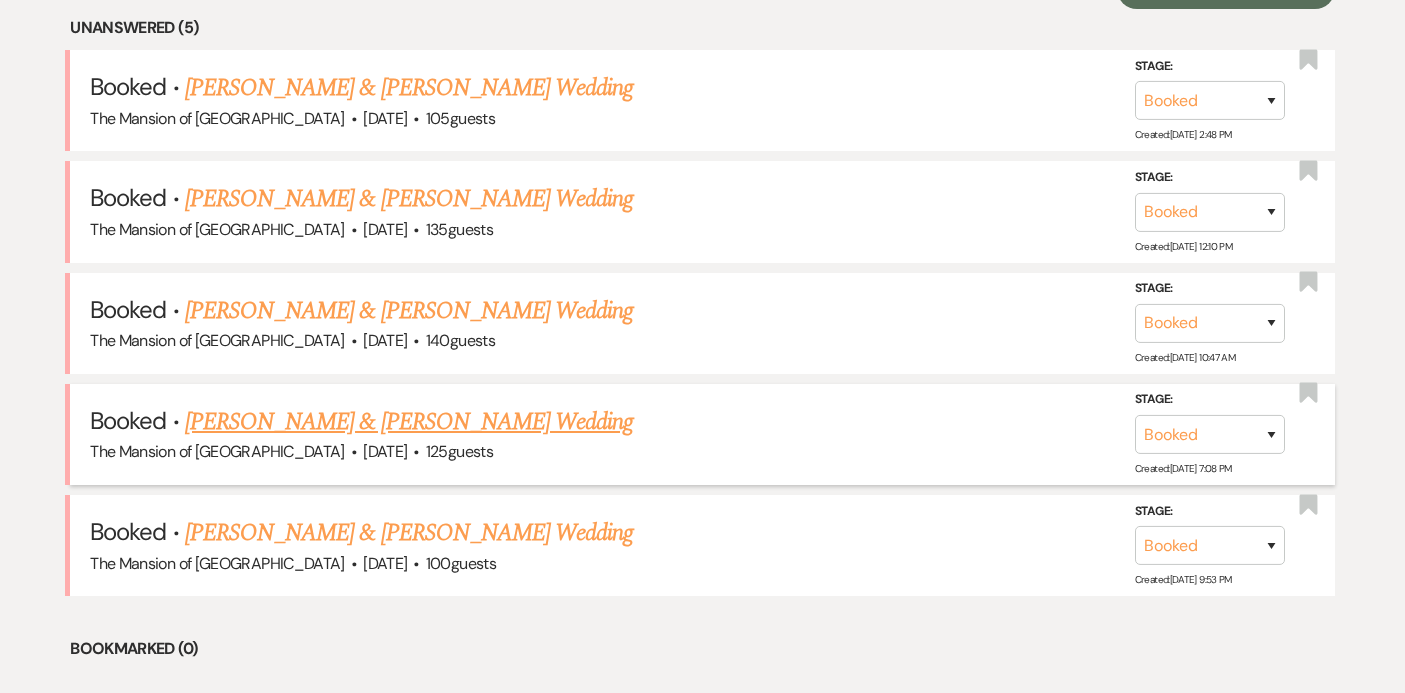 click on "[PERSON_NAME] & [PERSON_NAME] Wedding" at bounding box center (409, 422) 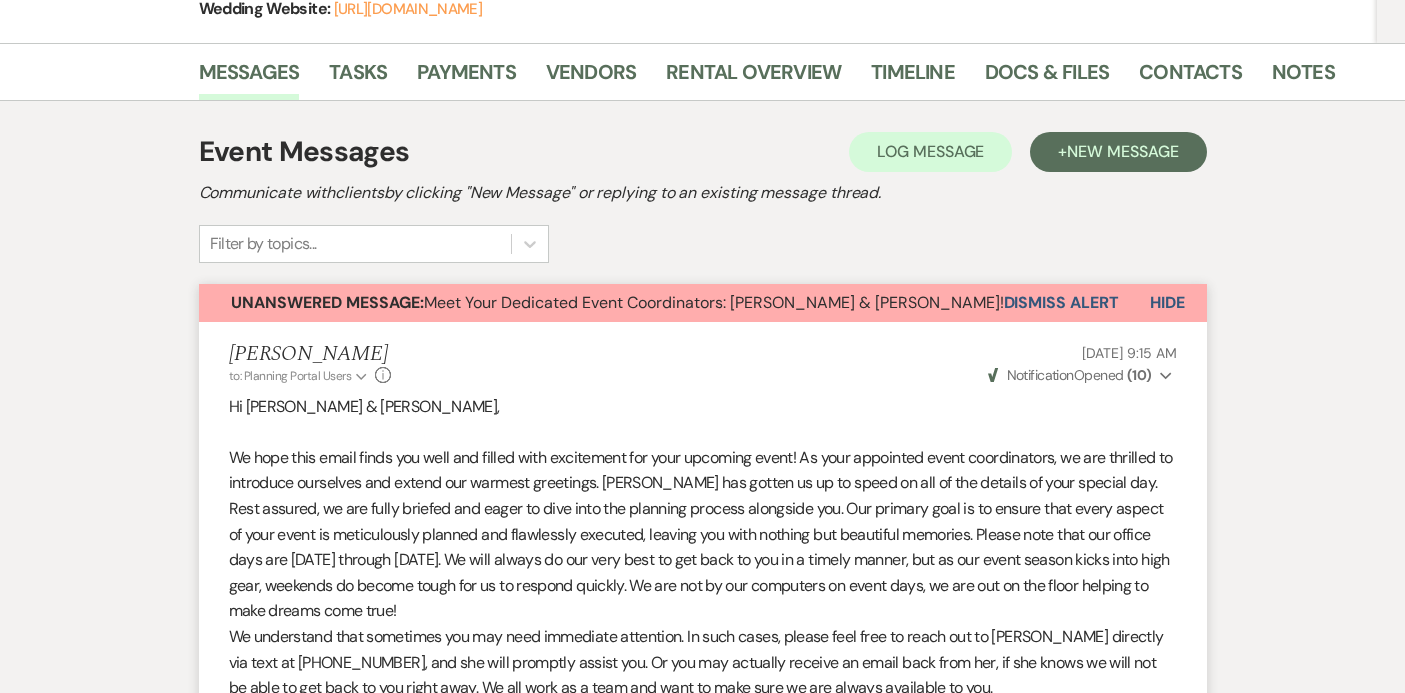 scroll, scrollTop: 0, scrollLeft: 0, axis: both 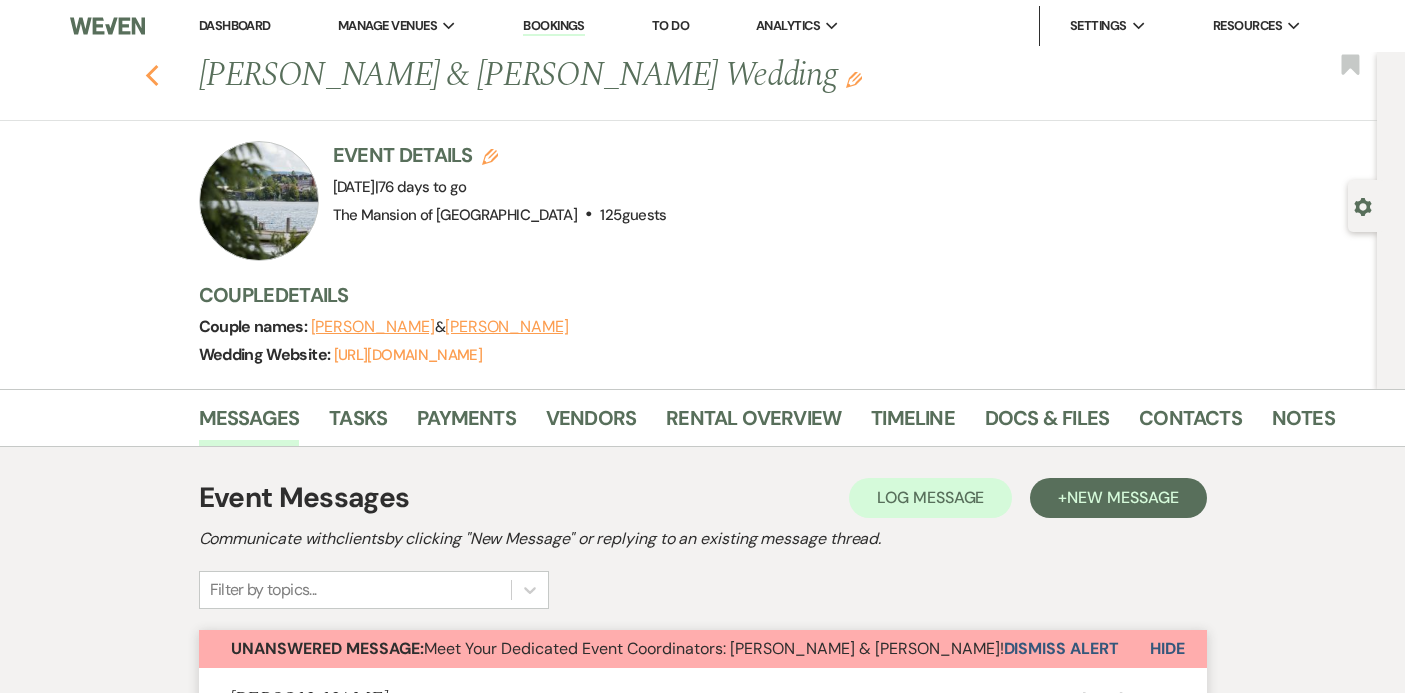 click on "Previous" 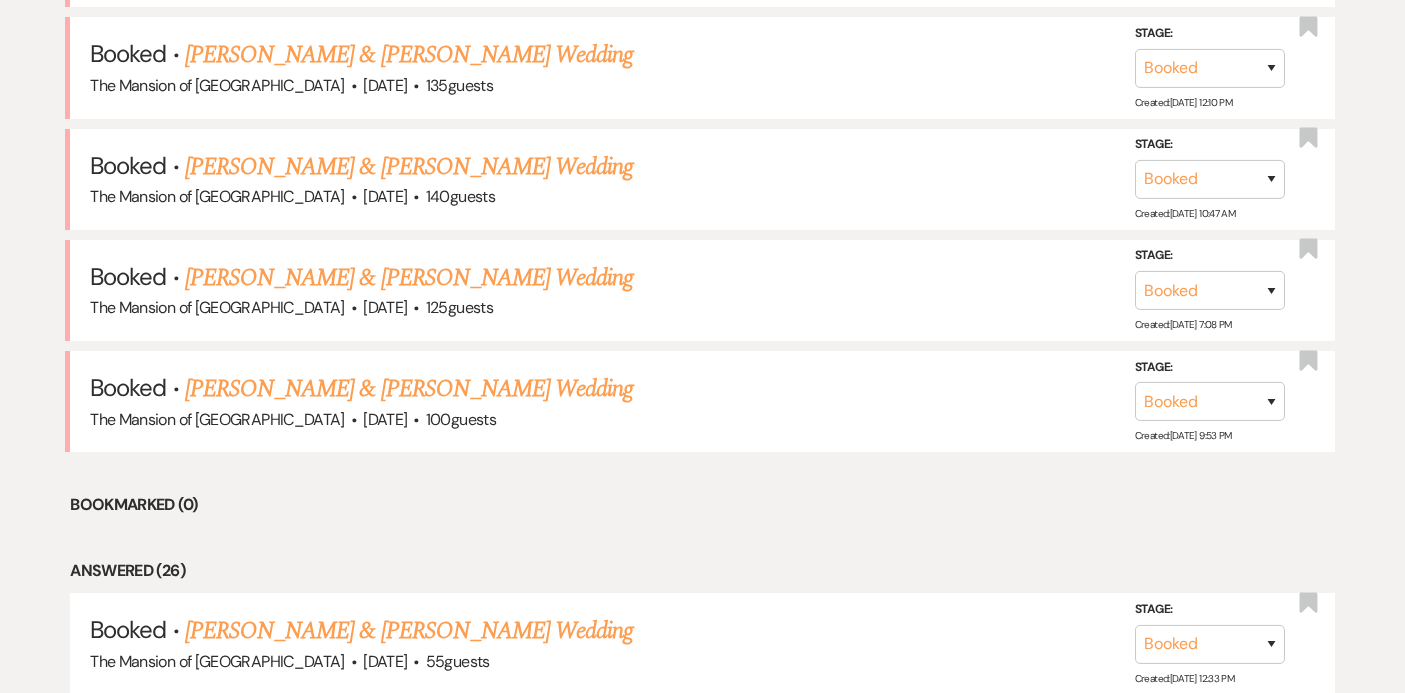 scroll, scrollTop: 994, scrollLeft: 0, axis: vertical 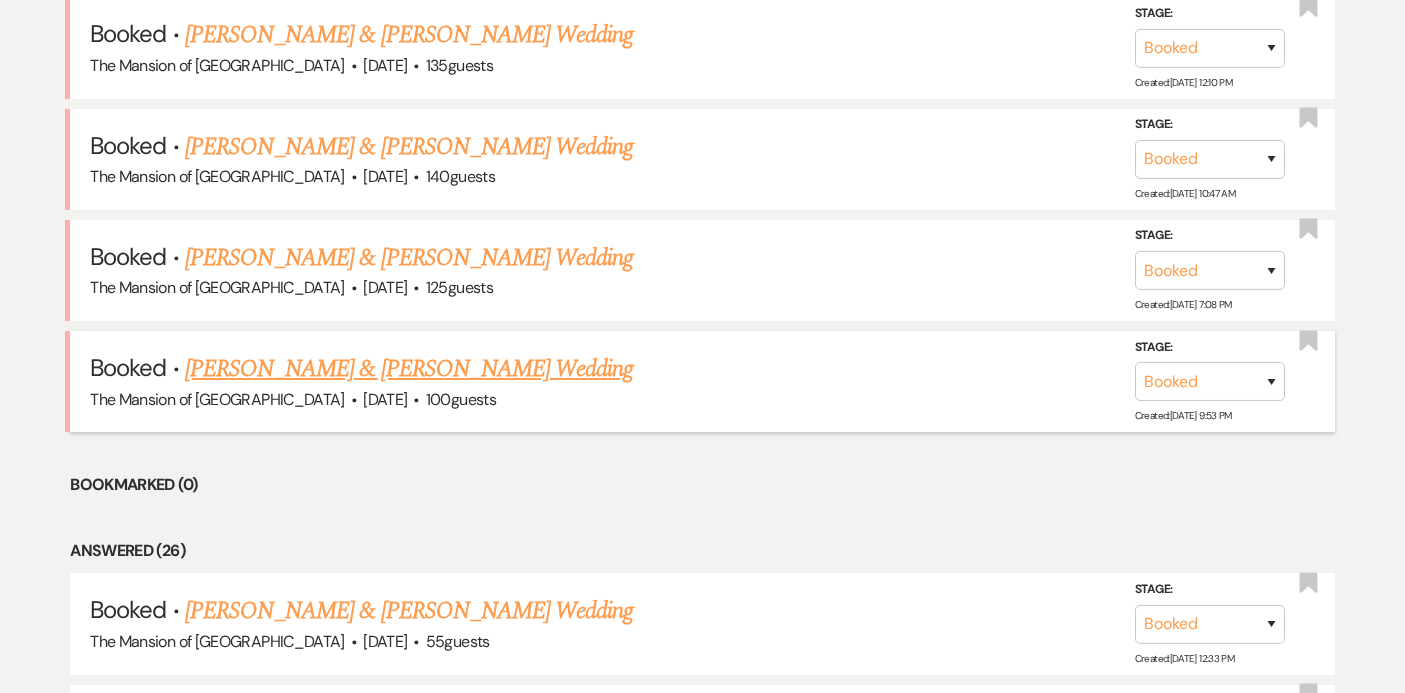 click on "[PERSON_NAME] & [PERSON_NAME] Wedding" at bounding box center (409, 369) 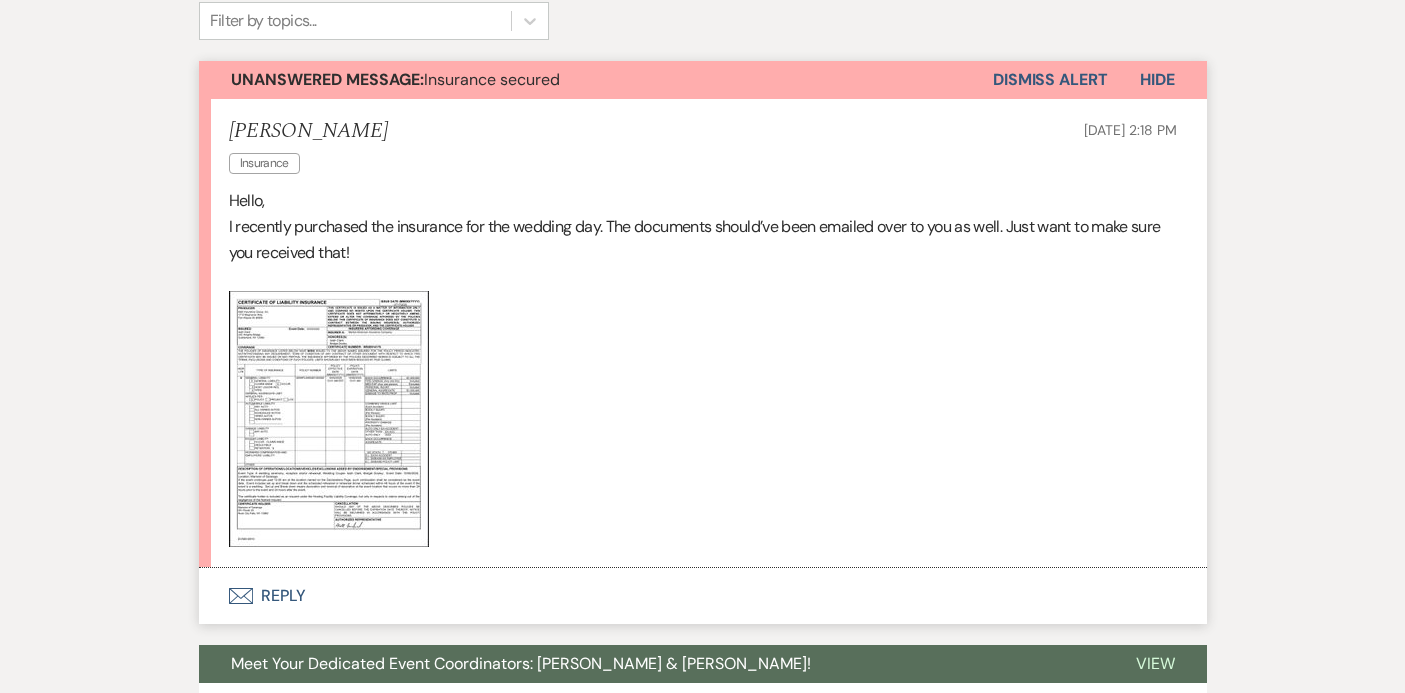 scroll, scrollTop: 540, scrollLeft: 0, axis: vertical 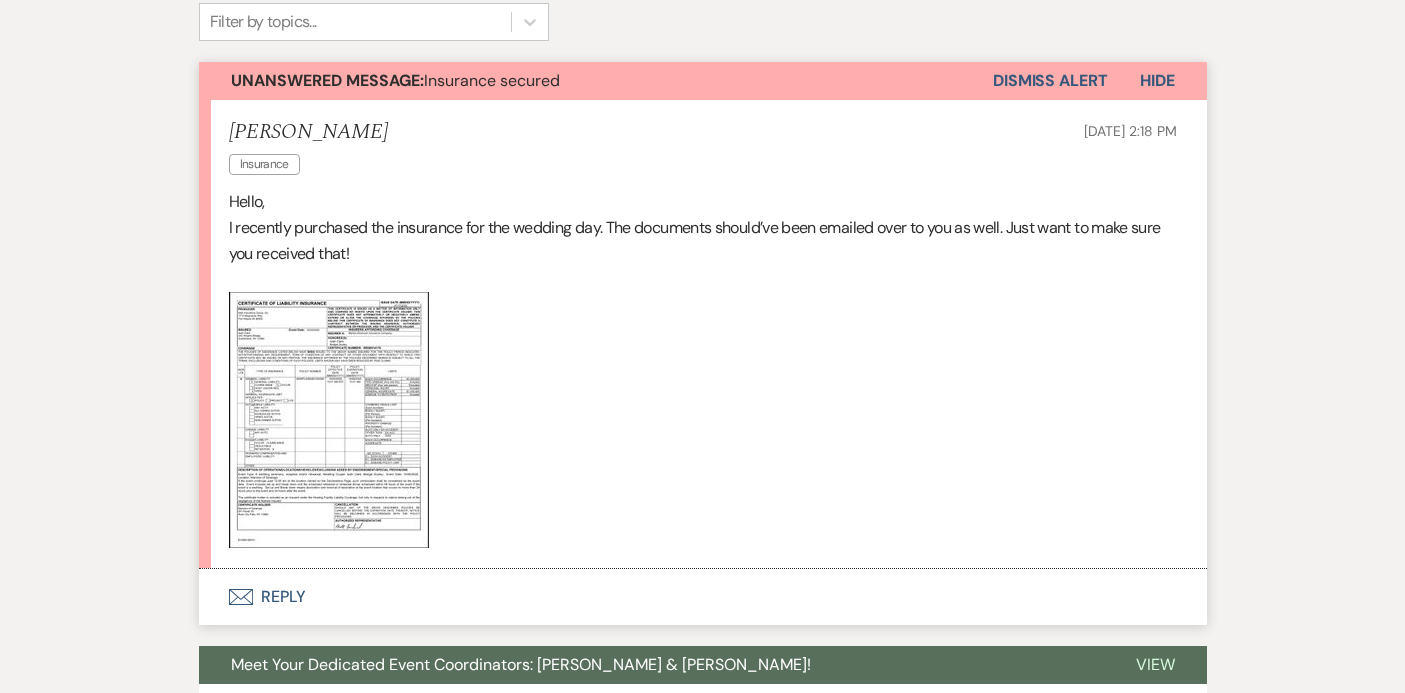 click on "Envelope Reply" at bounding box center [703, 597] 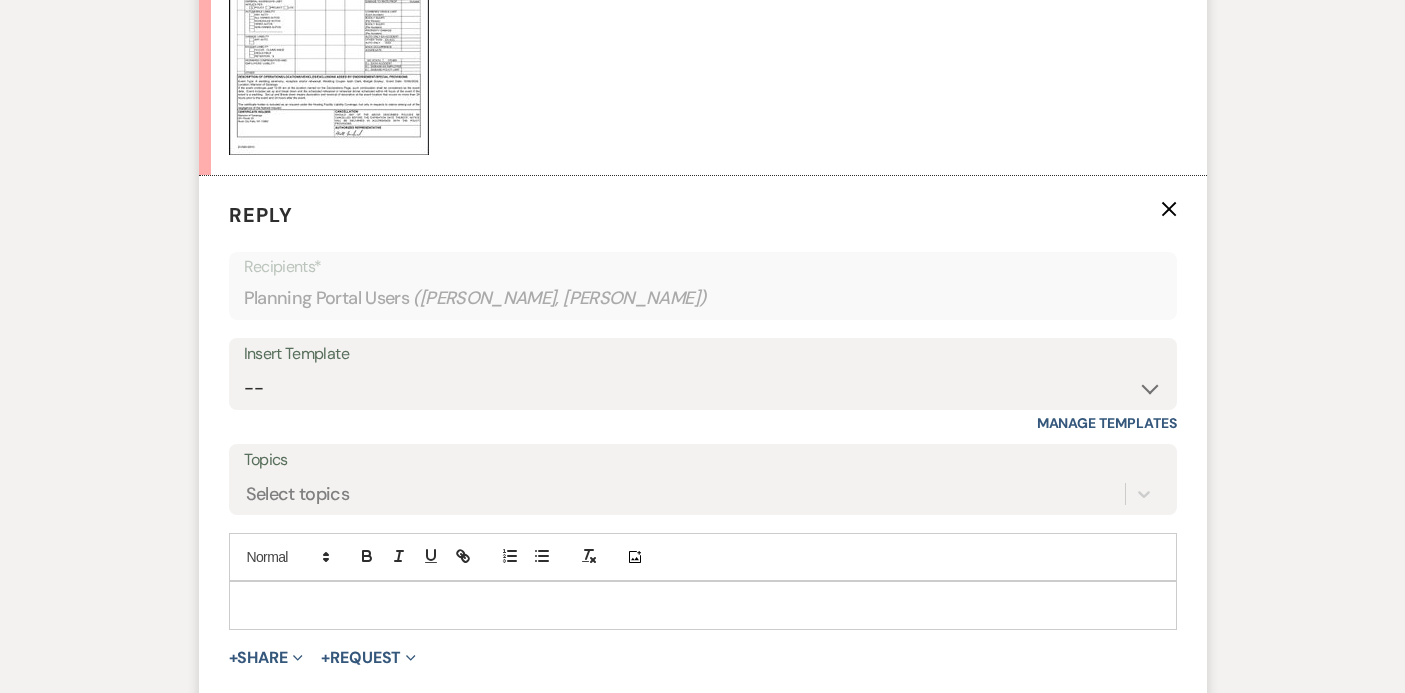 scroll, scrollTop: 1058, scrollLeft: 0, axis: vertical 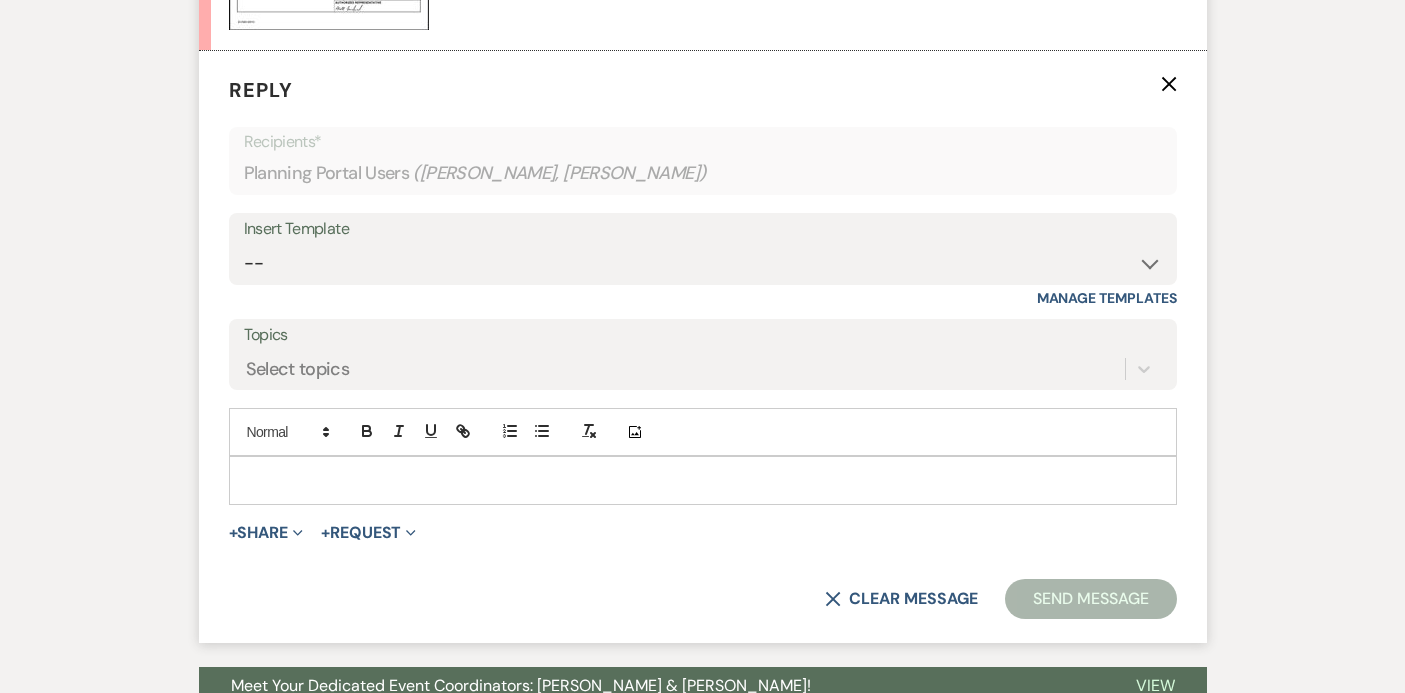 click at bounding box center [703, 480] 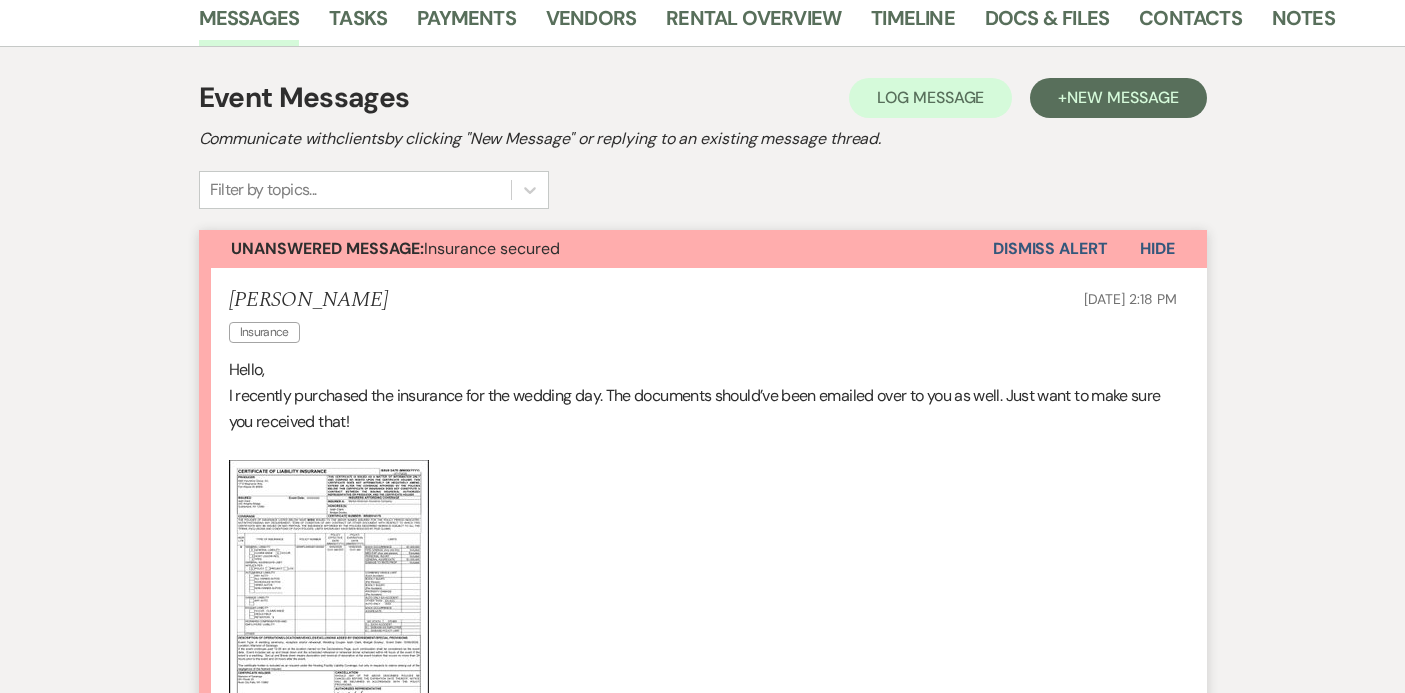 scroll, scrollTop: 504, scrollLeft: 0, axis: vertical 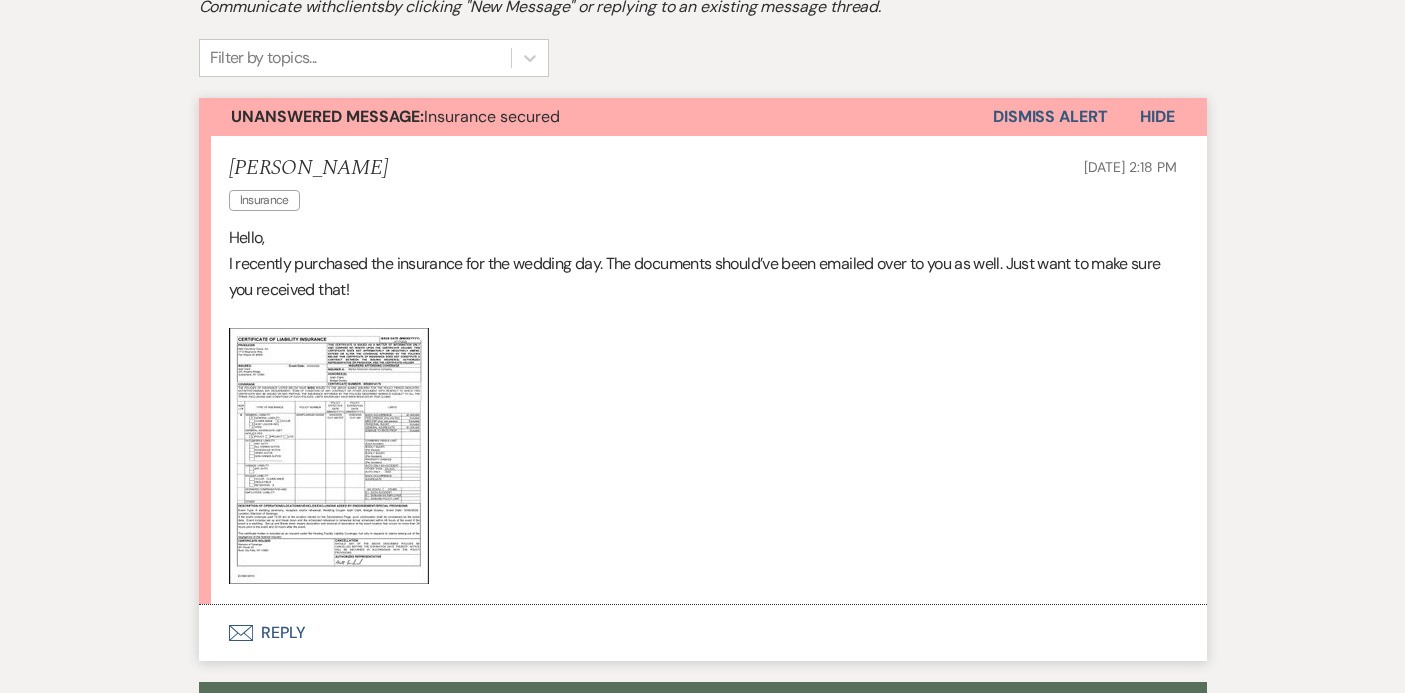 click at bounding box center [329, 456] 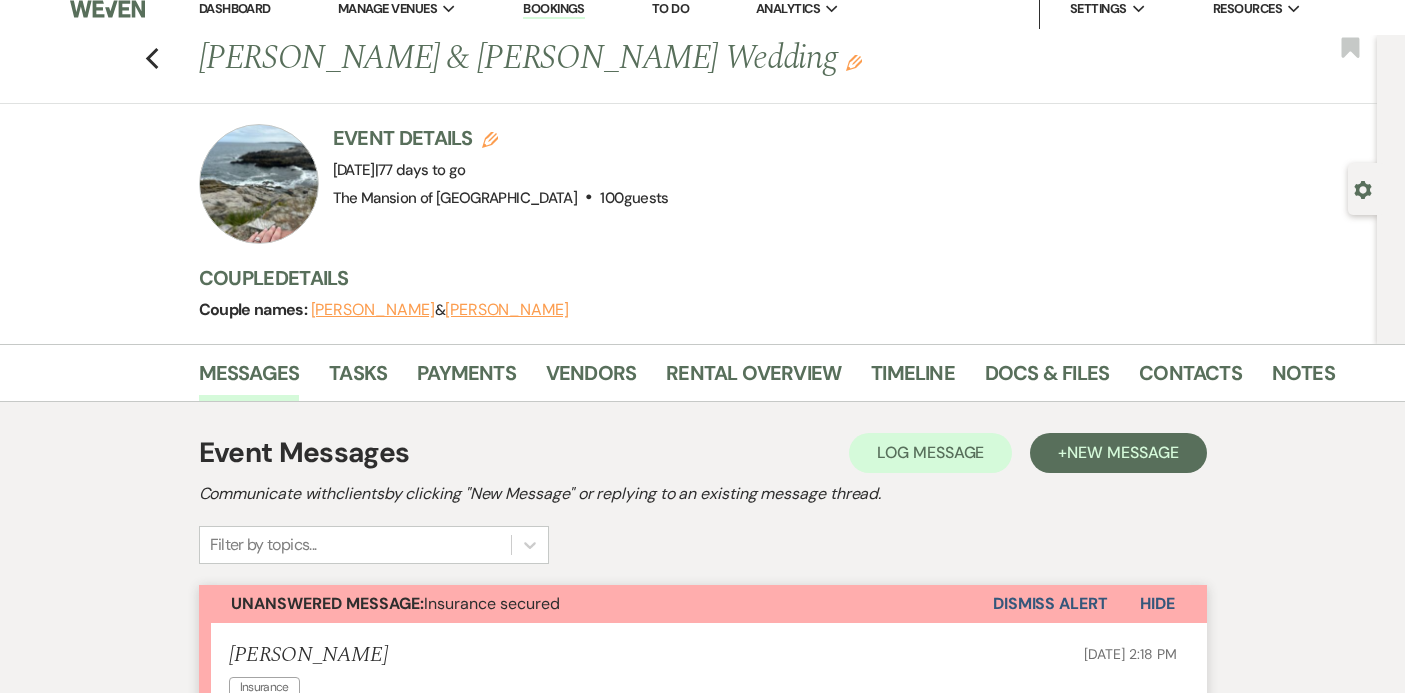 scroll, scrollTop: 16, scrollLeft: 0, axis: vertical 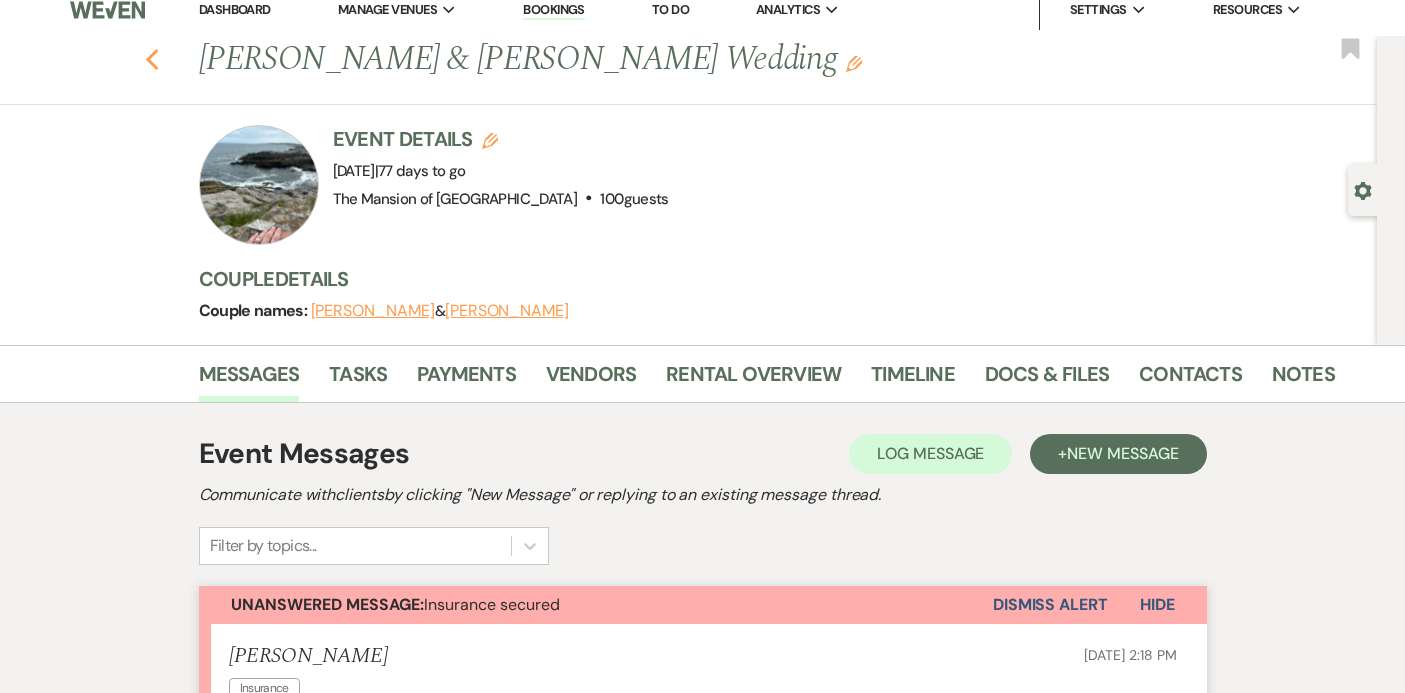 click on "Previous" 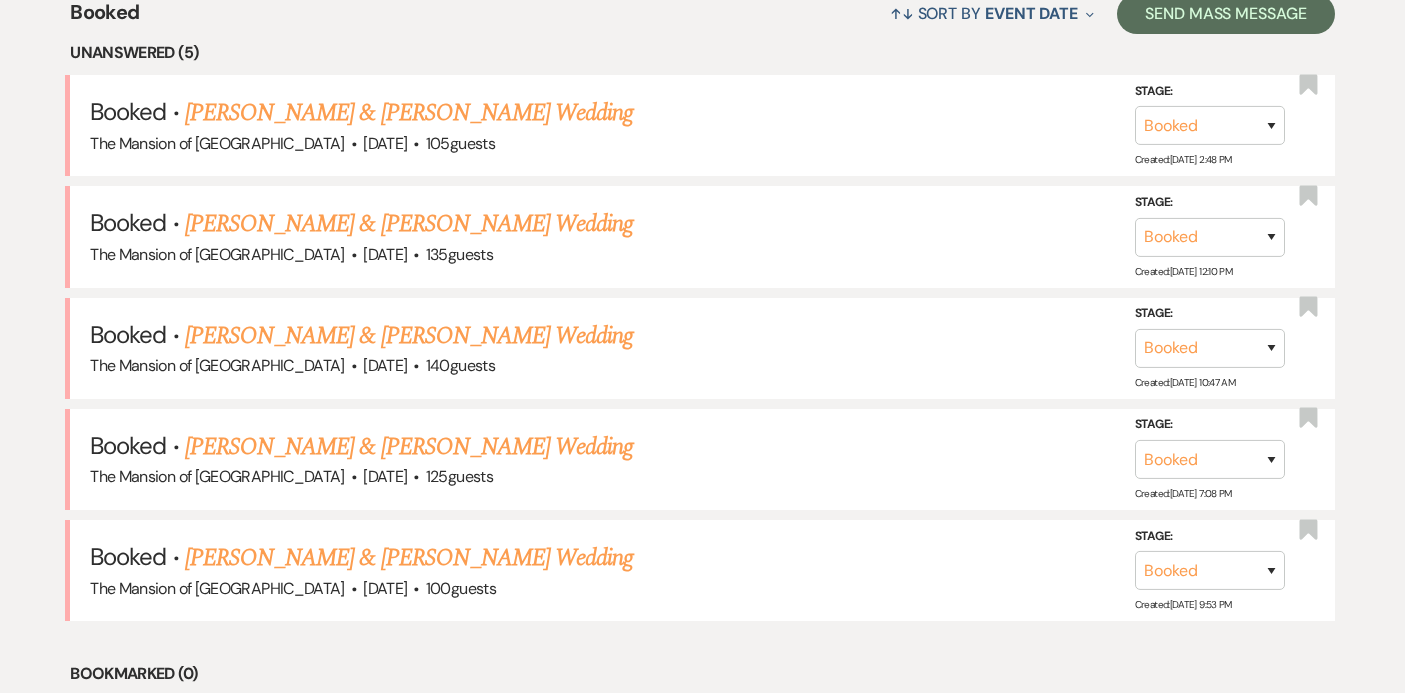 scroll, scrollTop: 817, scrollLeft: 0, axis: vertical 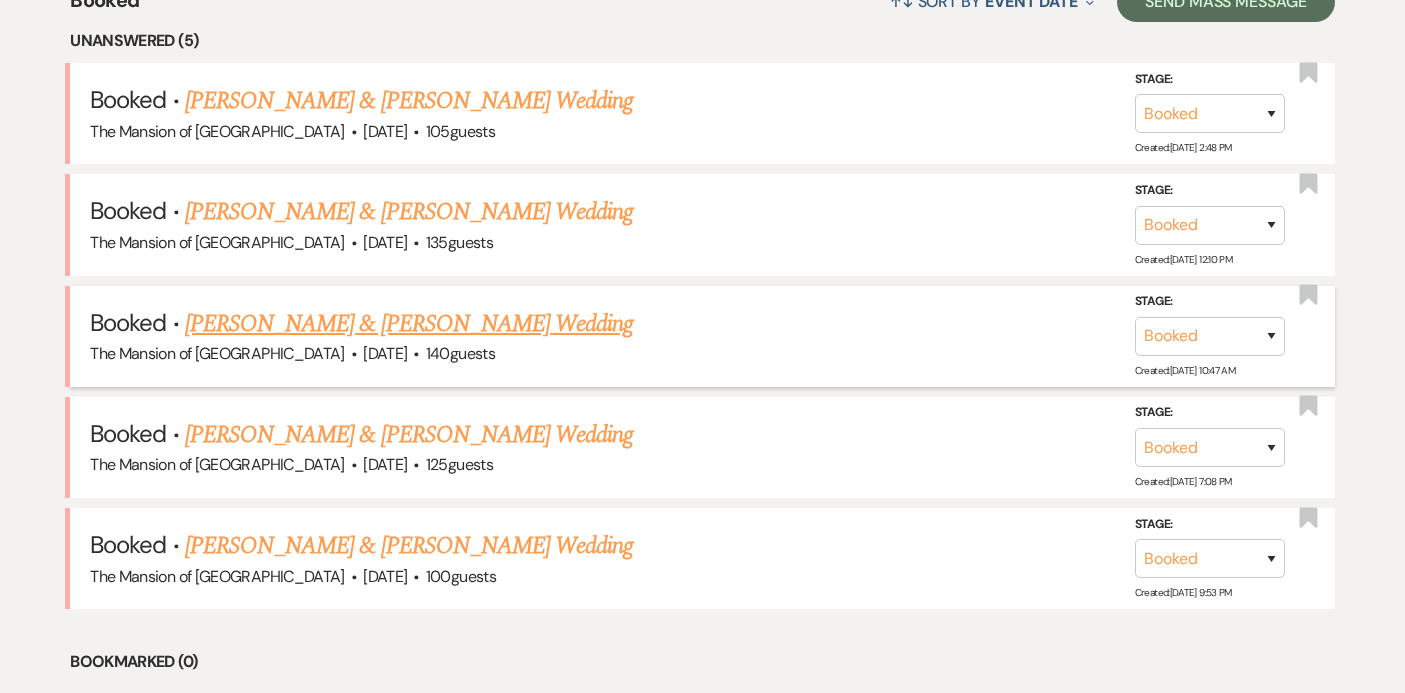 click on "[PERSON_NAME] & [PERSON_NAME] Wedding" at bounding box center [409, 324] 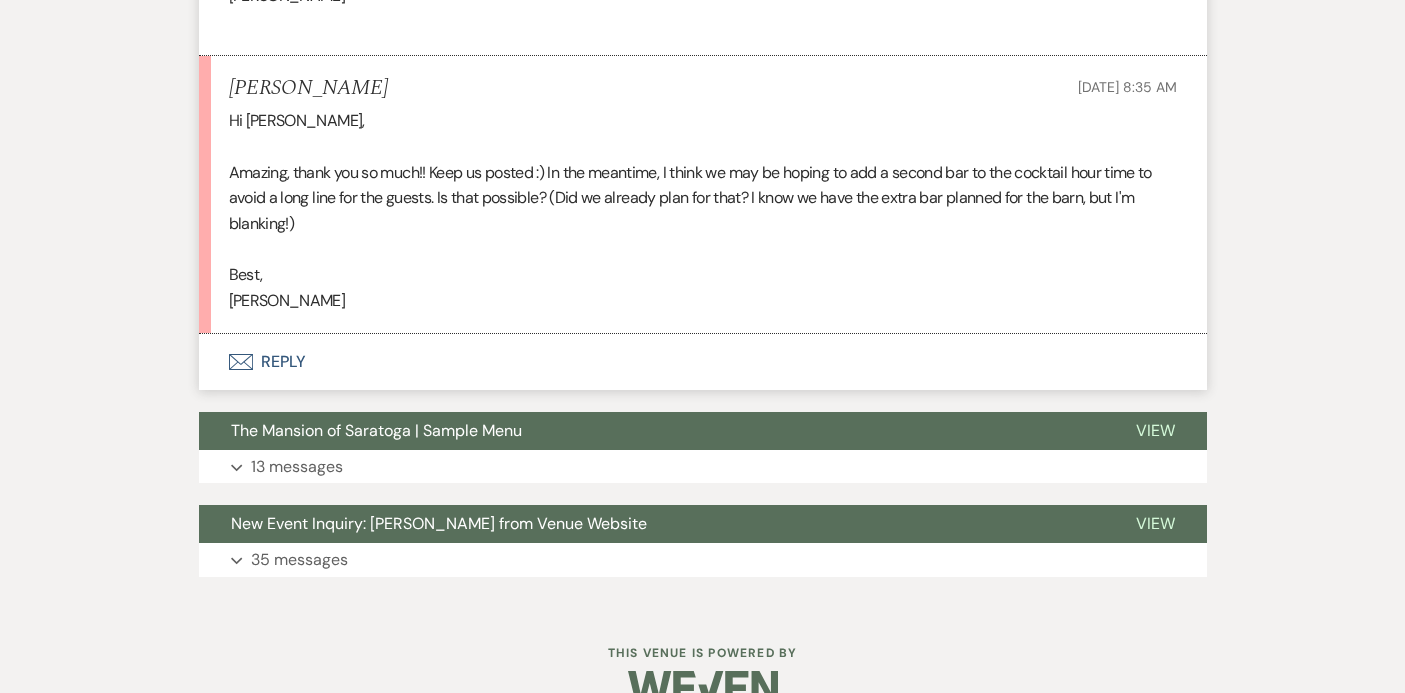 scroll, scrollTop: 2323, scrollLeft: 0, axis: vertical 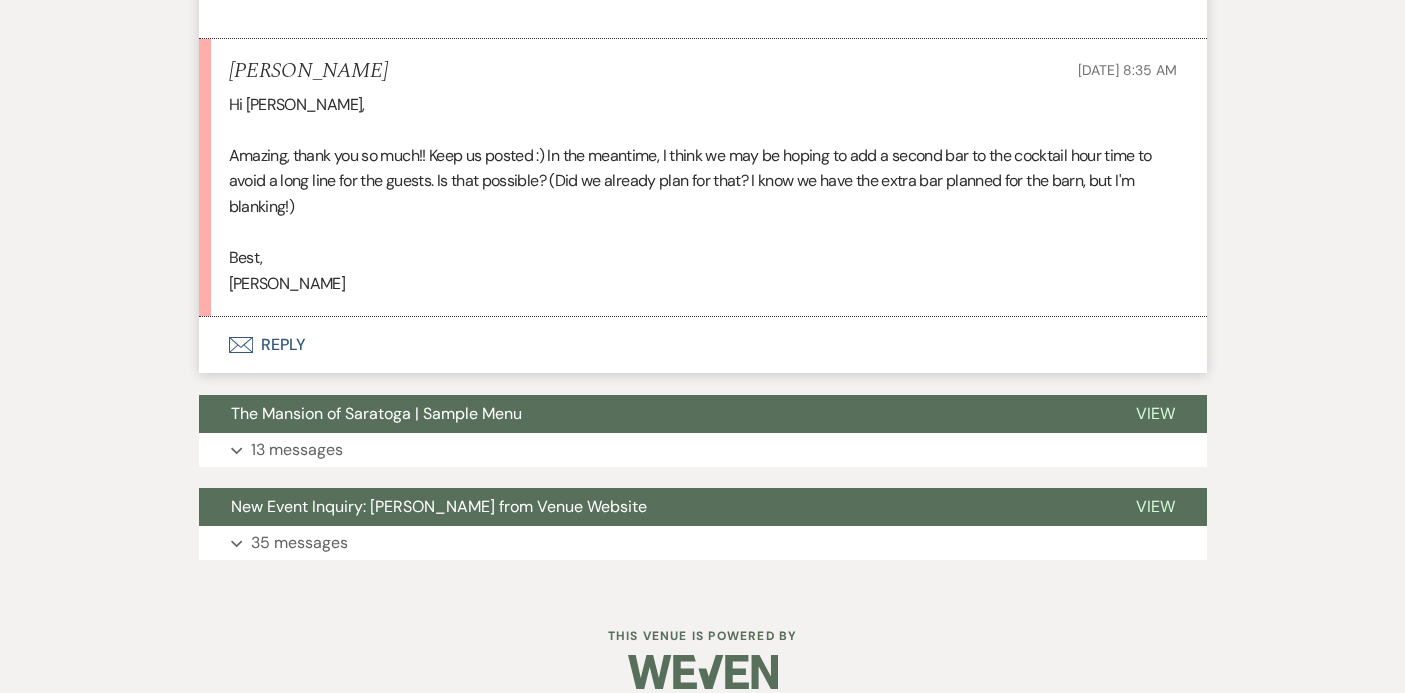 click on "Envelope Reply" at bounding box center (703, 345) 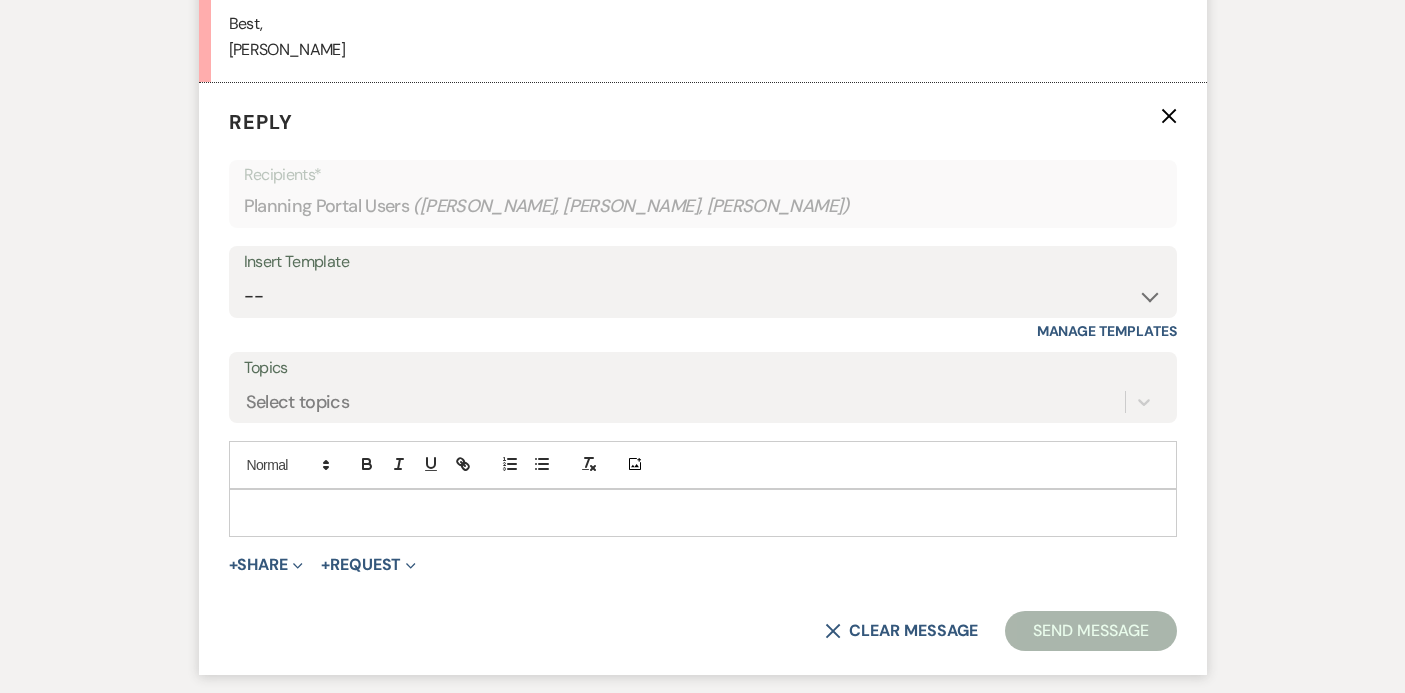 scroll, scrollTop: 2563, scrollLeft: 0, axis: vertical 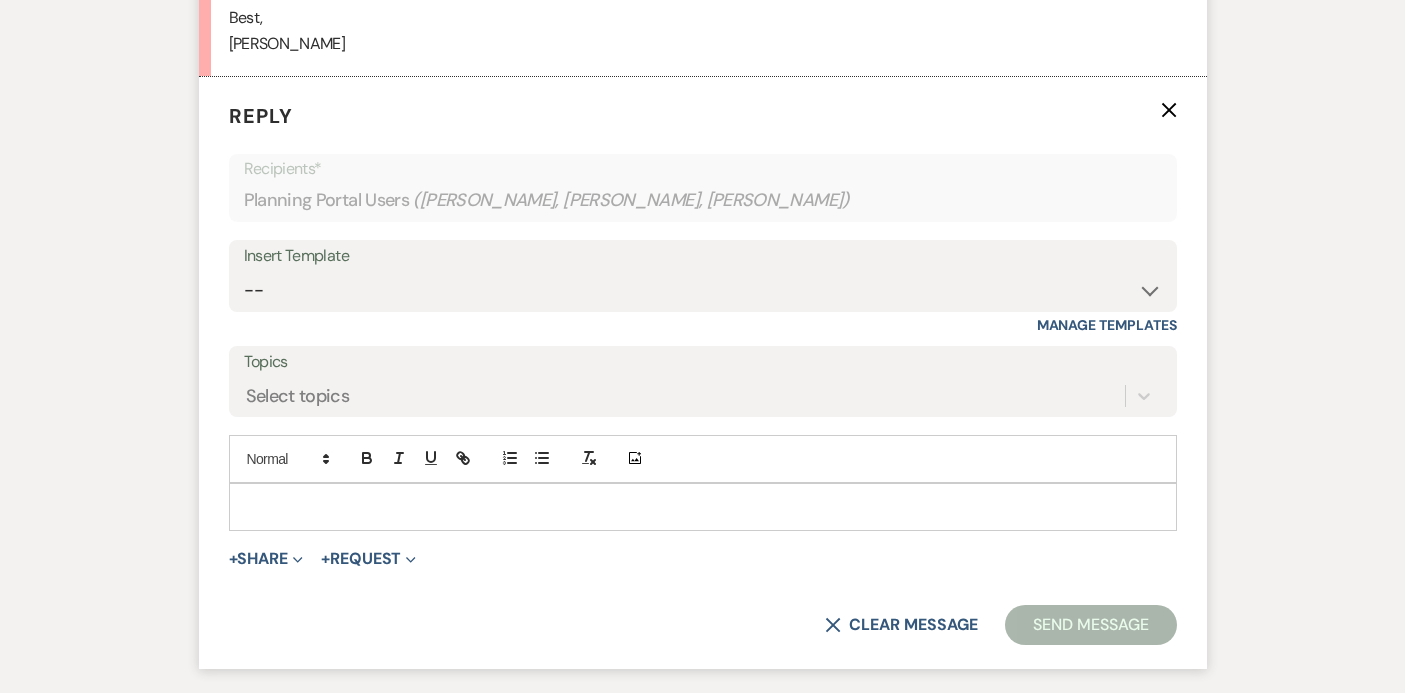 click at bounding box center (703, 507) 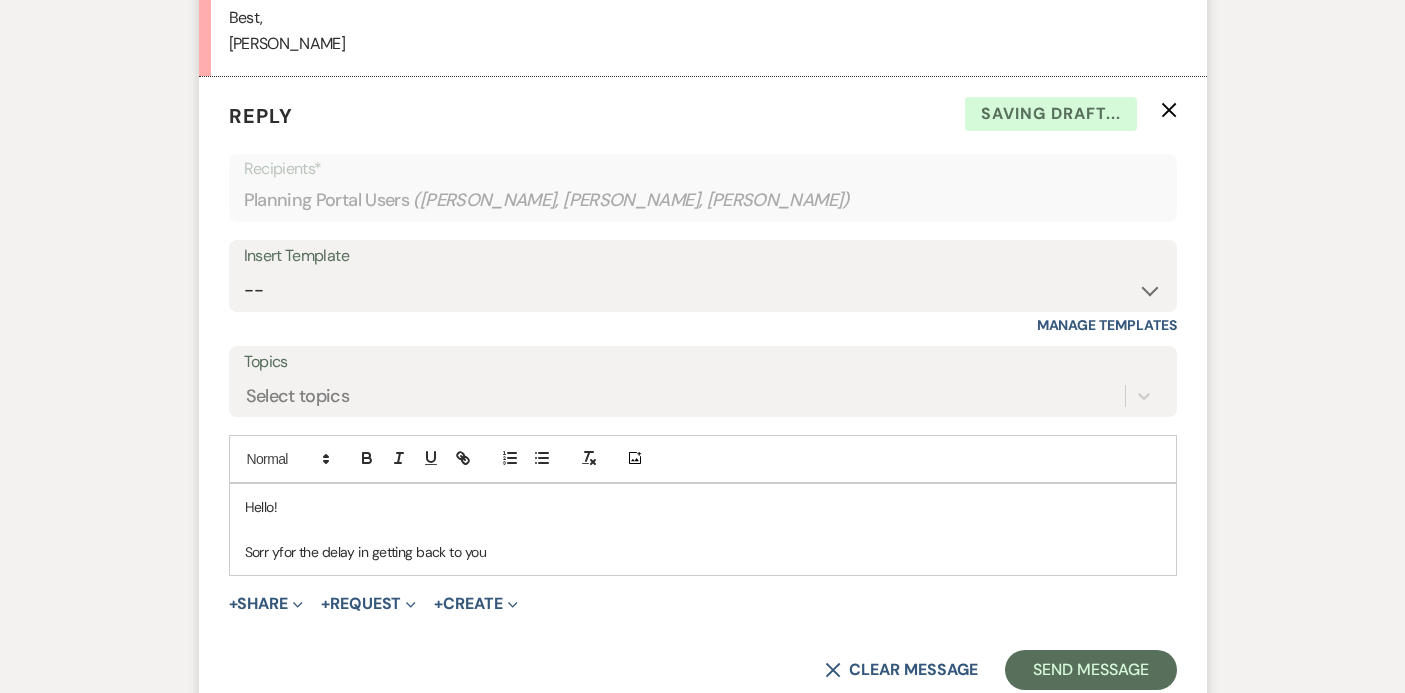 click on "Sorr yfor the delay in getting back to you" at bounding box center (703, 552) 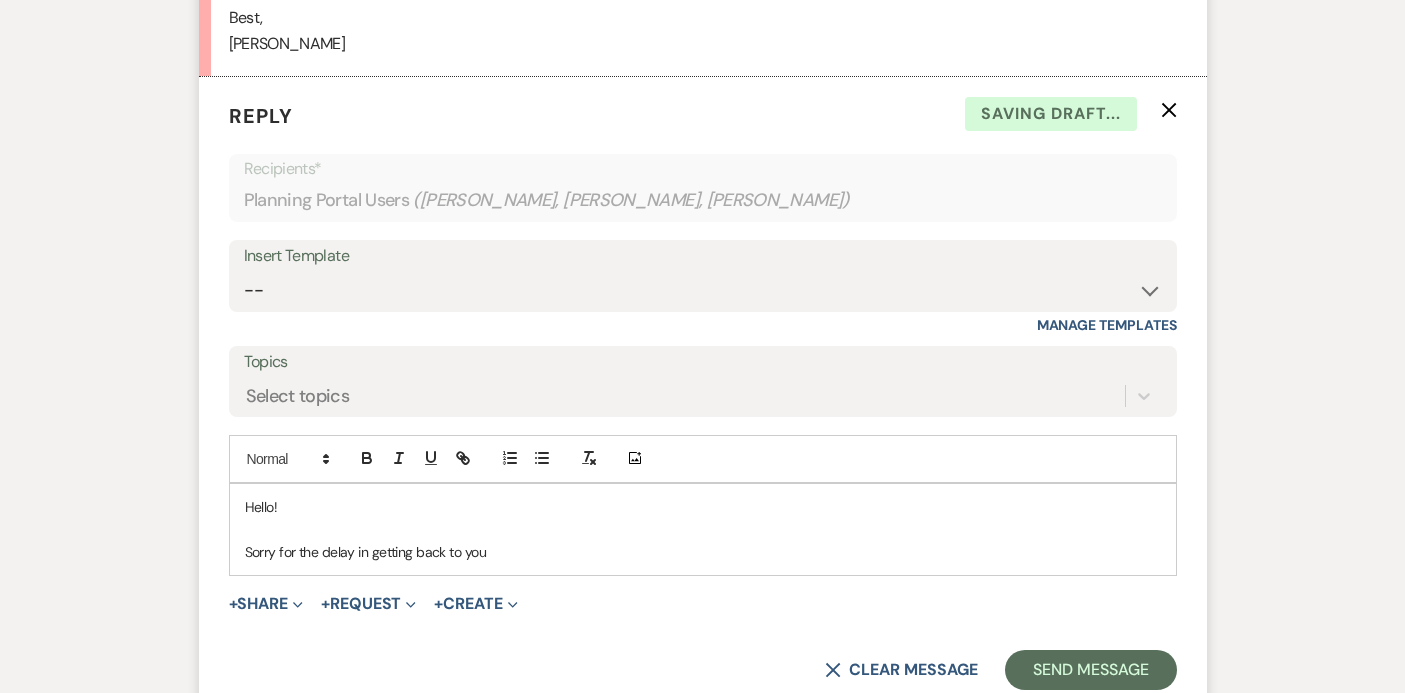 click on "Sorry for the delay in getting back to you" at bounding box center [703, 552] 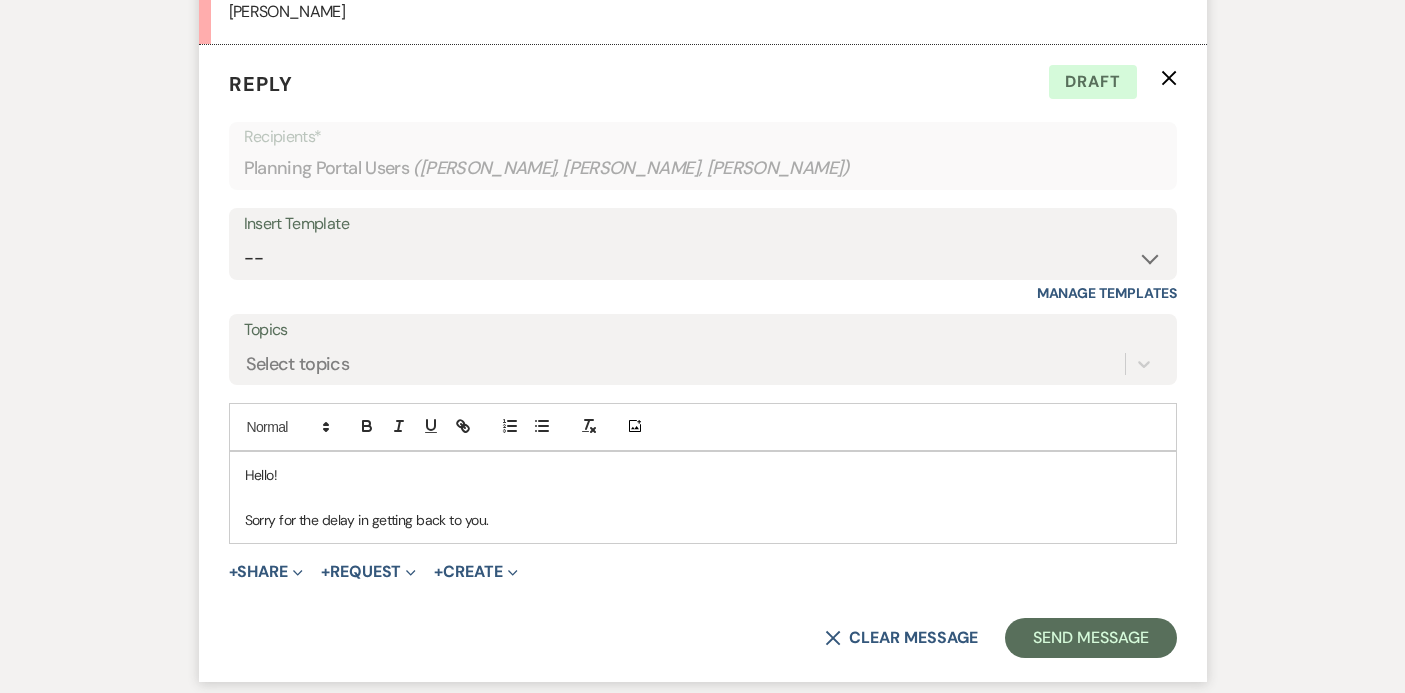 scroll, scrollTop: 2591, scrollLeft: 0, axis: vertical 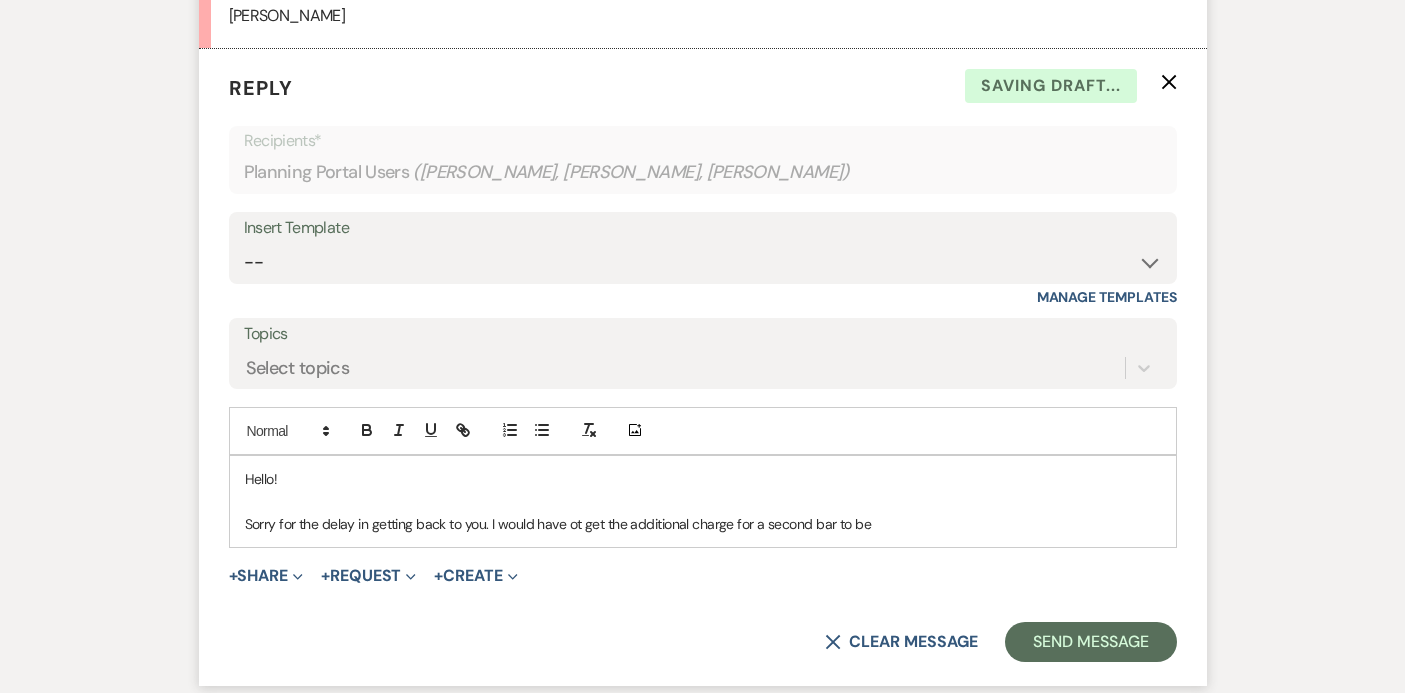 click on "Sorry for the delay in getting back to you. I would have ot get the additional charge for a second bar to be" at bounding box center [703, 524] 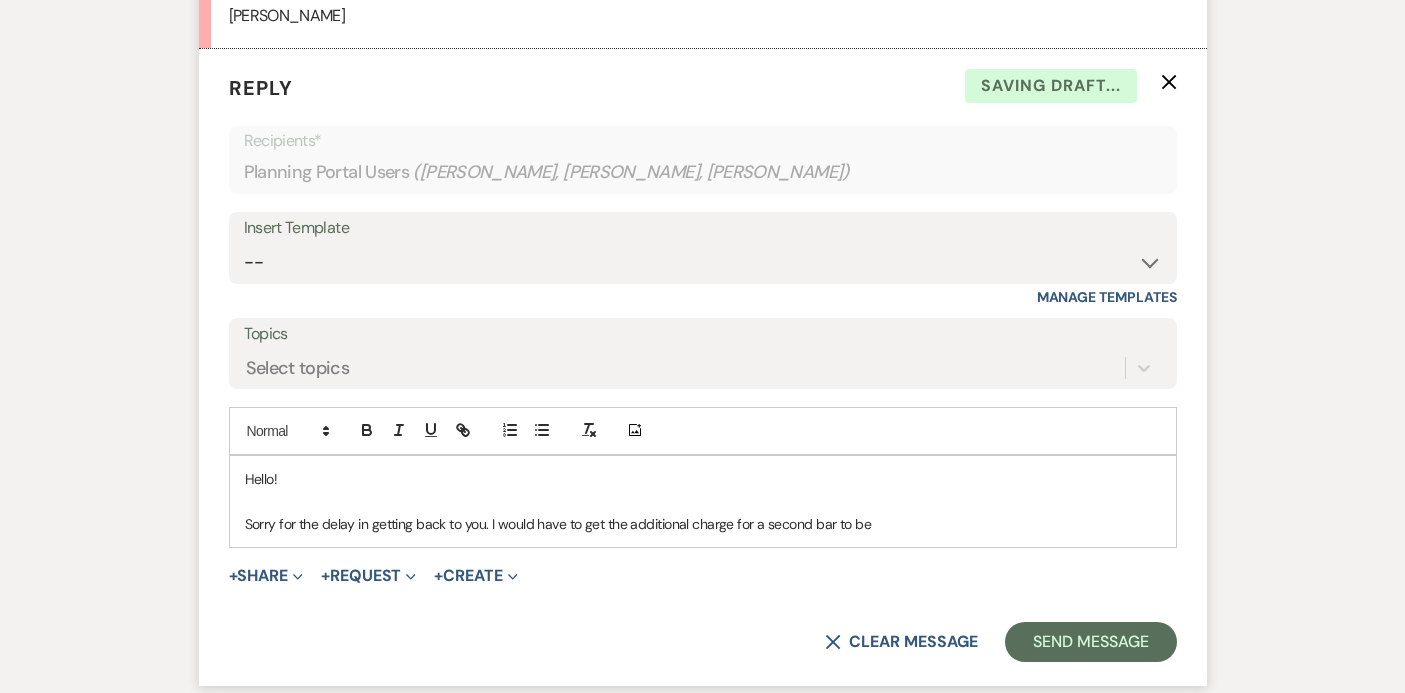 click on "Sorry for the delay in getting back to you. I would have to get the additional charge for a second bar to be" at bounding box center [703, 524] 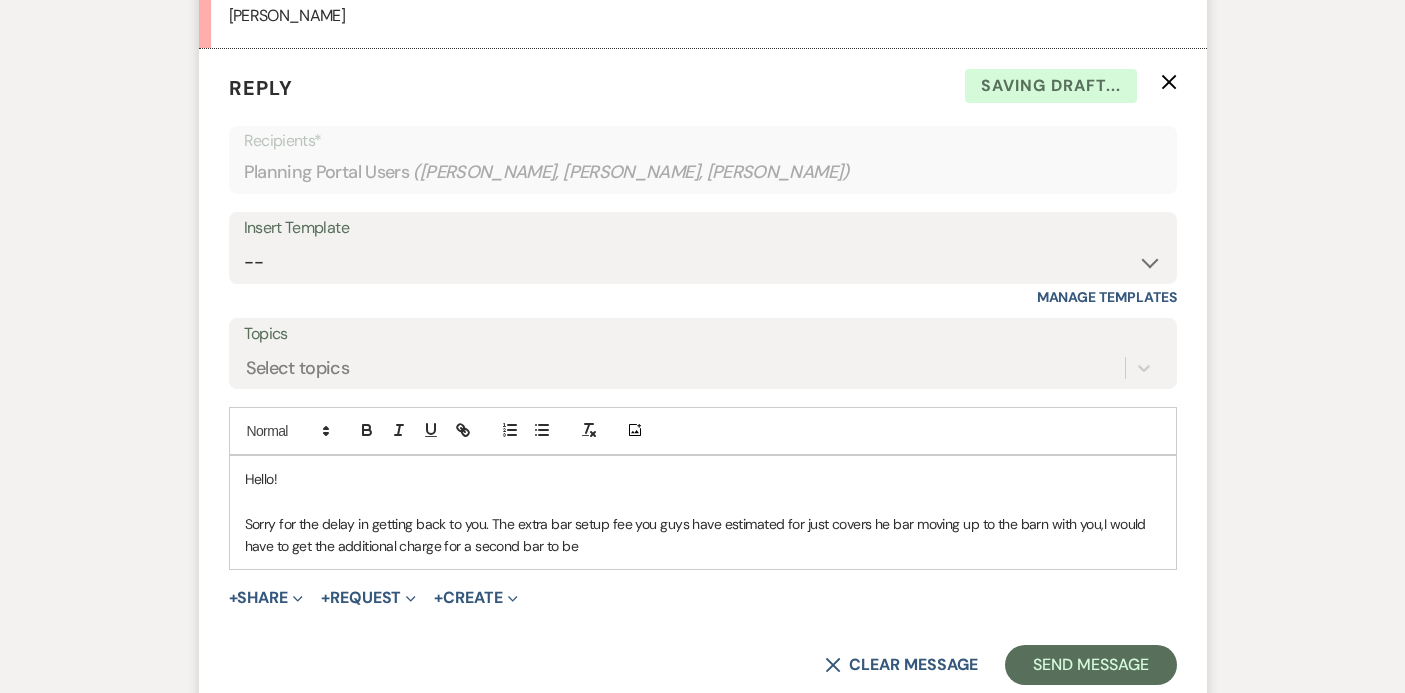 click on "Sorry for the delay in getting back to you. The extra bar setup fee you guys have estimated for just covers he bar moving up to the barn with you,I would have to get the additional charge for a second bar to be" at bounding box center (703, 535) 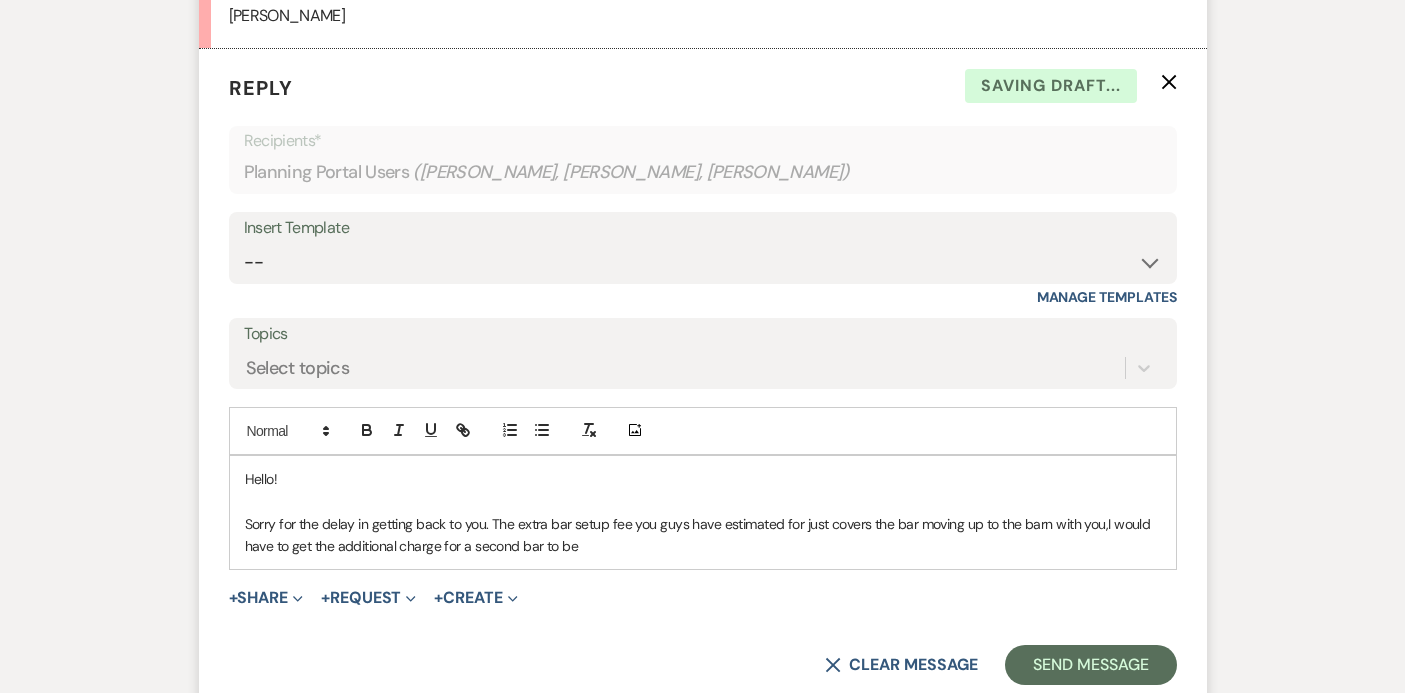 click on "Sorry for the delay in getting back to you. The extra bar setup fee you guys have estimated for just covers the bar moving up to the barn with you,I would have to get the additional charge for a second bar to be" at bounding box center [703, 535] 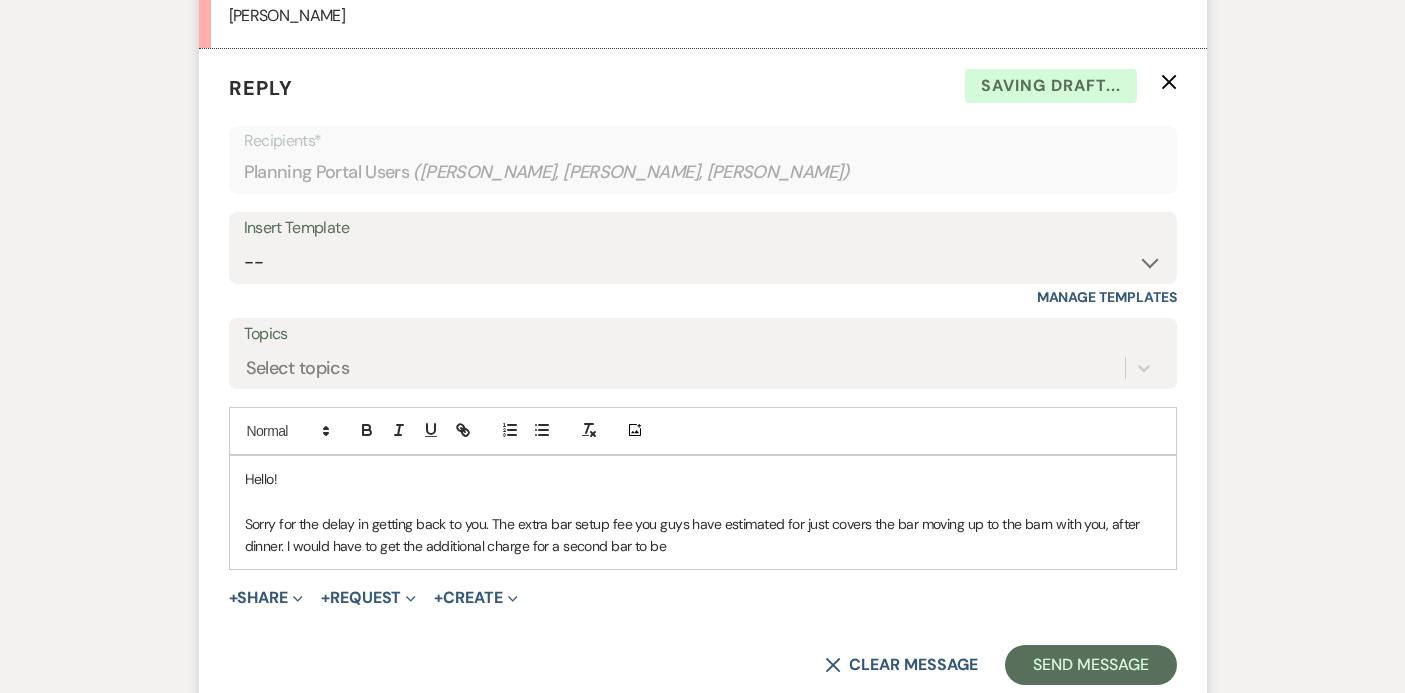 click on "Sorry for the delay in getting back to you. The extra bar setup fee you guys have estimated for just covers the bar moving up to the barn with you, after dinner. I would have to get the additional charge for a second bar to be" at bounding box center (703, 535) 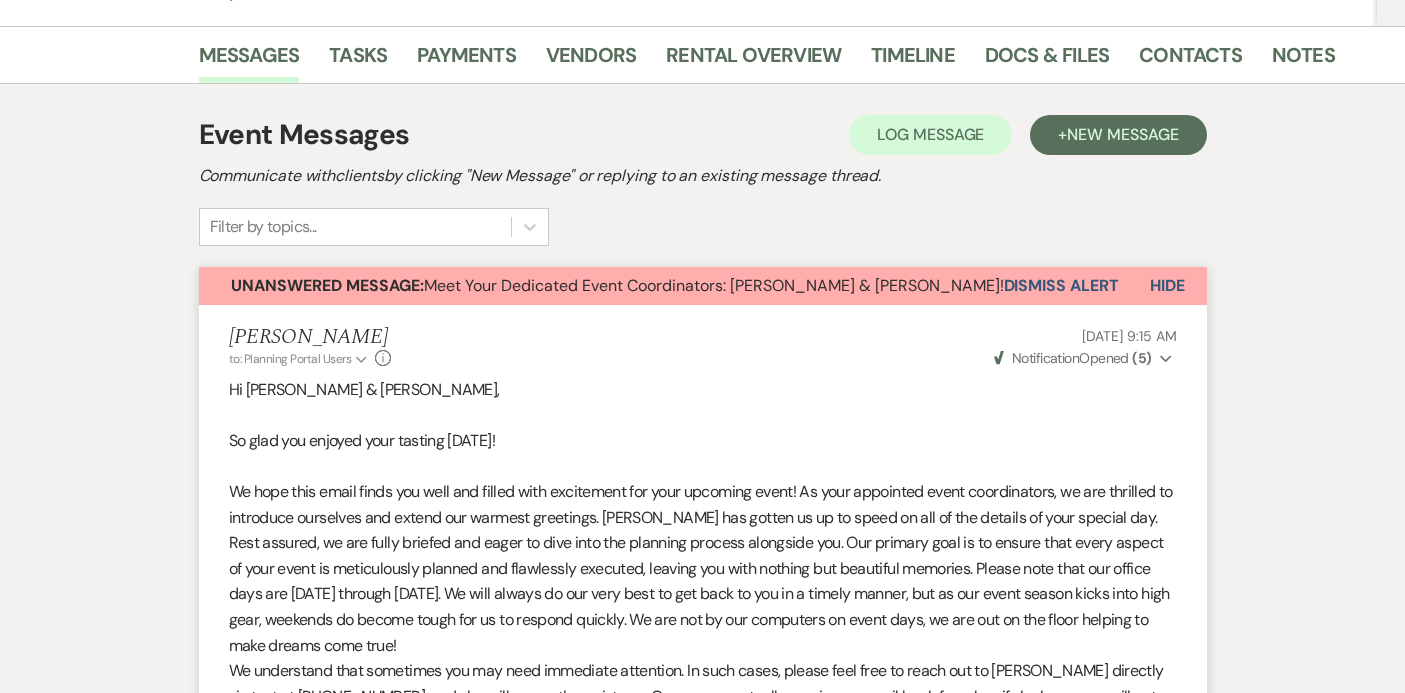 scroll, scrollTop: 0, scrollLeft: 0, axis: both 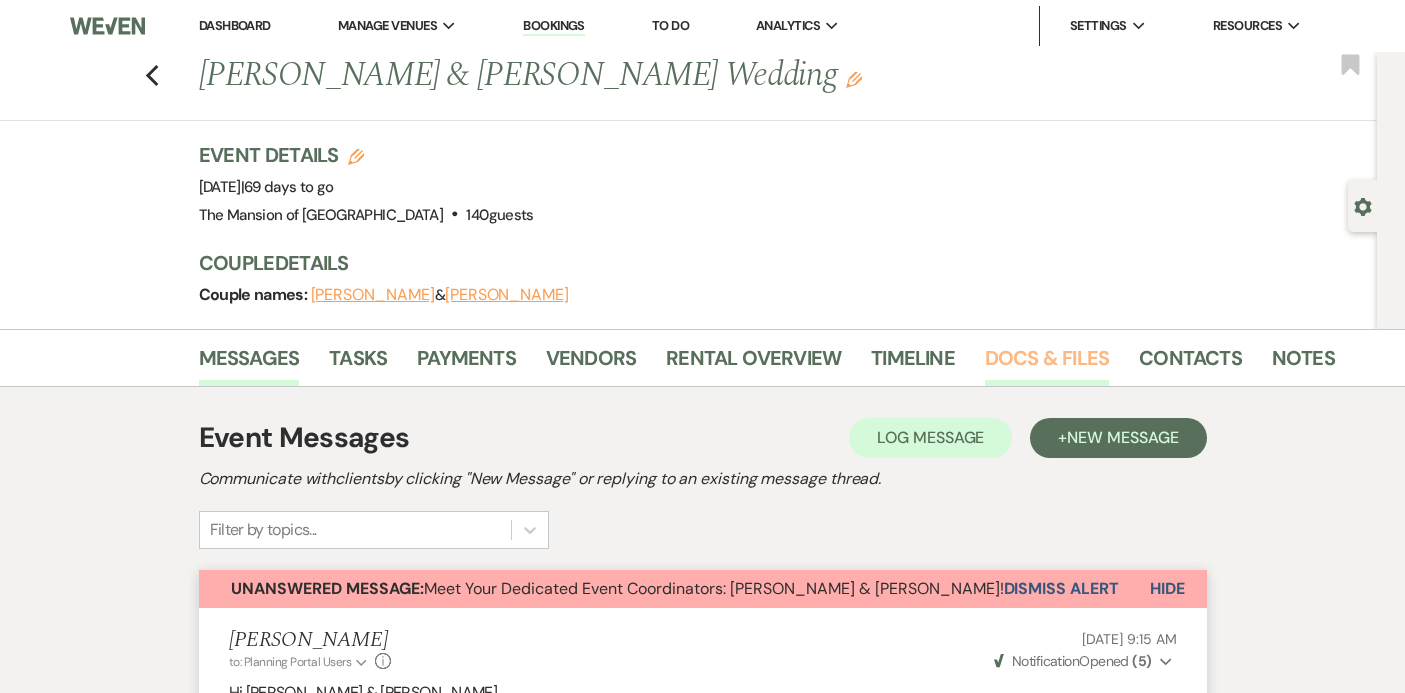 click on "Docs & Files" at bounding box center (1047, 364) 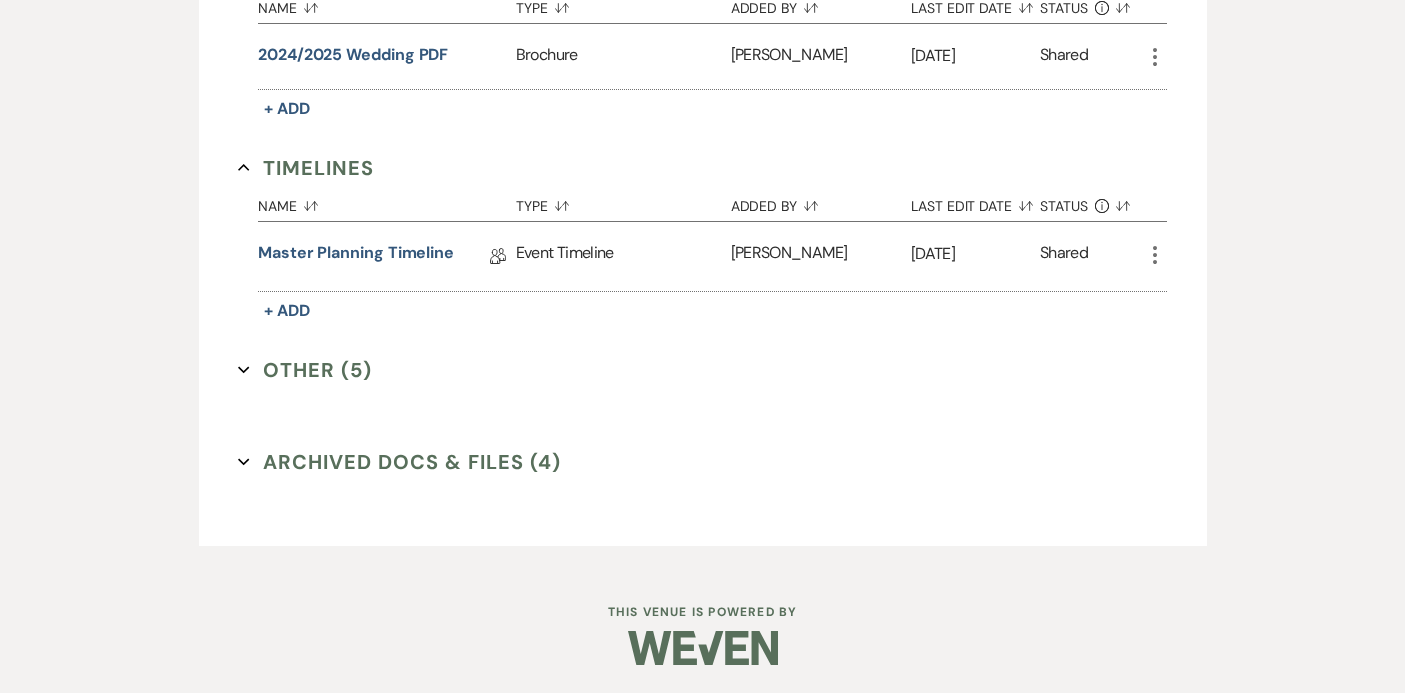 scroll, scrollTop: 978, scrollLeft: 0, axis: vertical 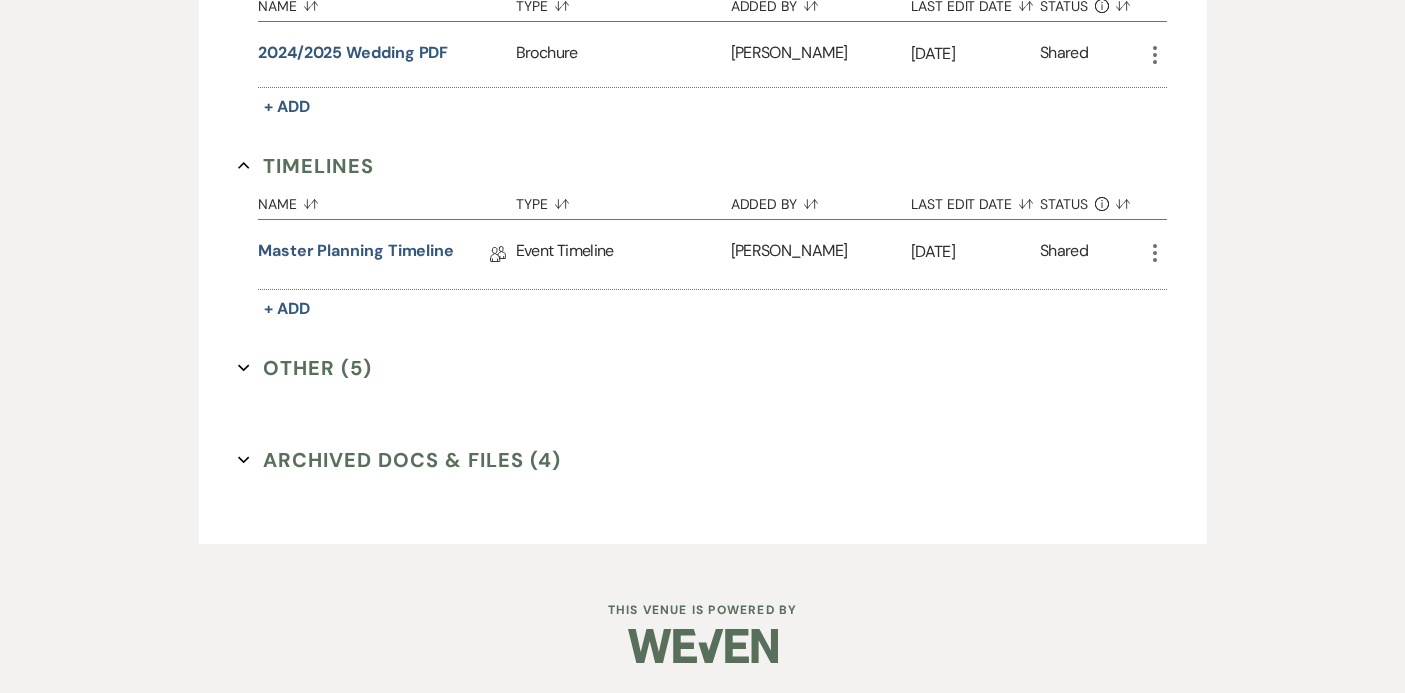 click on "Expand" 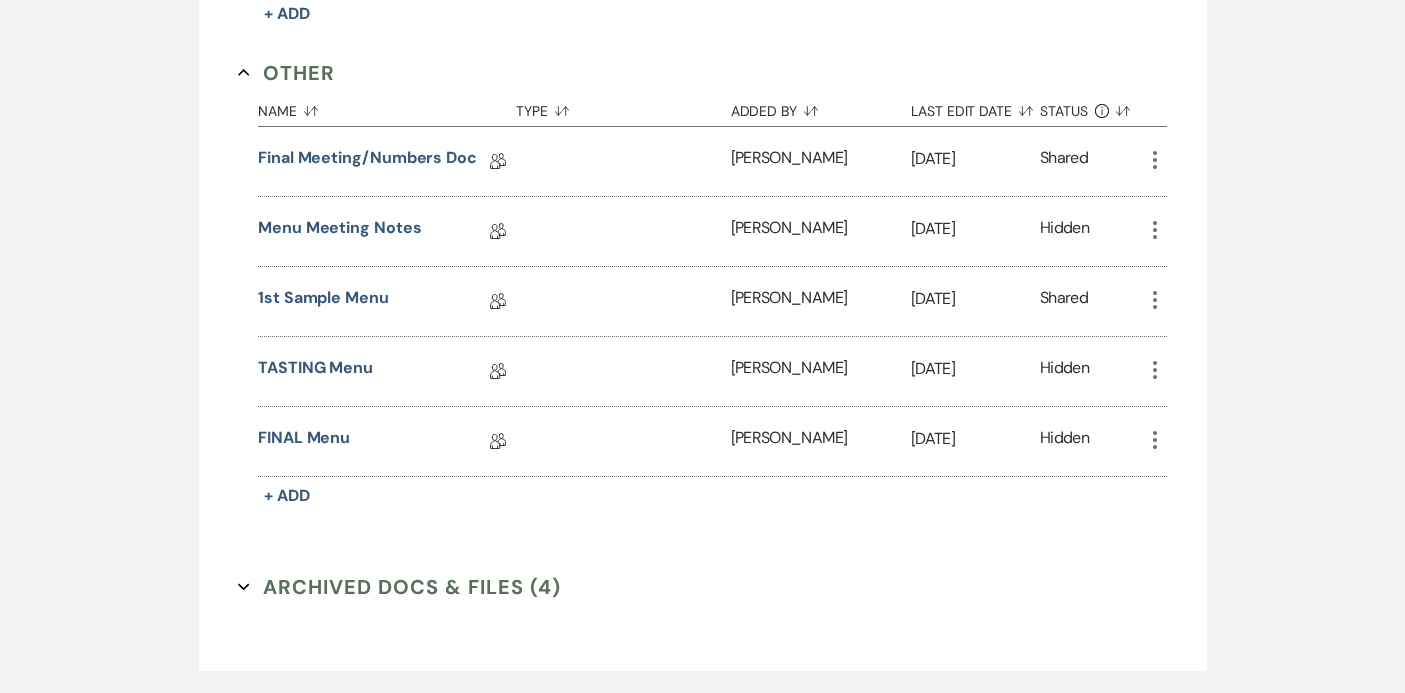 scroll, scrollTop: 1400, scrollLeft: 0, axis: vertical 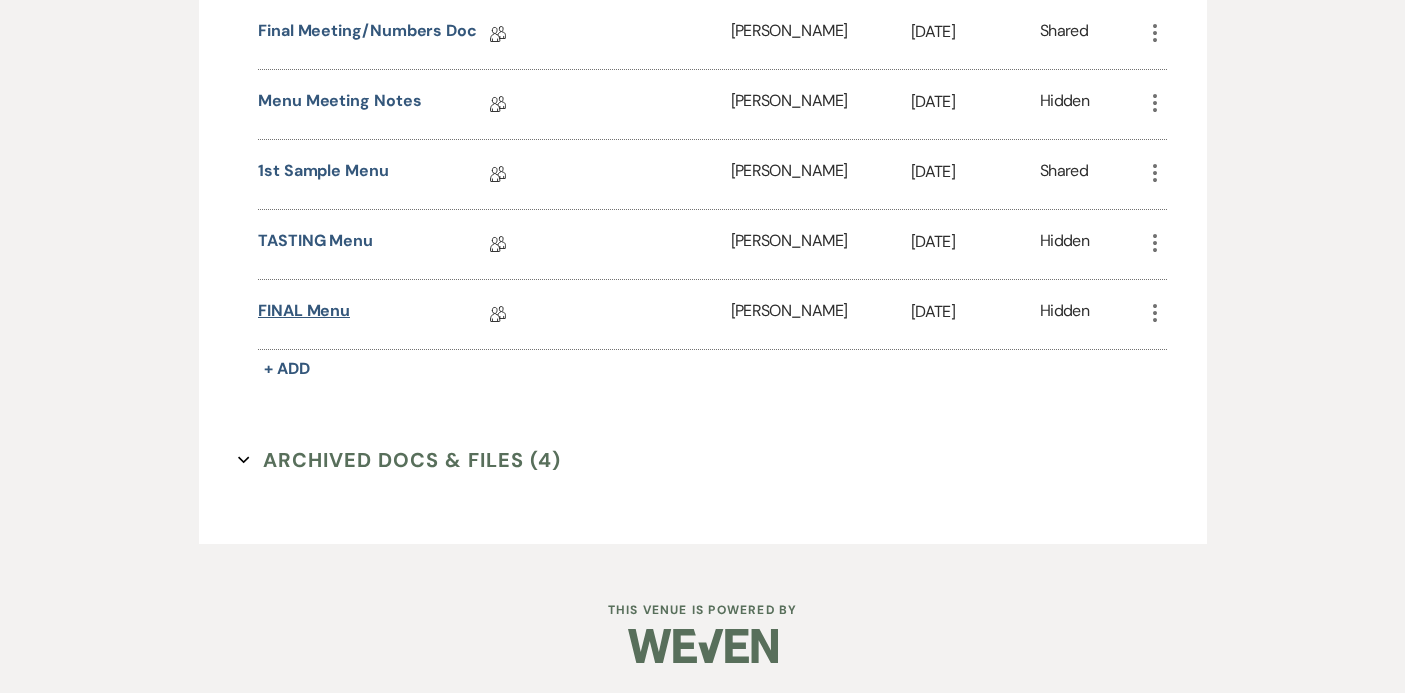 click on "FINAL Menu" at bounding box center (304, 314) 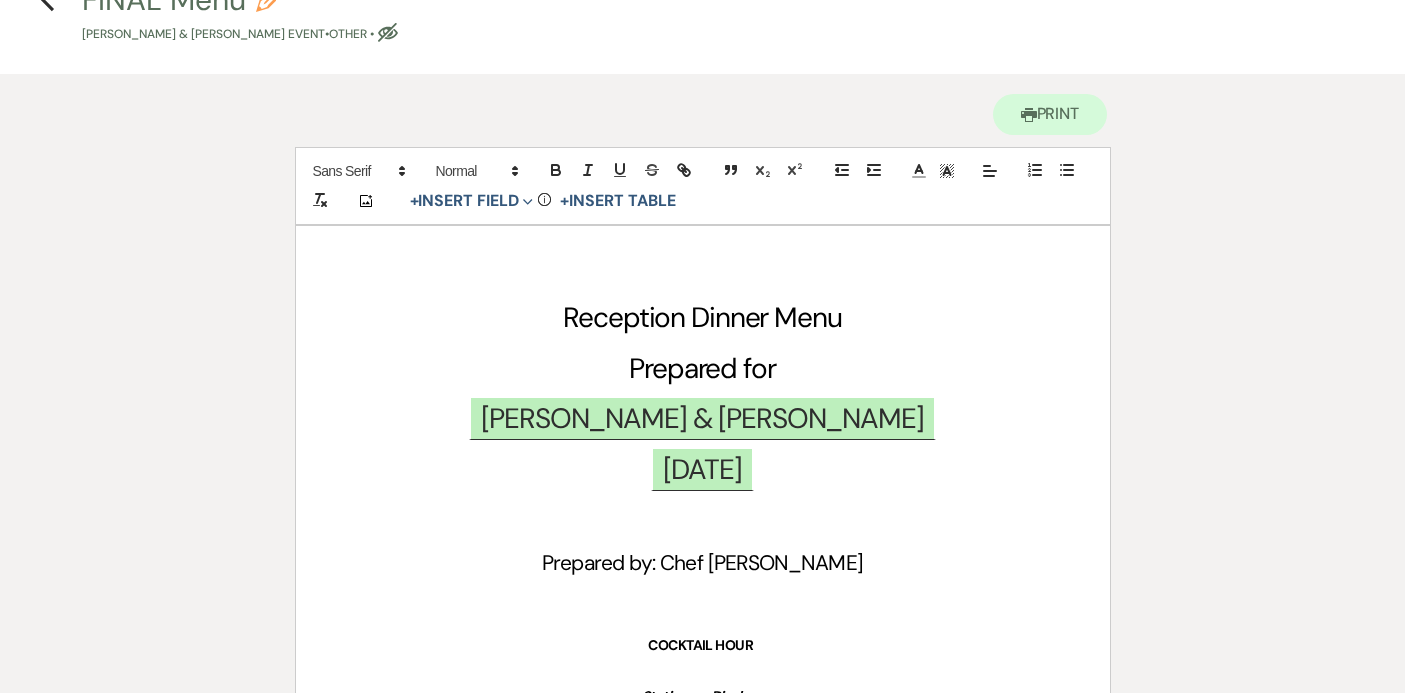scroll, scrollTop: 0, scrollLeft: 0, axis: both 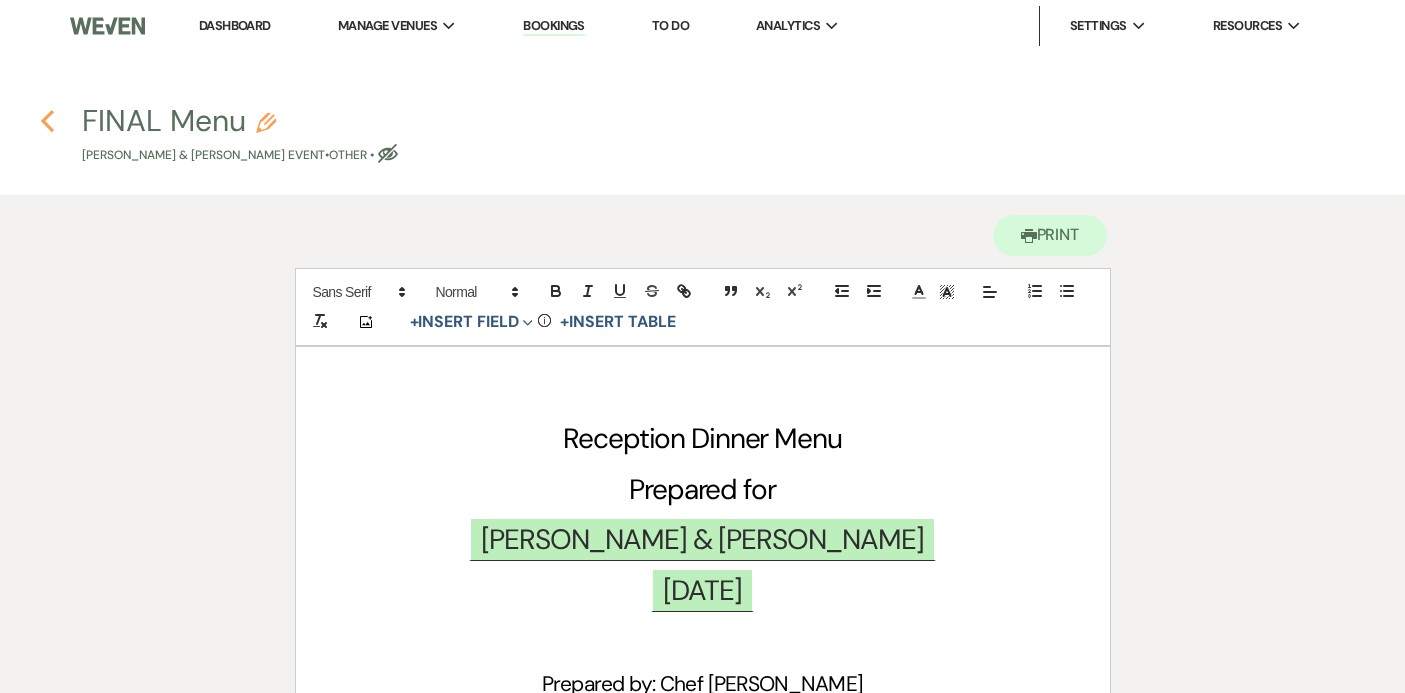 click 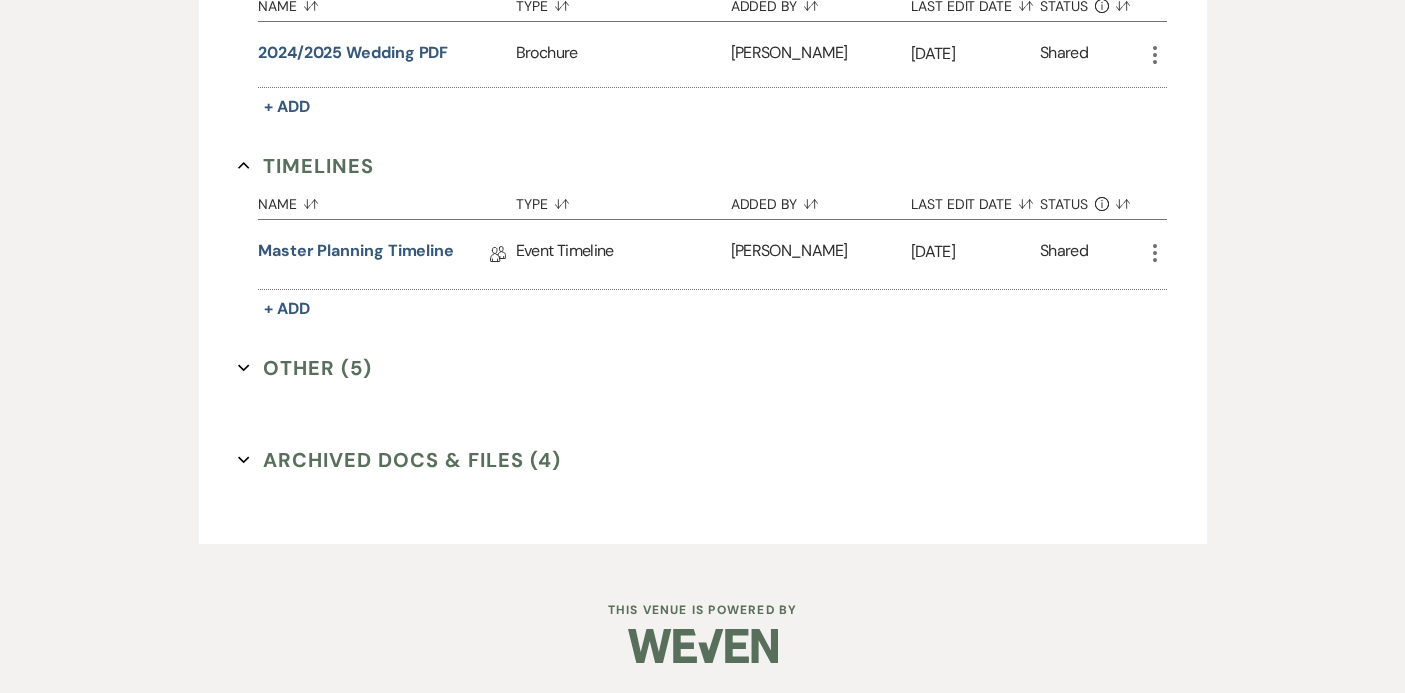 scroll, scrollTop: 0, scrollLeft: 0, axis: both 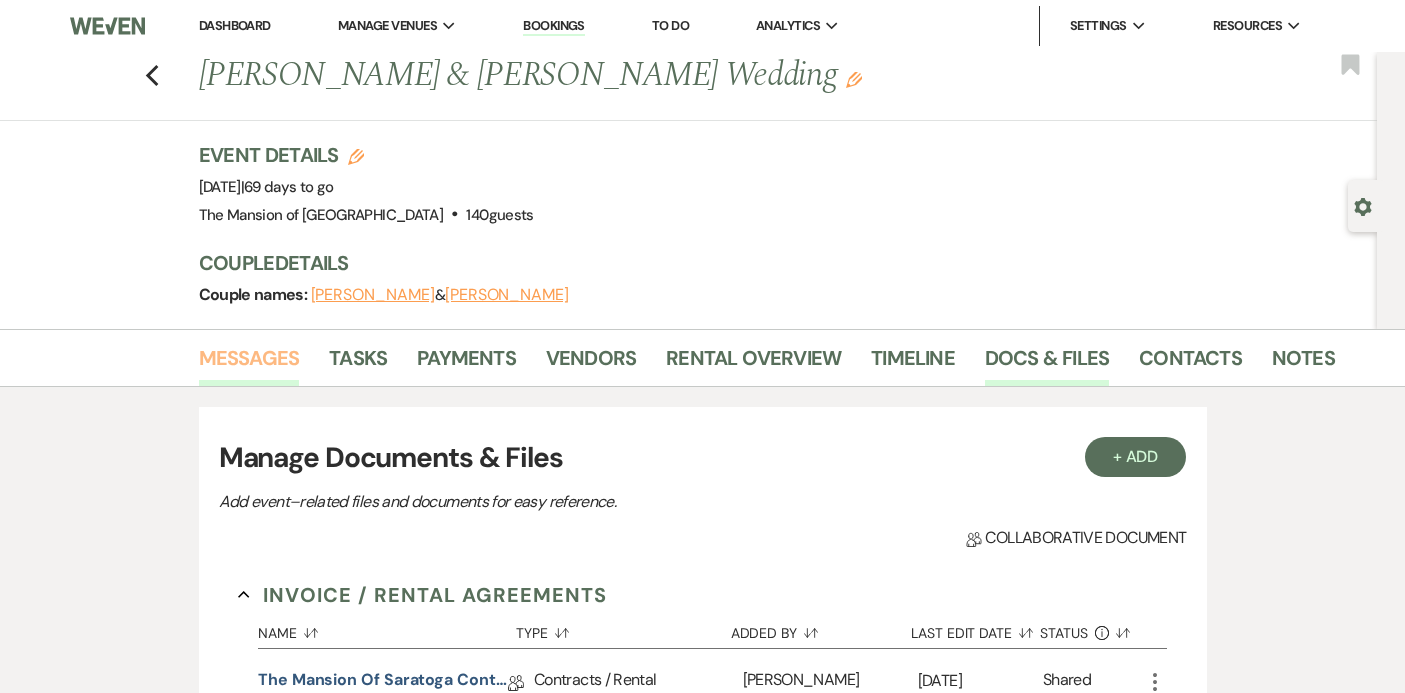 click on "Messages" at bounding box center (249, 364) 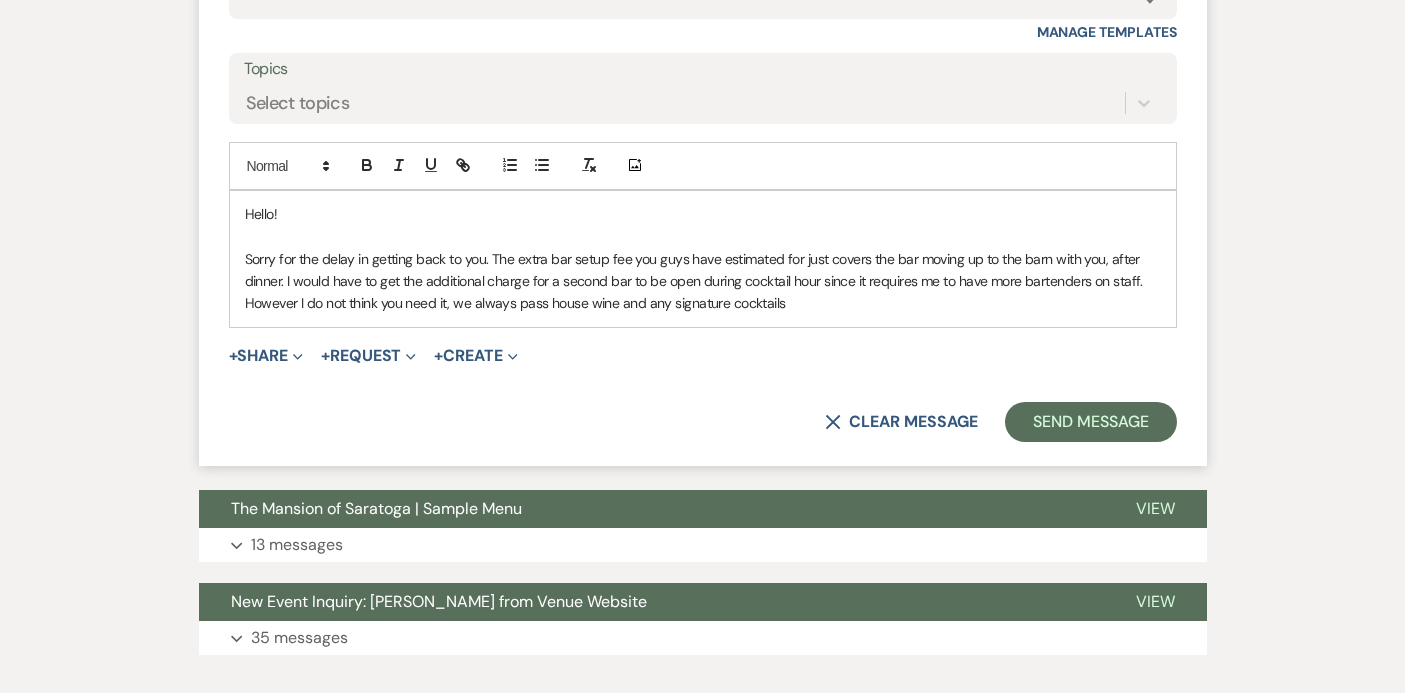 scroll, scrollTop: 2810, scrollLeft: 0, axis: vertical 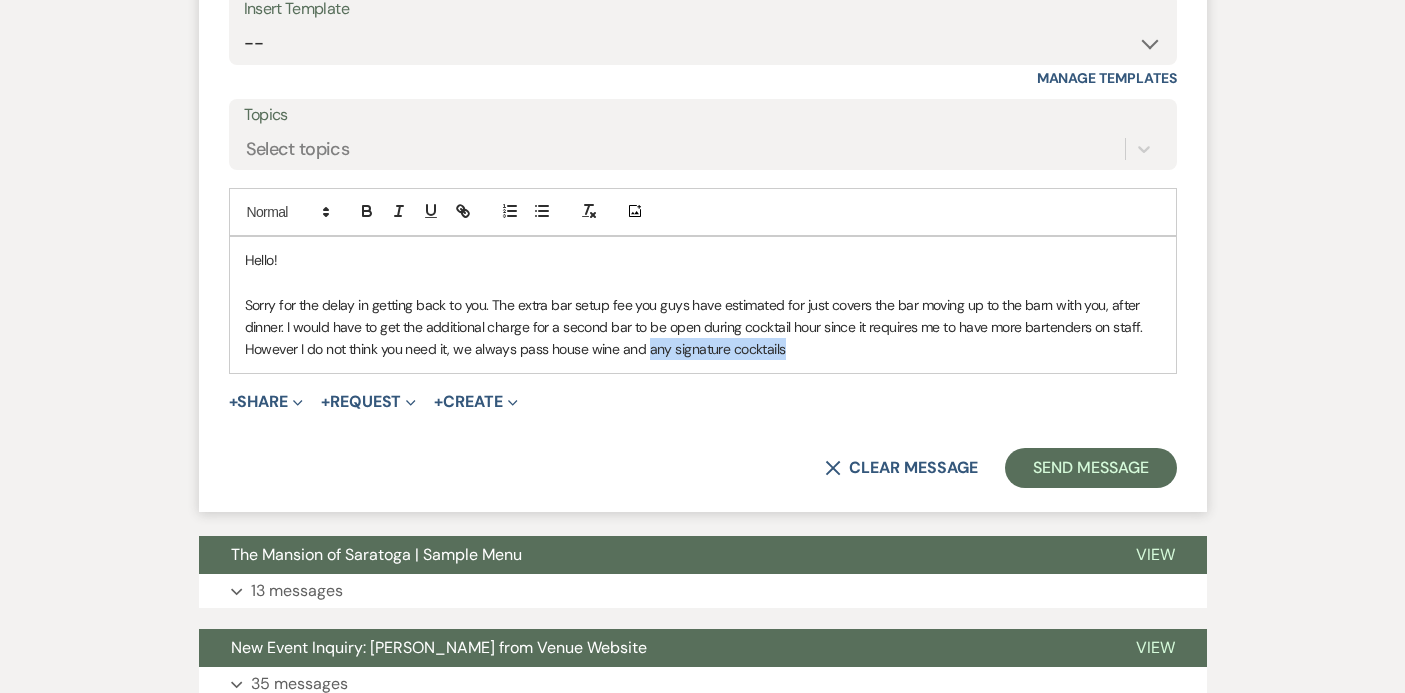 drag, startPoint x: 786, startPoint y: 333, endPoint x: 642, endPoint y: 328, distance: 144.08678 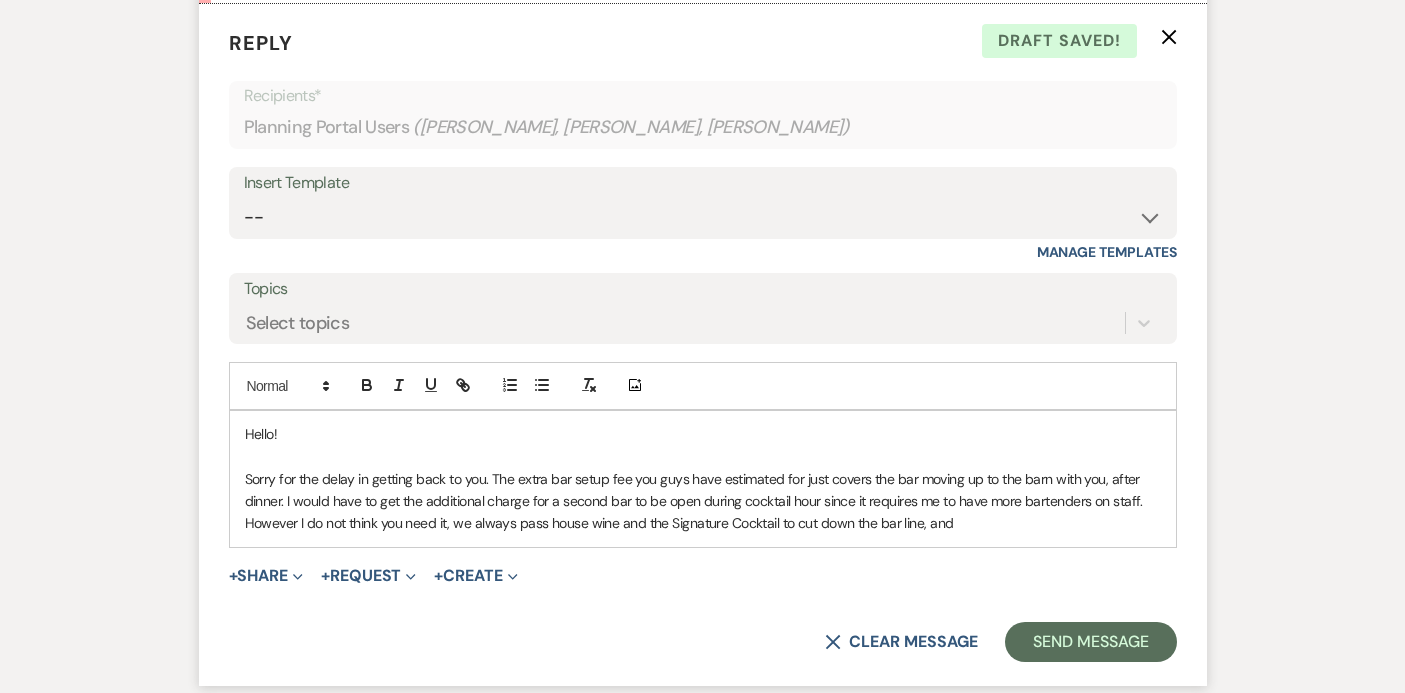 scroll, scrollTop: 2639, scrollLeft: 0, axis: vertical 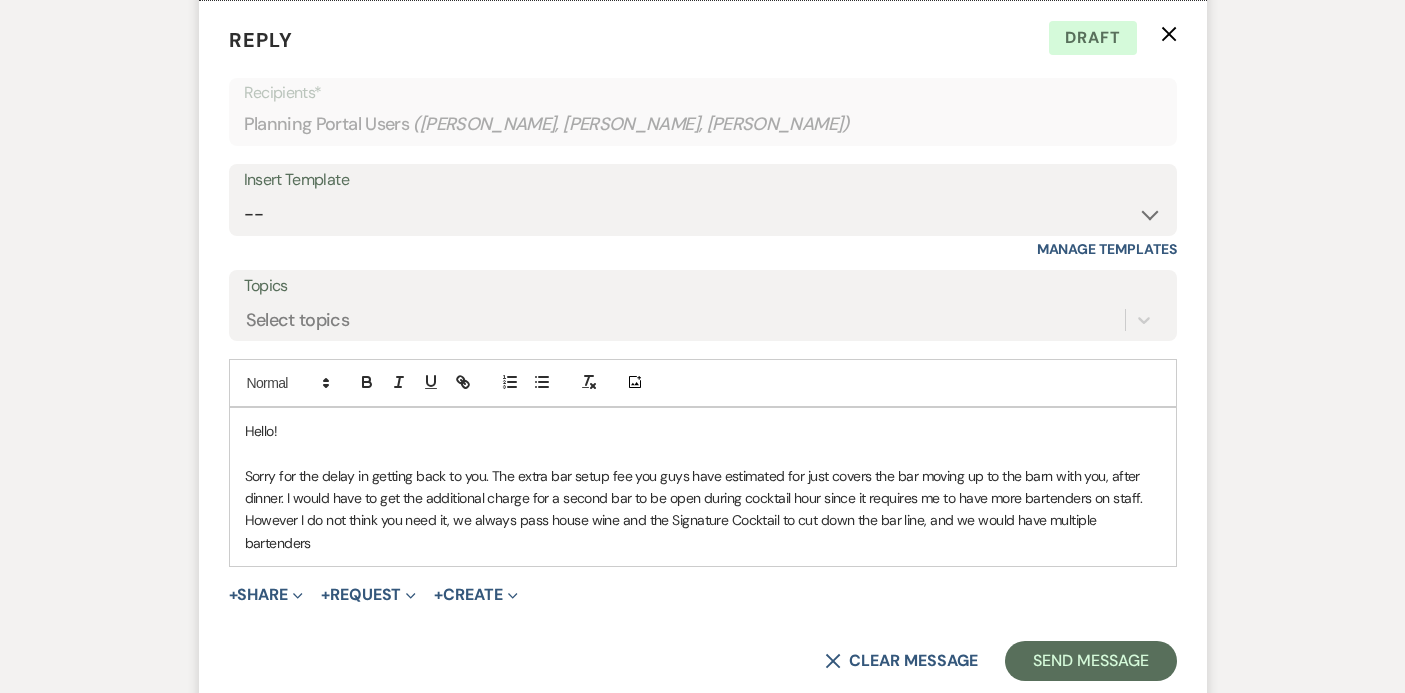 click on "Sorry for the delay in getting back to you. The extra bar setup fee you guys have estimated for just covers the bar moving up to the barn with you, after dinner. I would have to get the additional charge for a second bar to be open during cocktail hour since it requires me to have more bartenders on staff. However I do not think you need it, we always pass house wine and the Signature Cocktail to cut down the bar line, and we would have multiple bartenders" at bounding box center [703, 510] 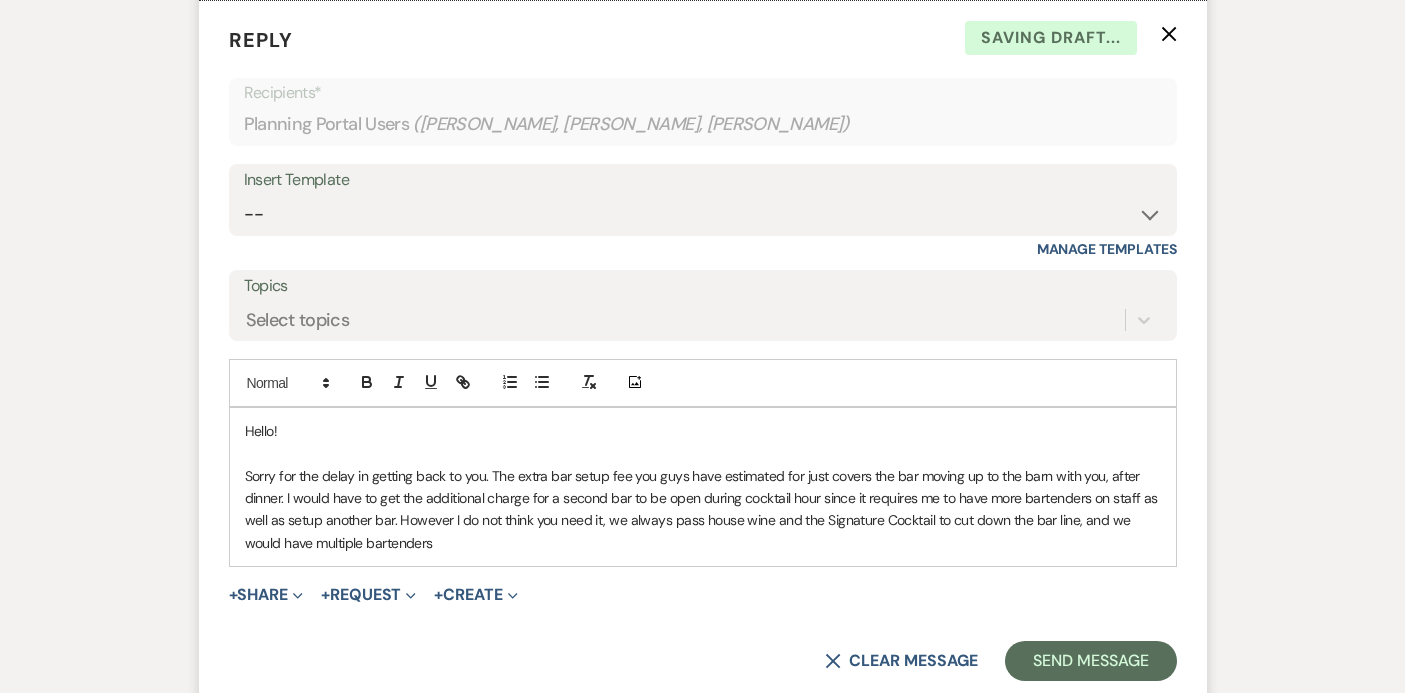 click on "Sorry for the delay in getting back to you. The extra bar setup fee you guys have estimated for just covers the bar moving up to the barn with you, after dinner. I would have to get the additional charge for a second bar to be open during cocktail hour since it requires me to have more bartenders on staff as well as setup another bar. However I do not think you need it, we always pass house wine and the Signature Cocktail to cut down the bar line, and we would have multiple bartenders" at bounding box center [703, 510] 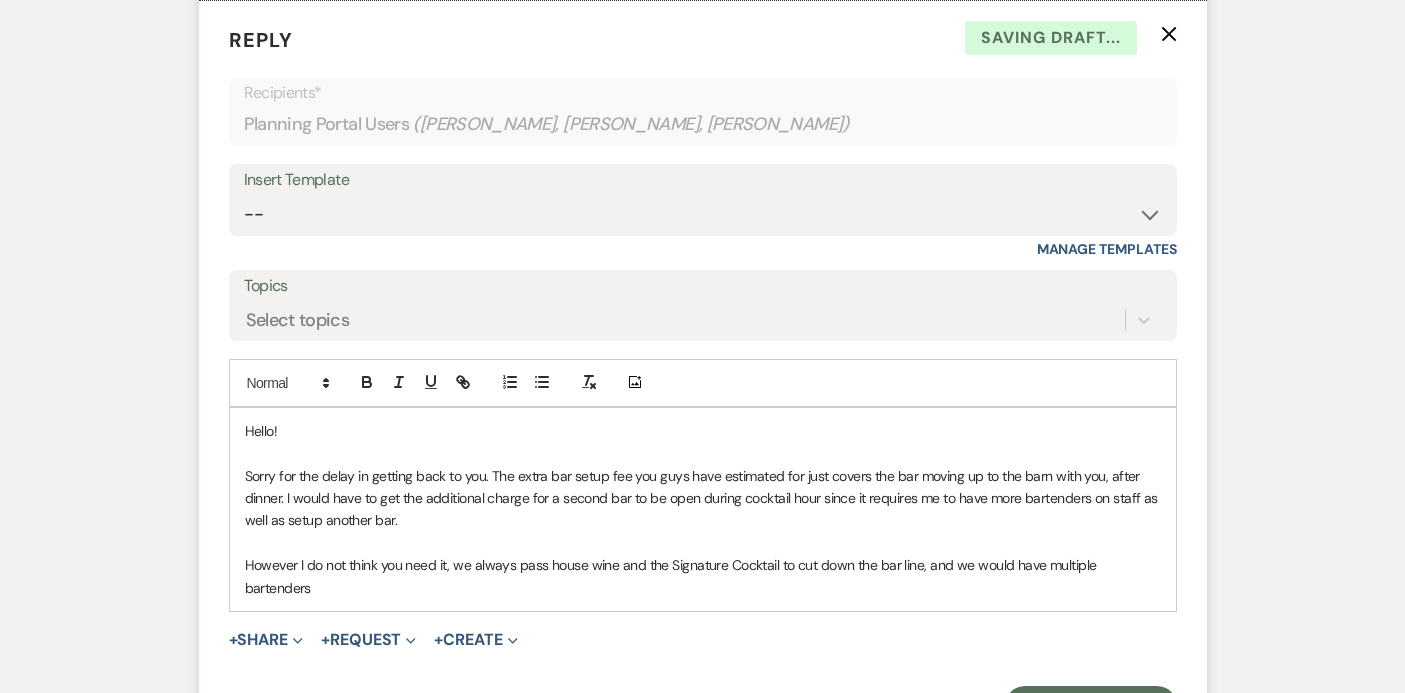 click on "However I do not think you need it, we always pass house wine and the Signature Cocktail to cut down the bar line, and we would have multiple bartenders" at bounding box center (703, 576) 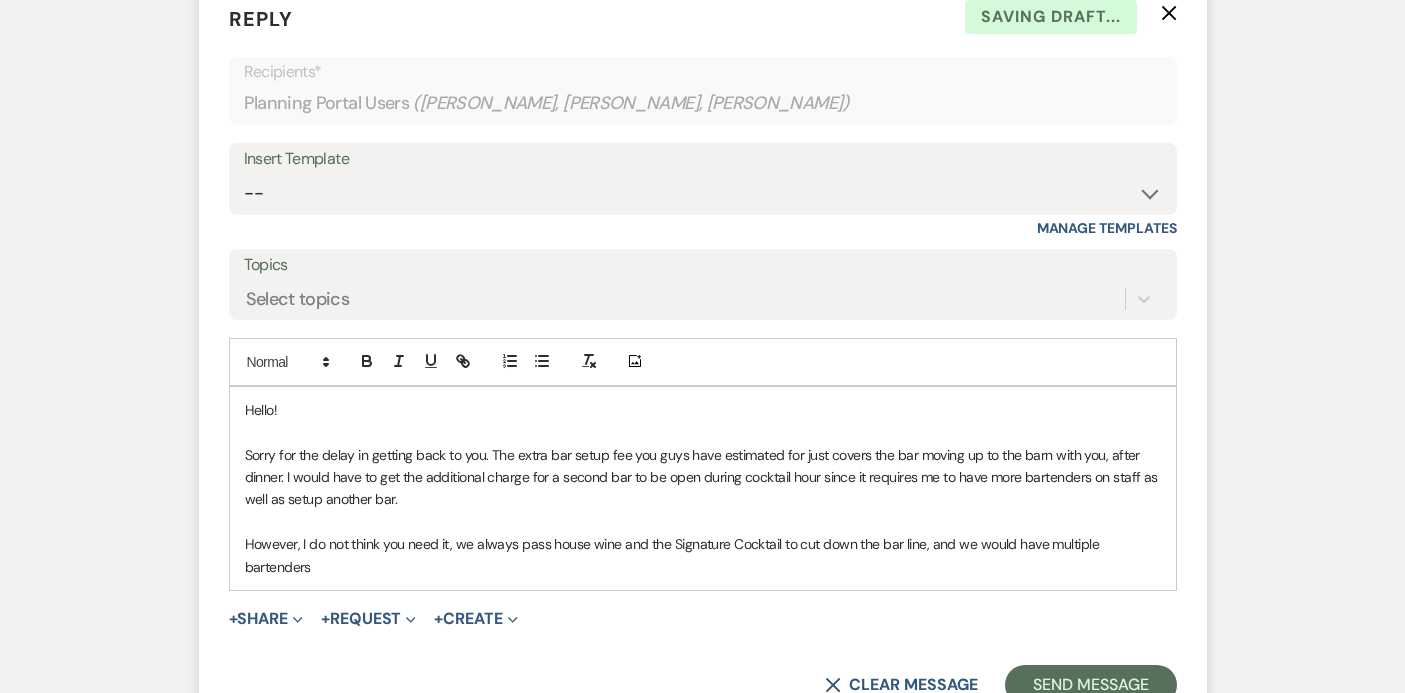 scroll, scrollTop: 2662, scrollLeft: 0, axis: vertical 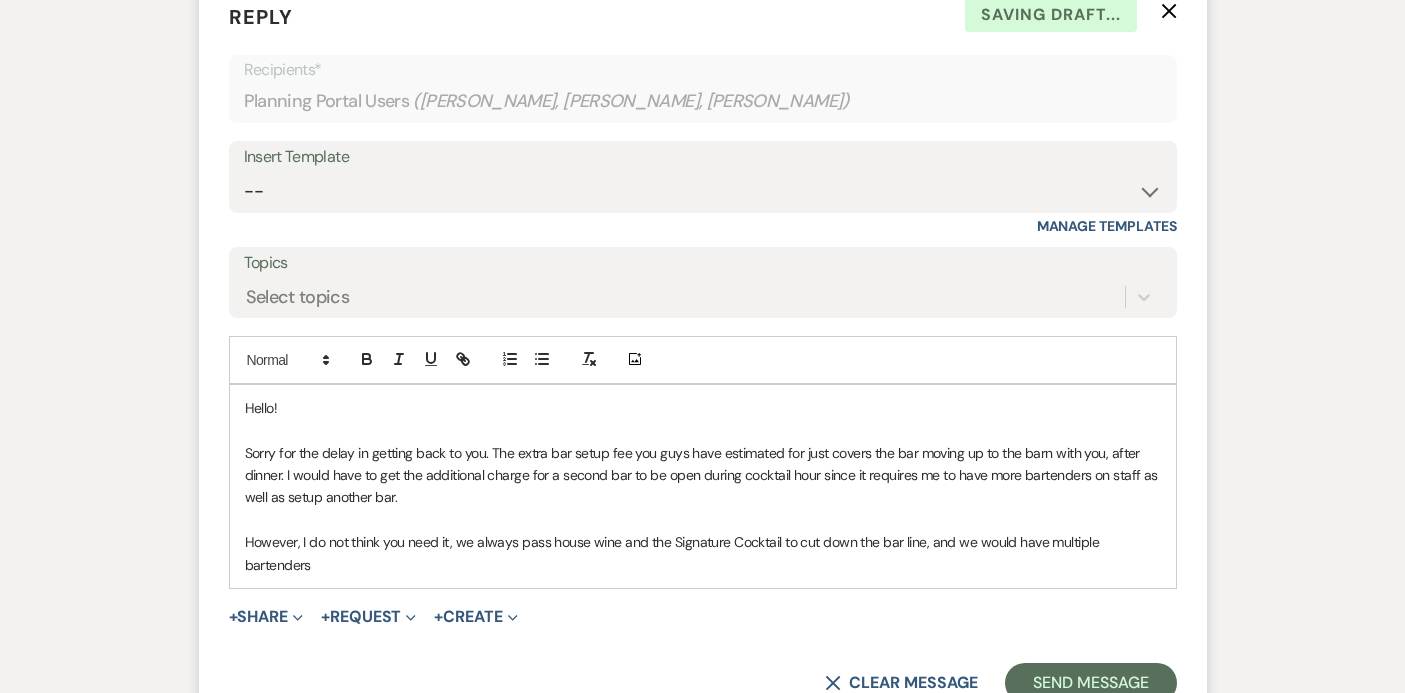 click on "Hello! Sorry for the delay in getting back to you. The extra bar setup fee you guys have estimated for just covers the bar moving up to the barn with you, after dinner. I would have to get the additional charge for a second bar to be open during cocktail hour since it requires me to have more bartenders on staff as well as setup another bar.  However, I do not think you need it, we always pass house wine and the Signature Cocktail to cut down the bar line, and we would have multiple bartenders" at bounding box center (703, 486) 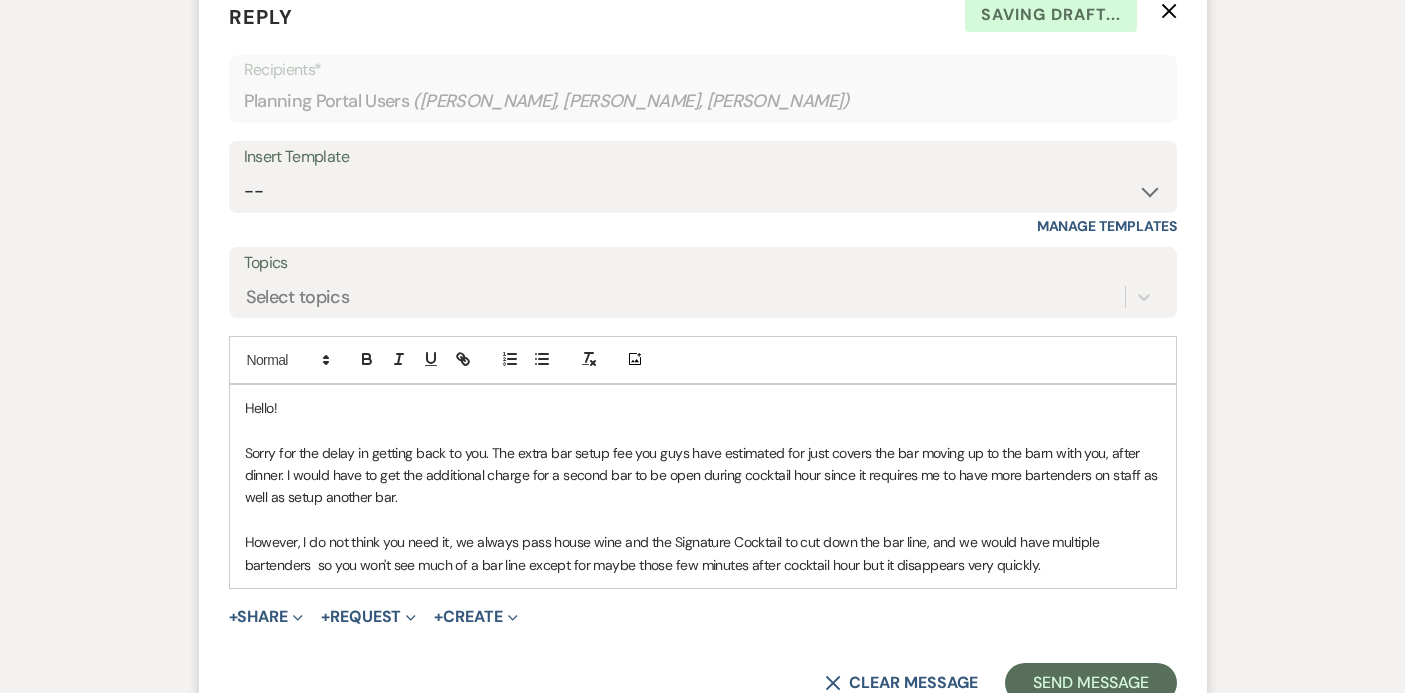 click on "However, I do not think you need it, we always pass house wine and the Signature Cocktail to cut down the bar line, and we would have multiple bartenders  so you won't see much of a bar line except for maybe those few minutes after cocktail hour but it disappears very quickly." at bounding box center [703, 553] 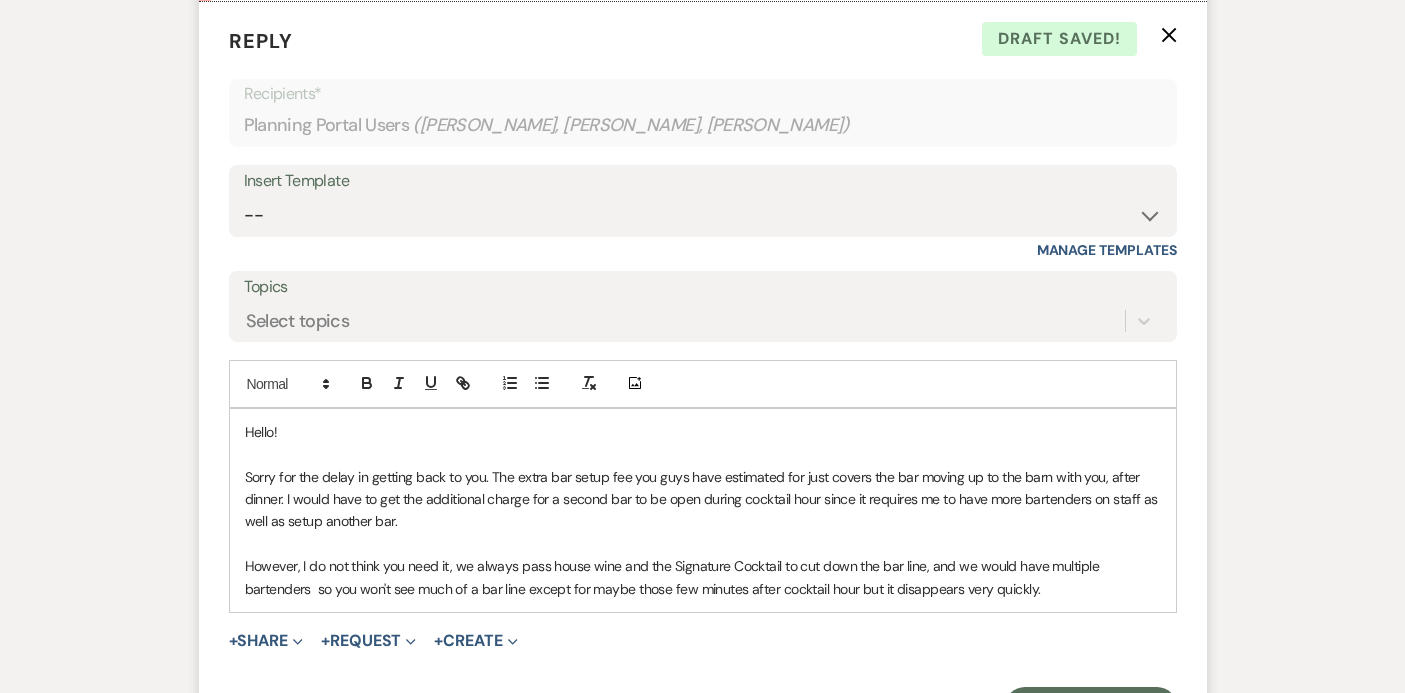 scroll, scrollTop: 2636, scrollLeft: 0, axis: vertical 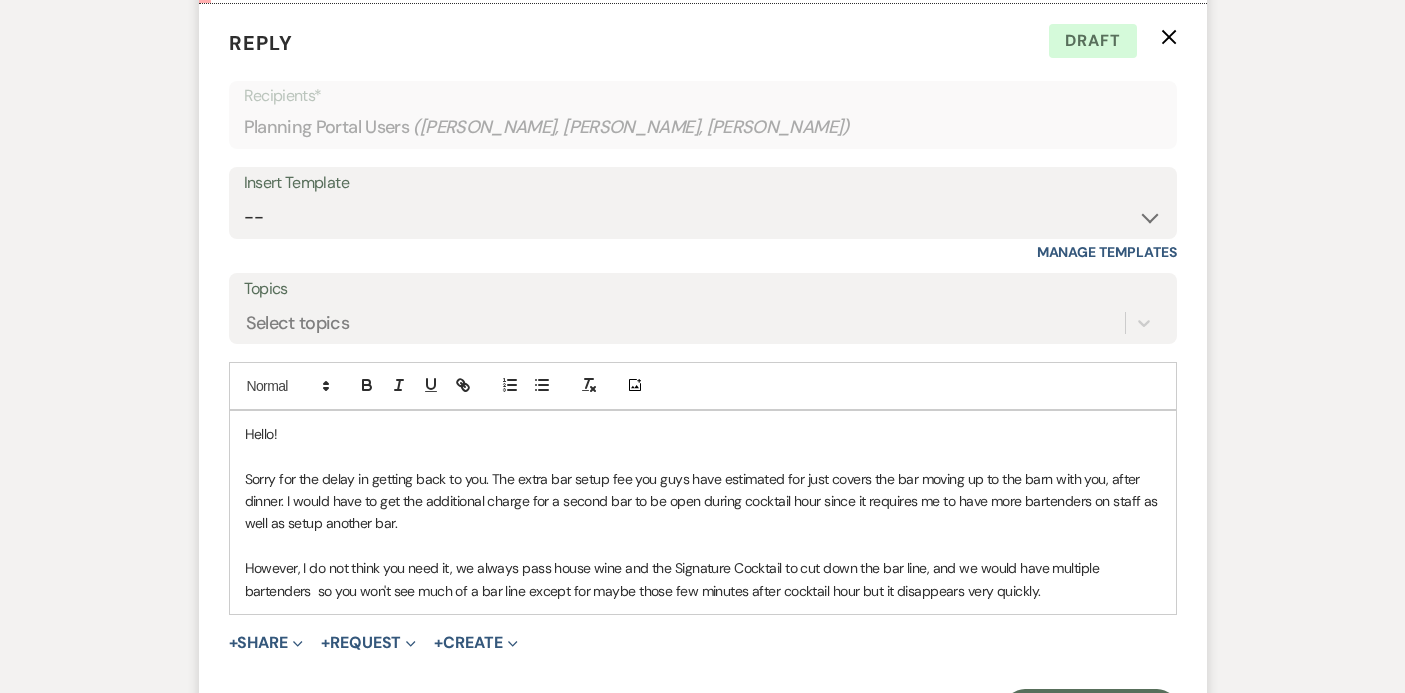 click on "Sorry for the delay in getting back to you. The extra bar setup fee you guys have estimated for just covers the bar moving up to the barn with you, after dinner. I would have to get the additional charge for a second bar to be open during cocktail hour since it requires me to have more bartenders on staff as well as setup another bar." at bounding box center (703, 501) 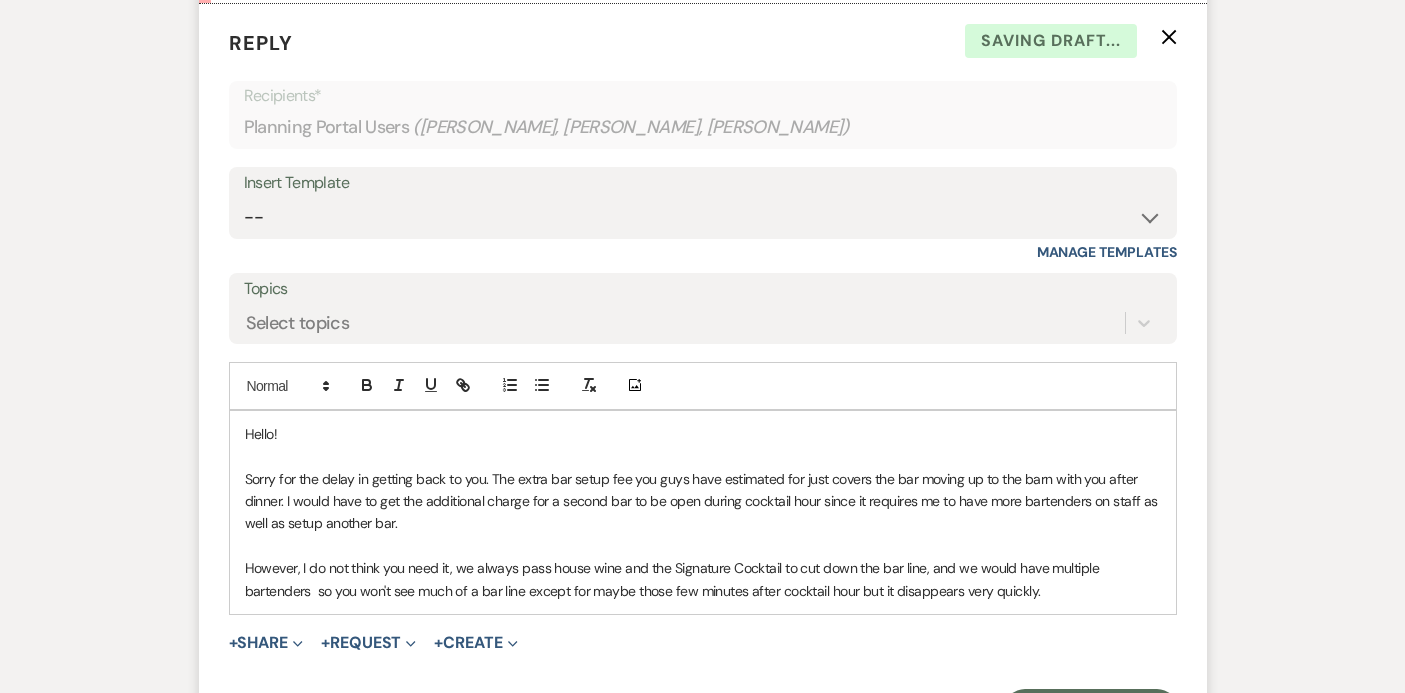 click on "Sorry for the delay in getting back to you. The extra bar setup fee you guys have estimated for just covers the bar moving up to the barn with you after dinner. I would have to get the additional charge for a second bar to be open during cocktail hour since it requires me to have more bartenders on staff as well as setup another bar." at bounding box center [703, 501] 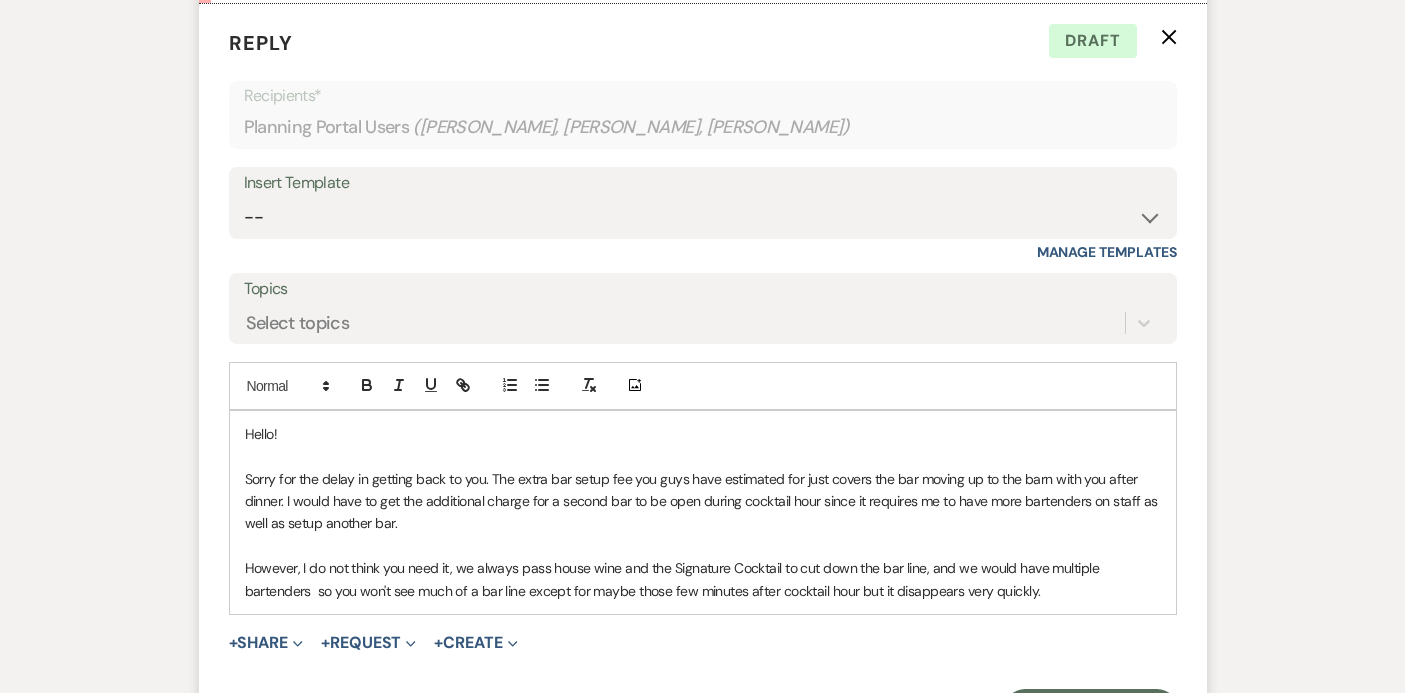 click on "However, I do not think you need it, we always pass house wine and the Signature Cocktail to cut down the bar line, and we would have multiple bartenders  so you won't see much of a bar line except for maybe those few minutes after cocktail hour but it disappears very quickly." at bounding box center (703, 579) 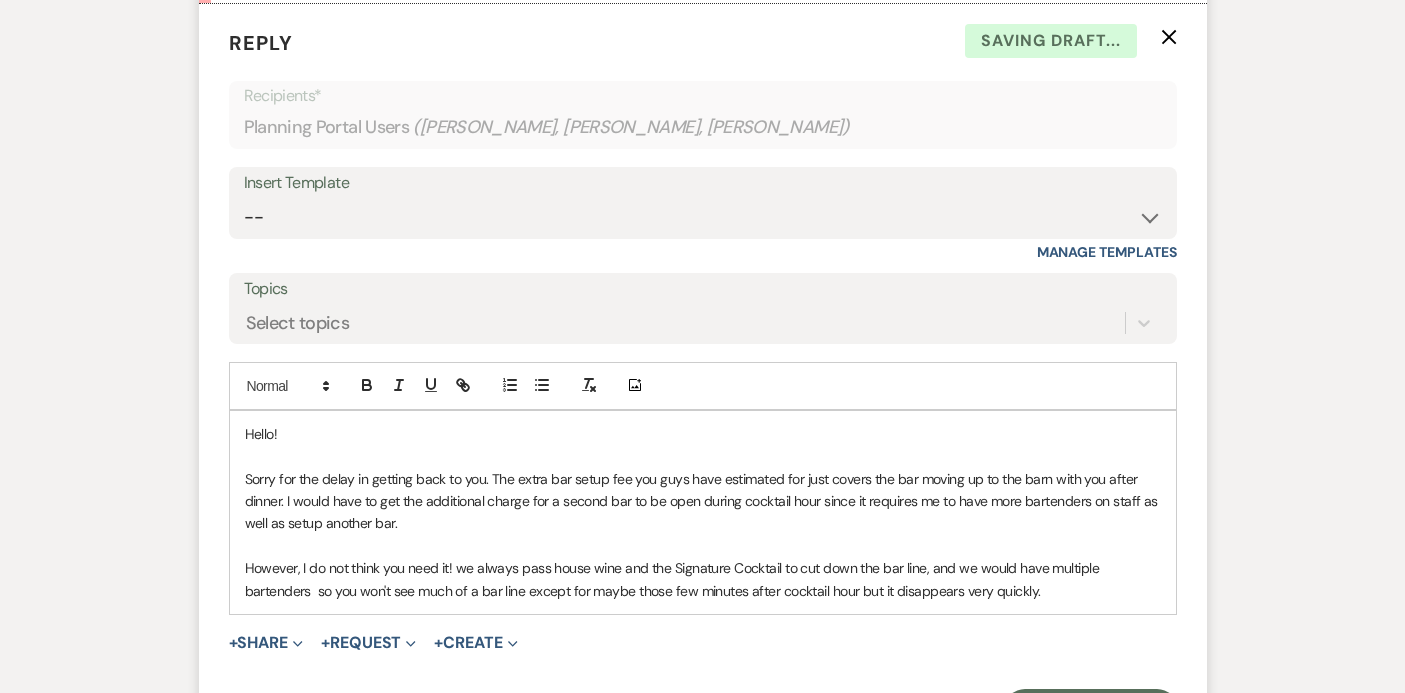 click on "However, I do not think you need it! we always pass house wine and the Signature Cocktail to cut down the bar line, and we would have multiple bartenders  so you won't see much of a bar line except for maybe those few minutes after cocktail hour but it disappears very quickly." at bounding box center (703, 579) 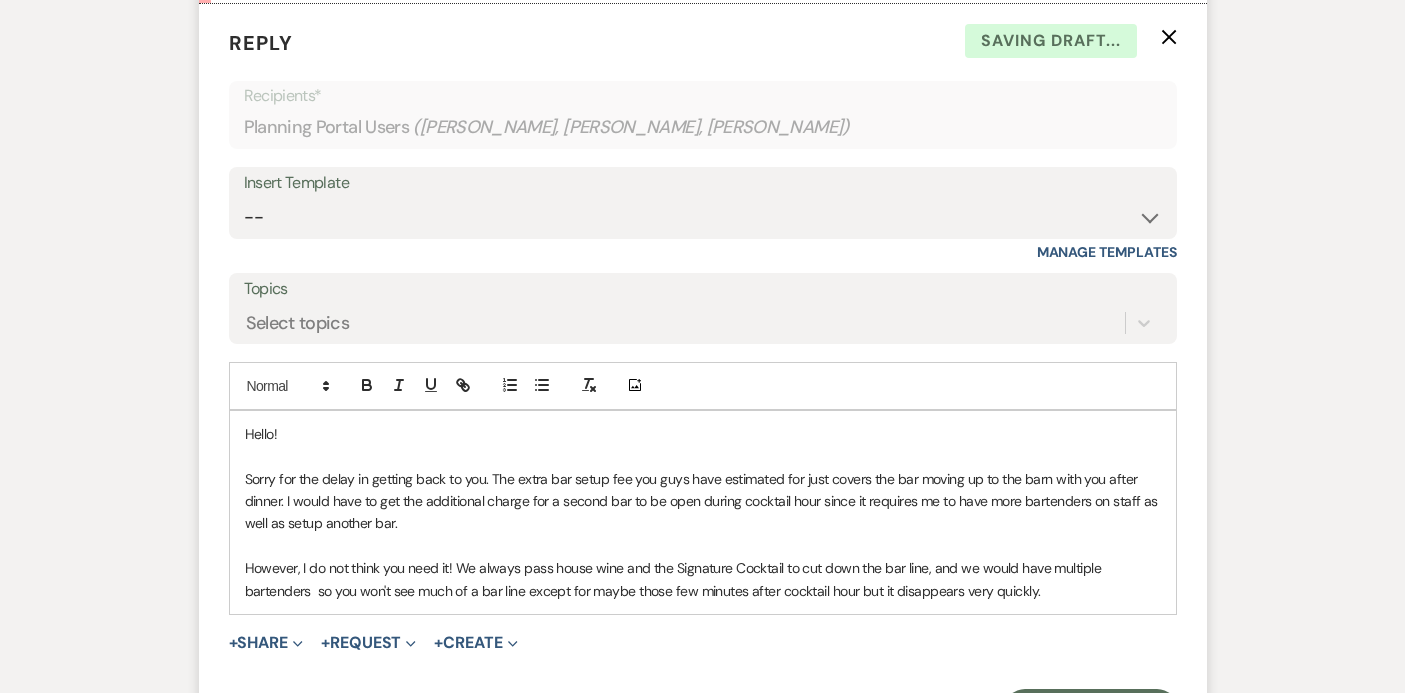 click on "However, I do not think you need it! We always pass house wine and the Signature Cocktail to cut down the bar line, and we would have multiple bartenders  so you won't see much of a bar line except for maybe those few minutes after cocktail hour but it disappears very quickly." at bounding box center [703, 579] 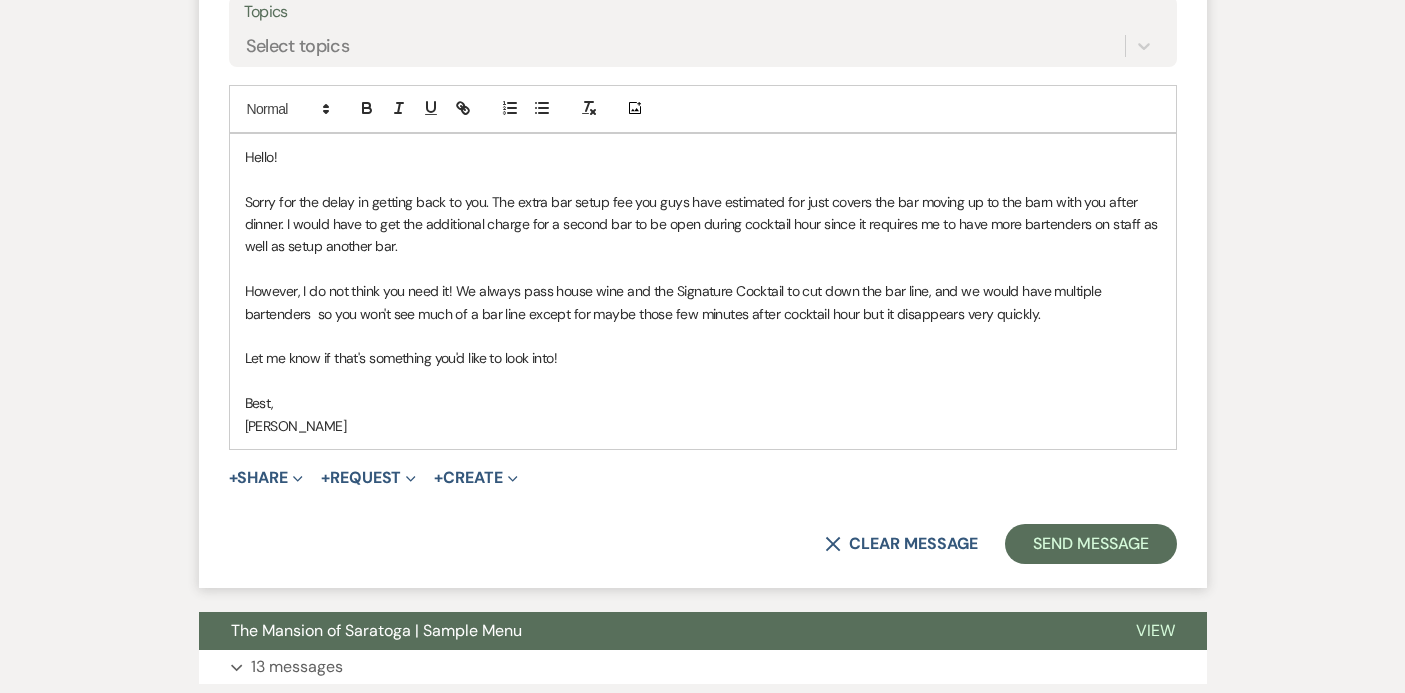 scroll, scrollTop: 2924, scrollLeft: 0, axis: vertical 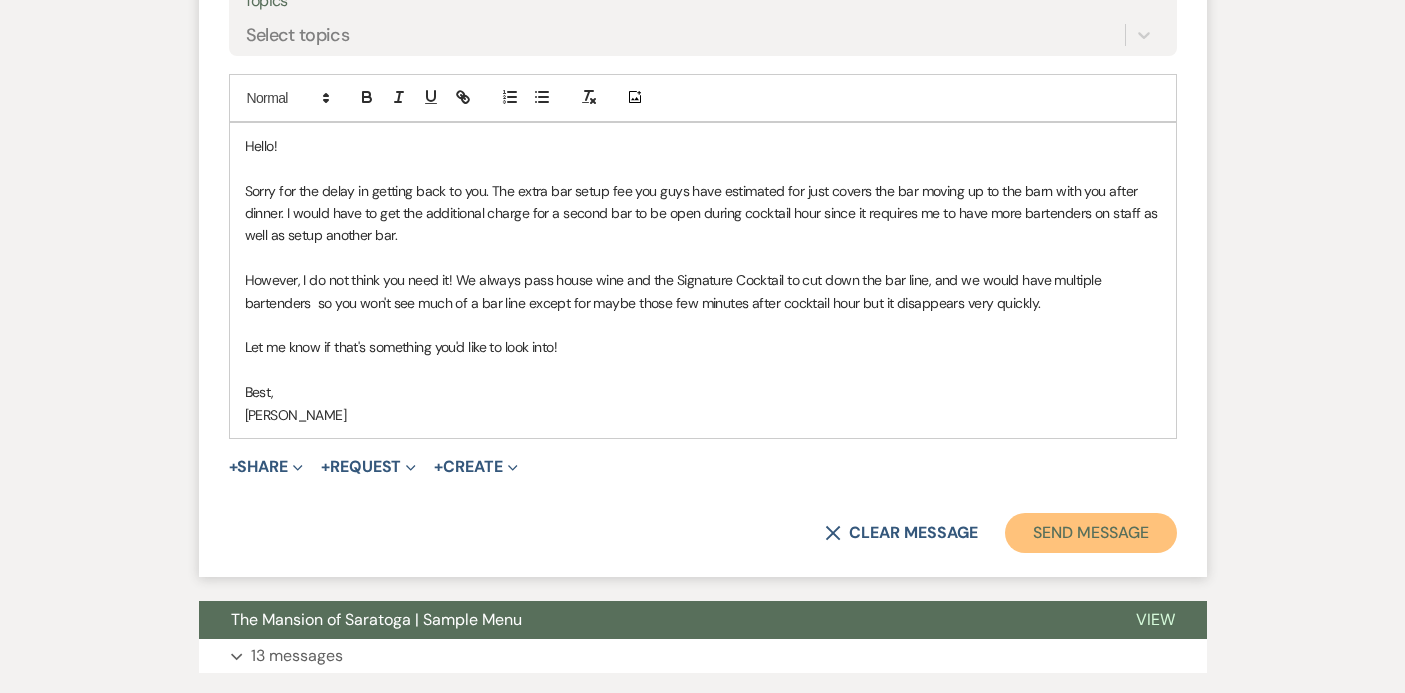 click on "Send Message" at bounding box center (1090, 533) 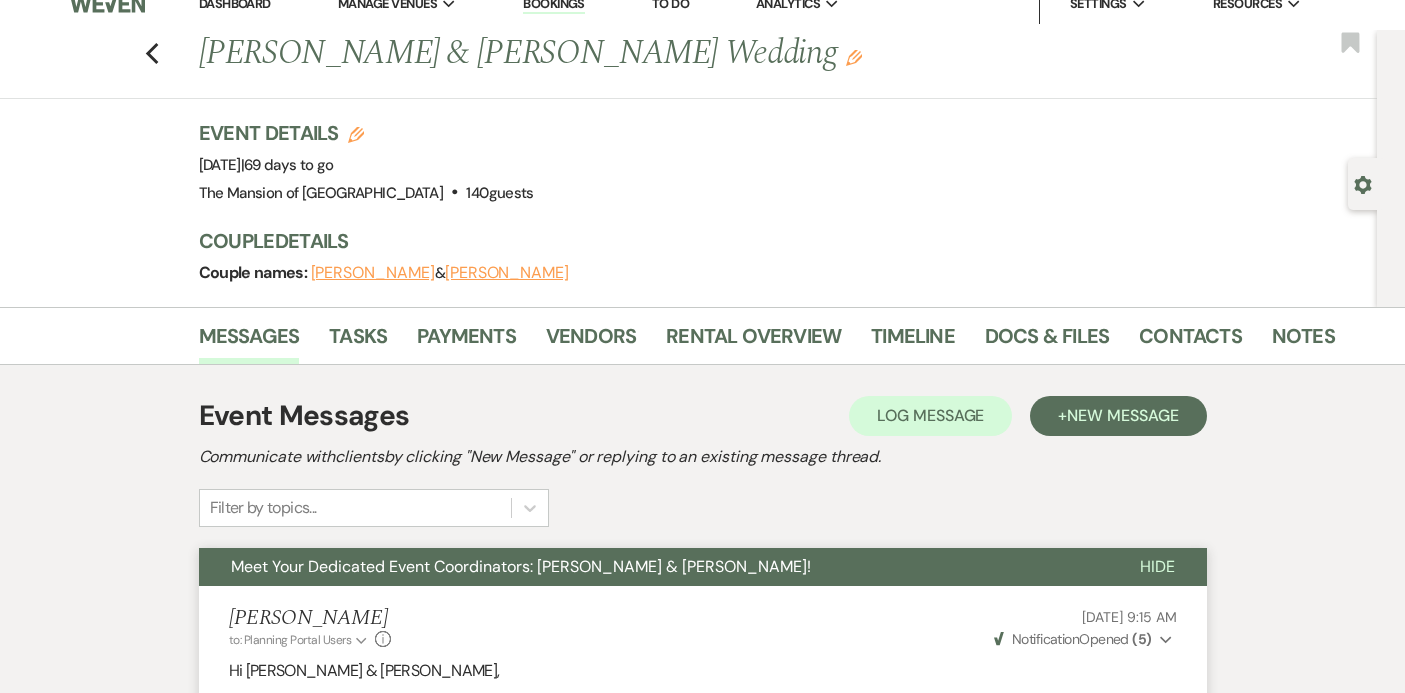scroll, scrollTop: 0, scrollLeft: 0, axis: both 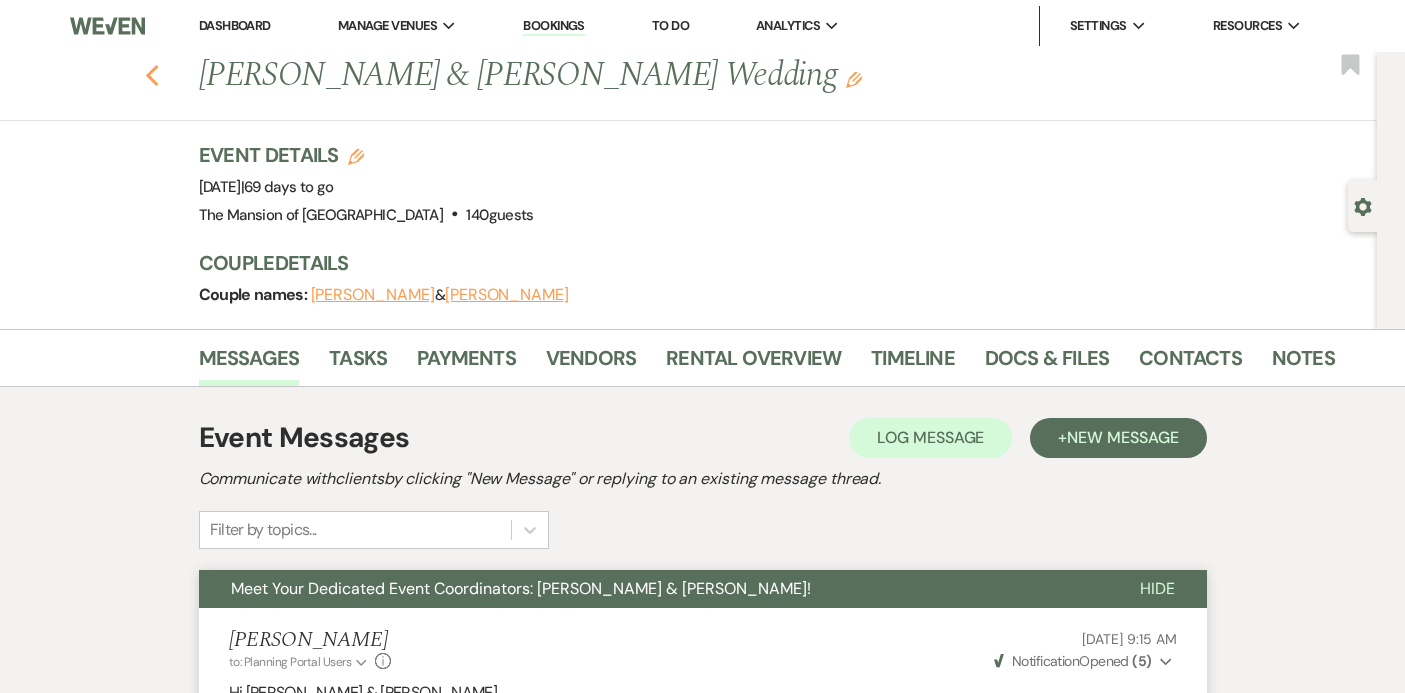click on "Previous" 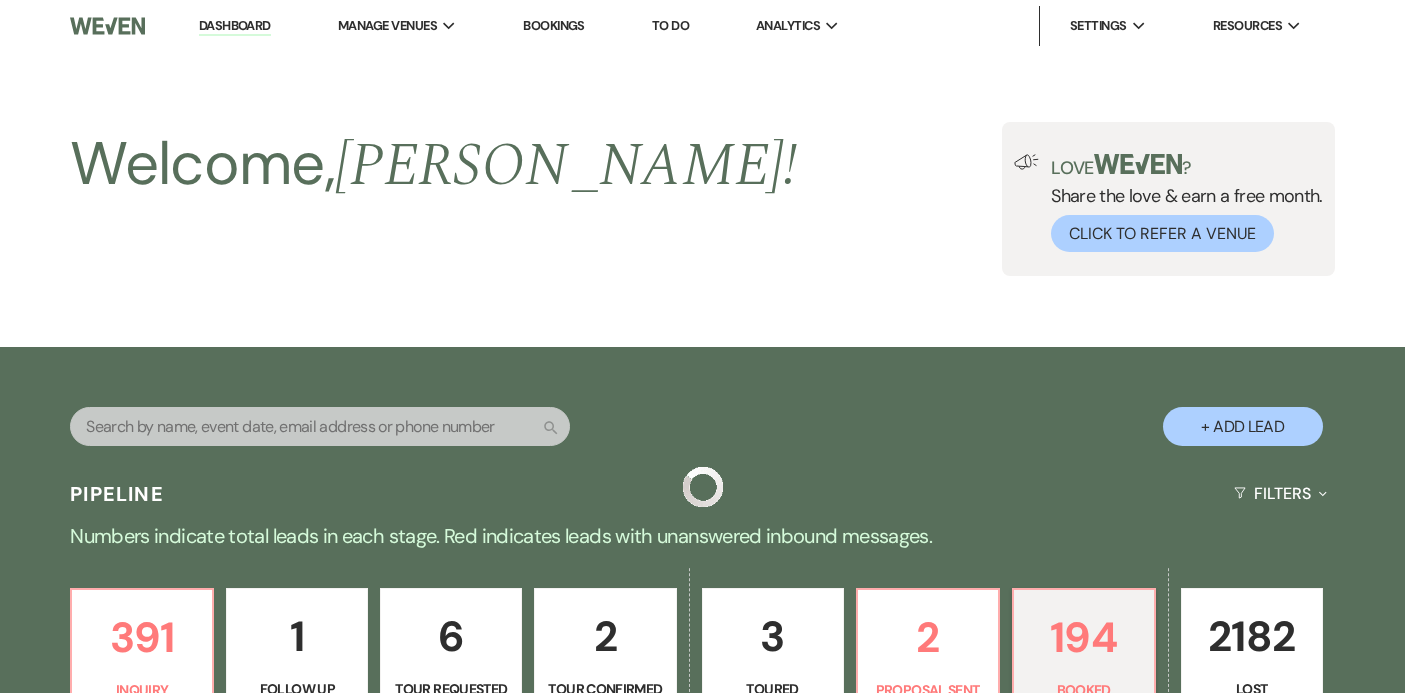 scroll, scrollTop: 817, scrollLeft: 0, axis: vertical 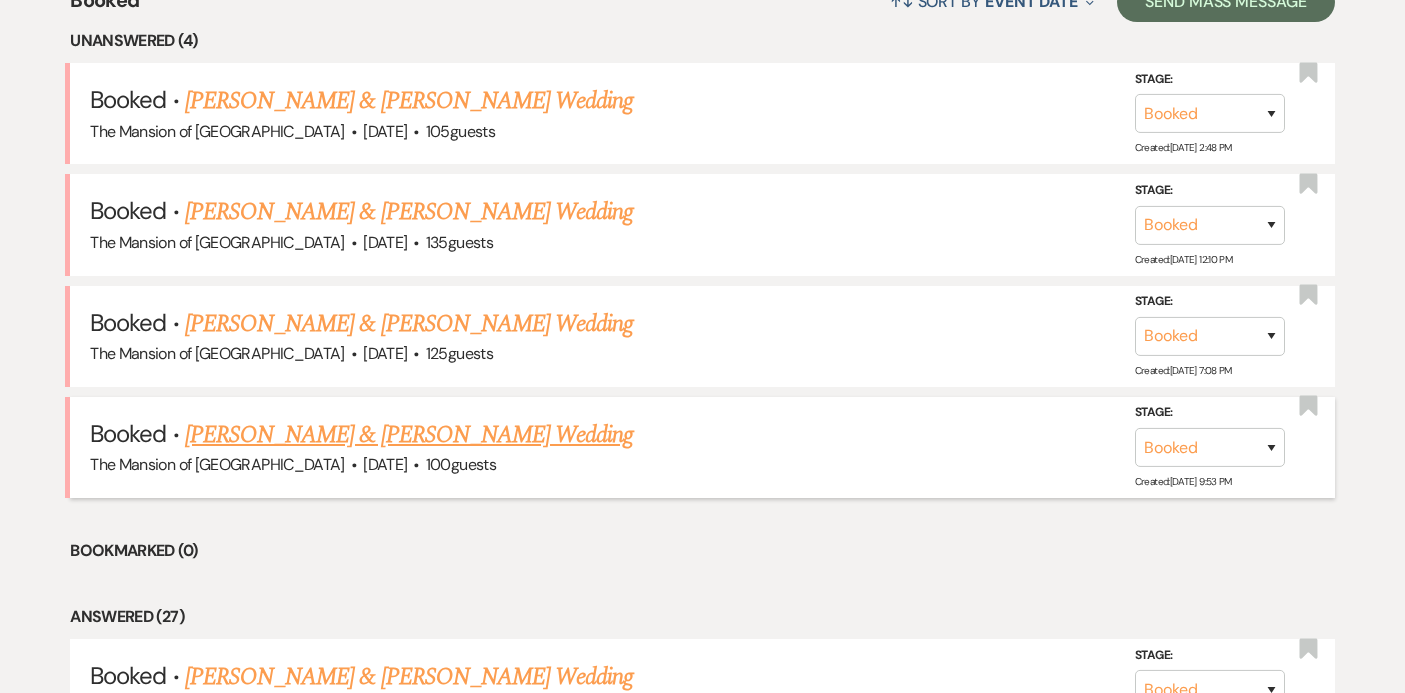 click on "[PERSON_NAME] & [PERSON_NAME] Wedding" at bounding box center (409, 435) 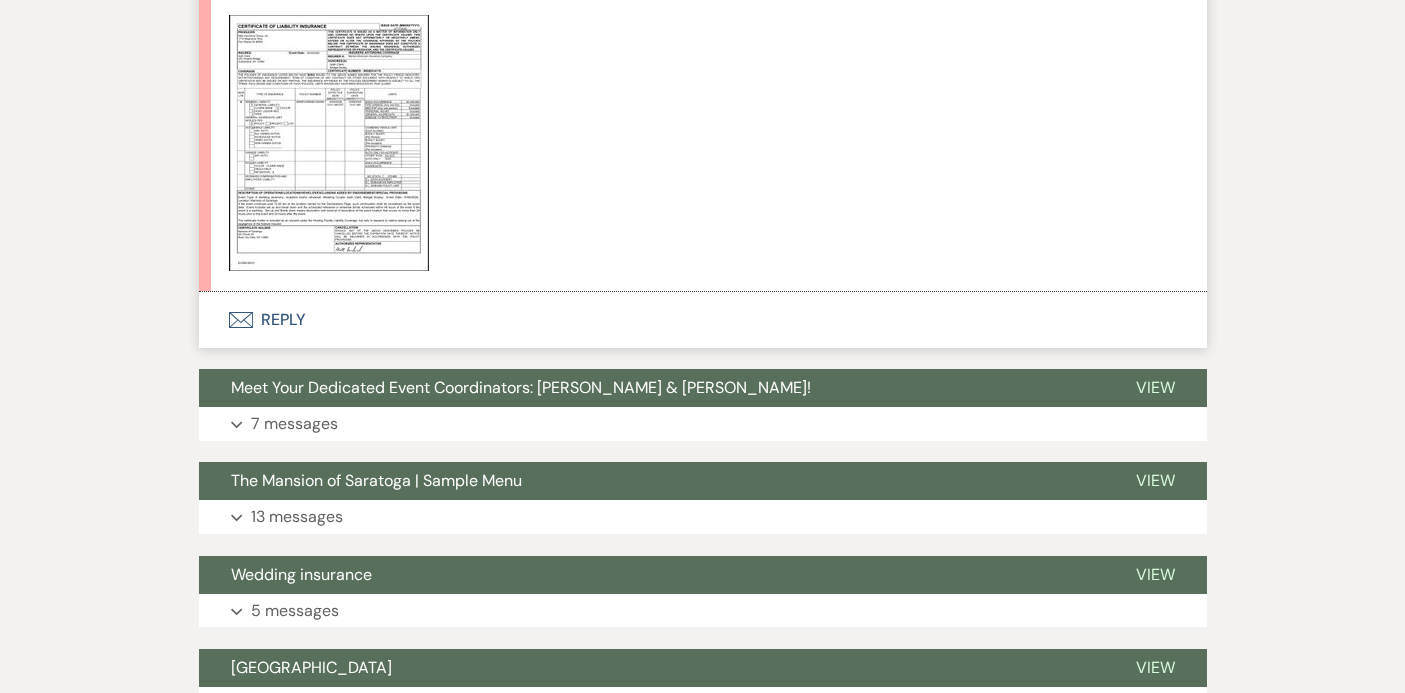 click on "Envelope Reply" at bounding box center (703, 320) 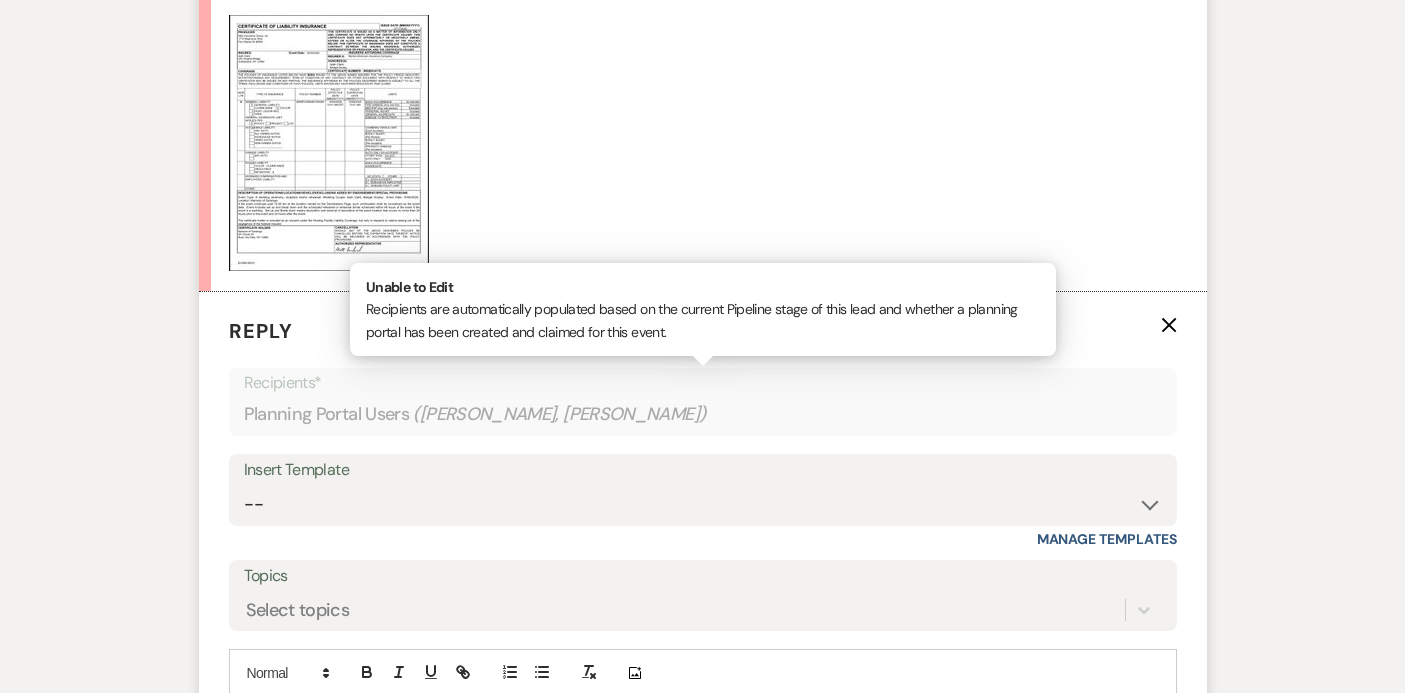 scroll, scrollTop: 1058, scrollLeft: 0, axis: vertical 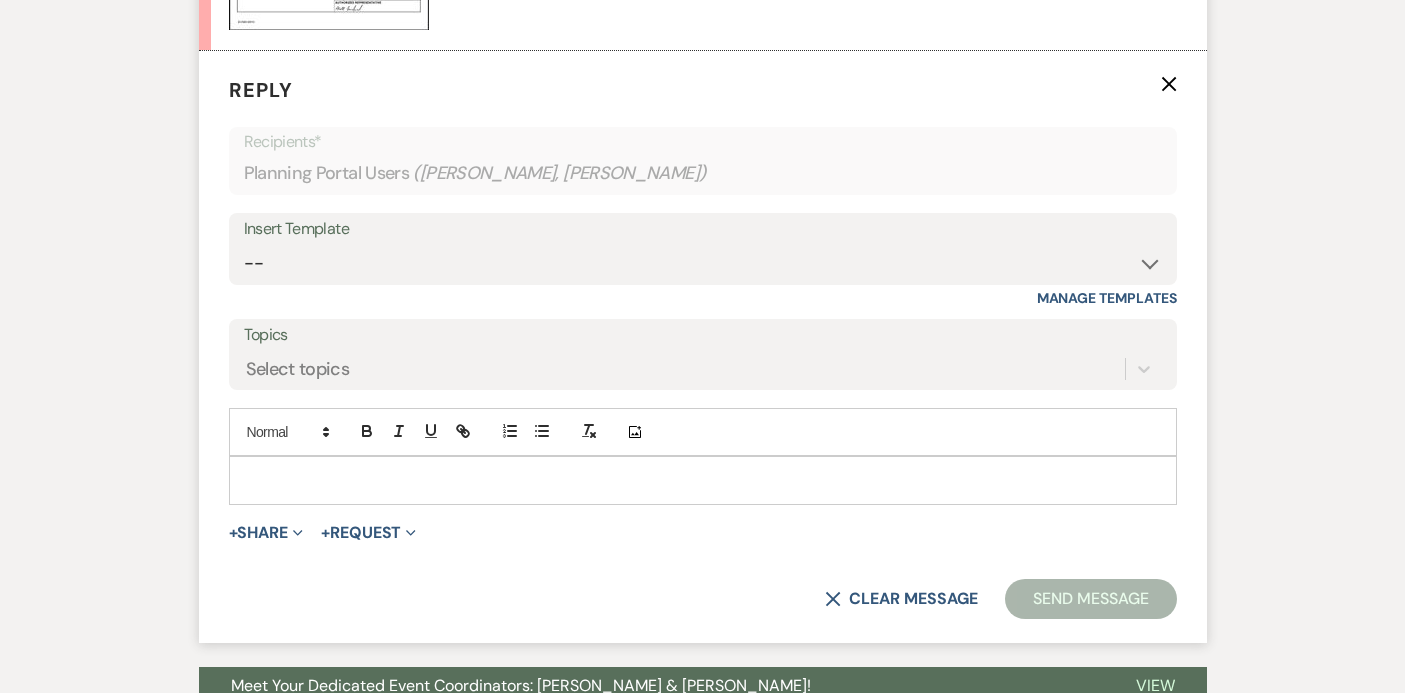 click at bounding box center (703, 480) 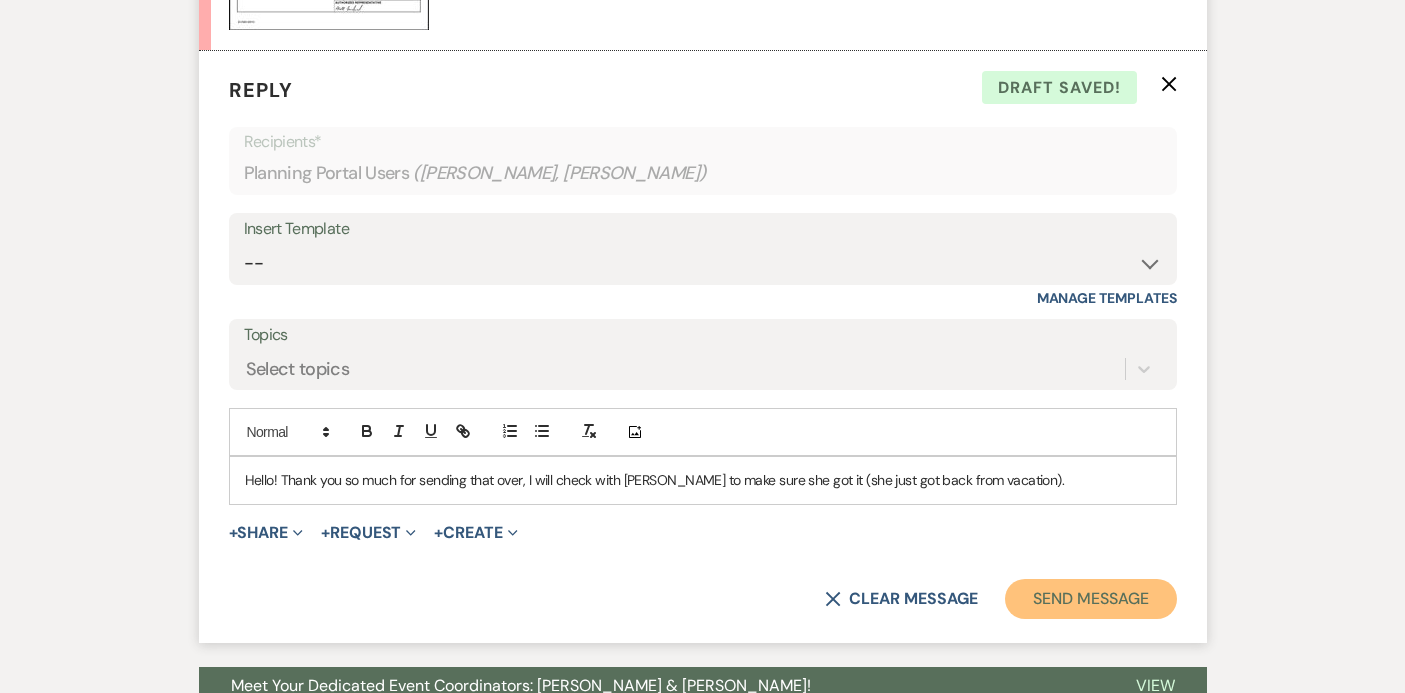click on "Send Message" at bounding box center [1090, 599] 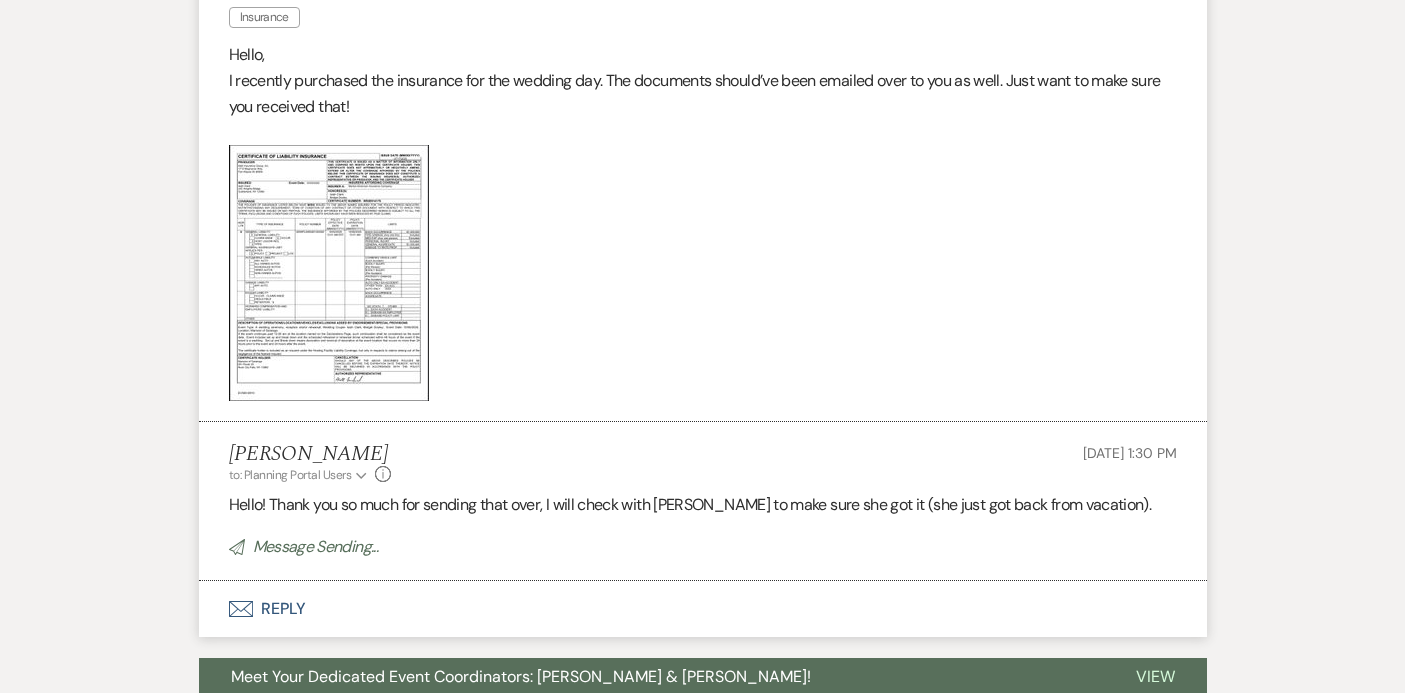 scroll, scrollTop: 0, scrollLeft: 0, axis: both 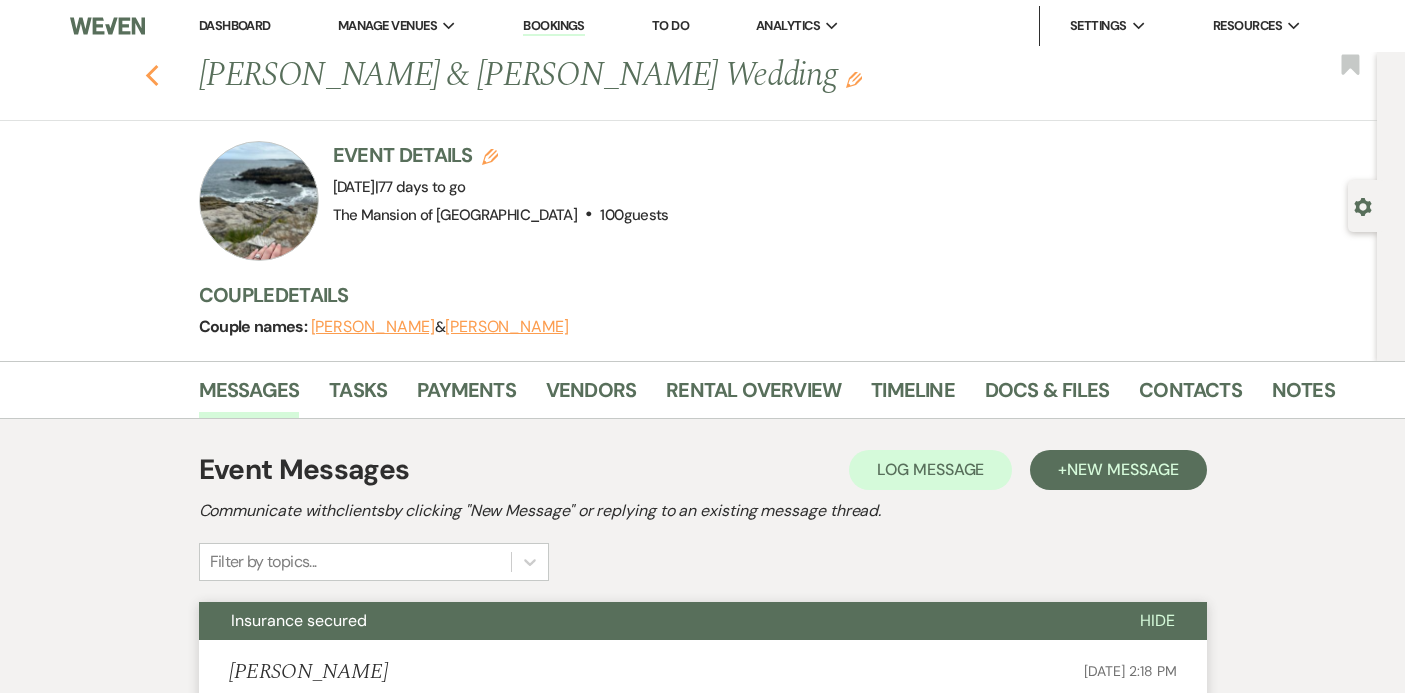 click 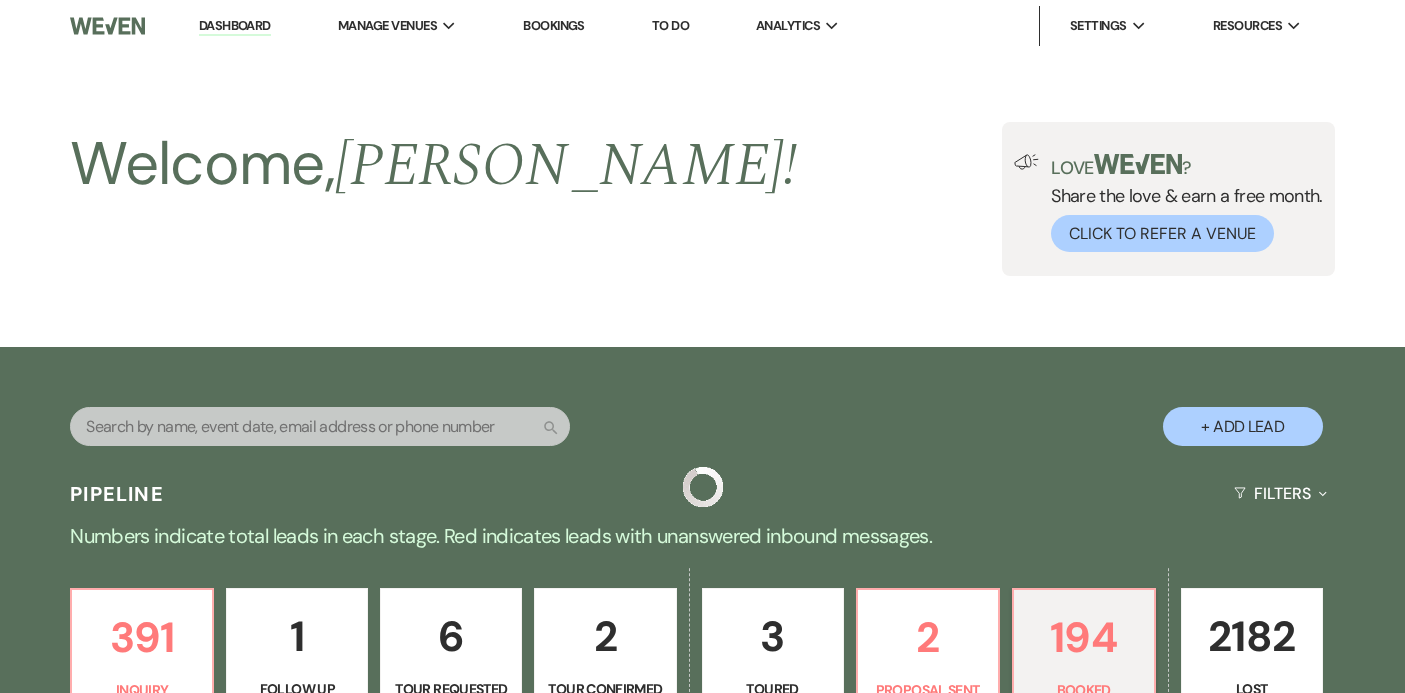 scroll, scrollTop: 817, scrollLeft: 0, axis: vertical 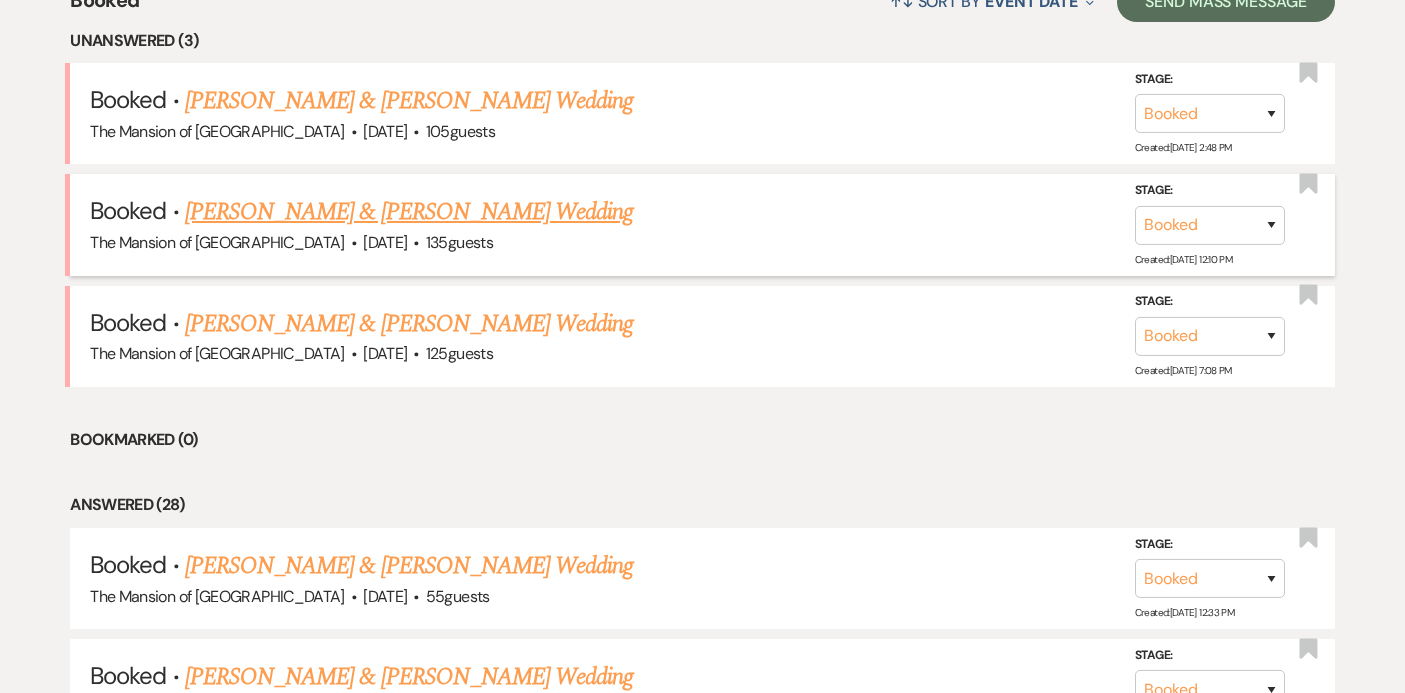 click on "[PERSON_NAME] & [PERSON_NAME] Wedding" at bounding box center [409, 212] 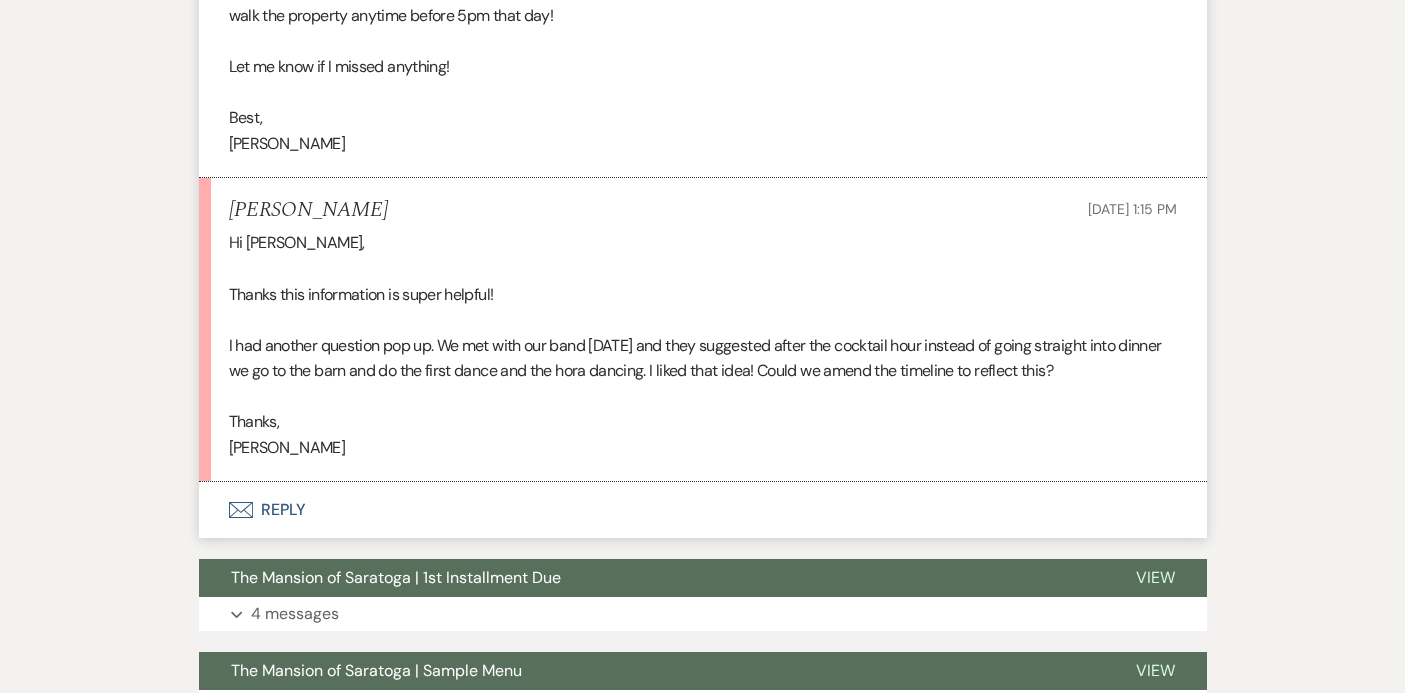 scroll, scrollTop: 3951, scrollLeft: 0, axis: vertical 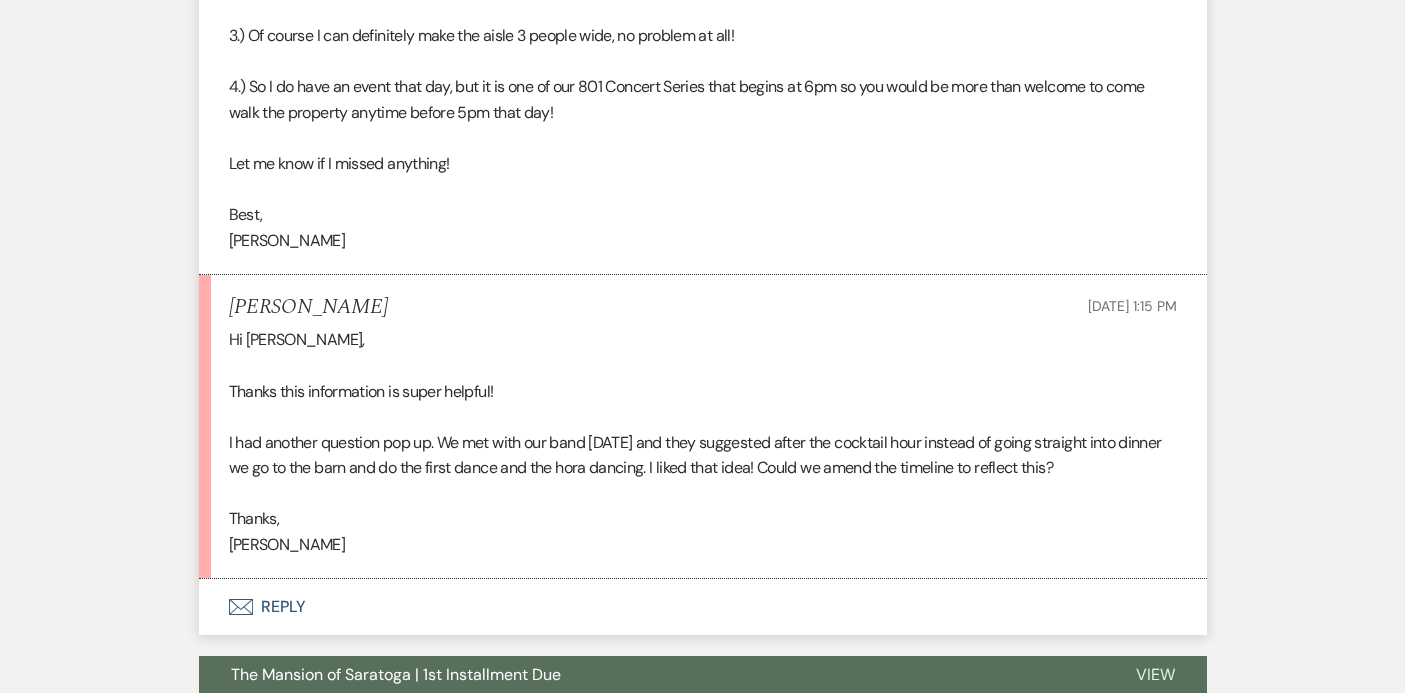 click on "Envelope Reply" at bounding box center (703, 607) 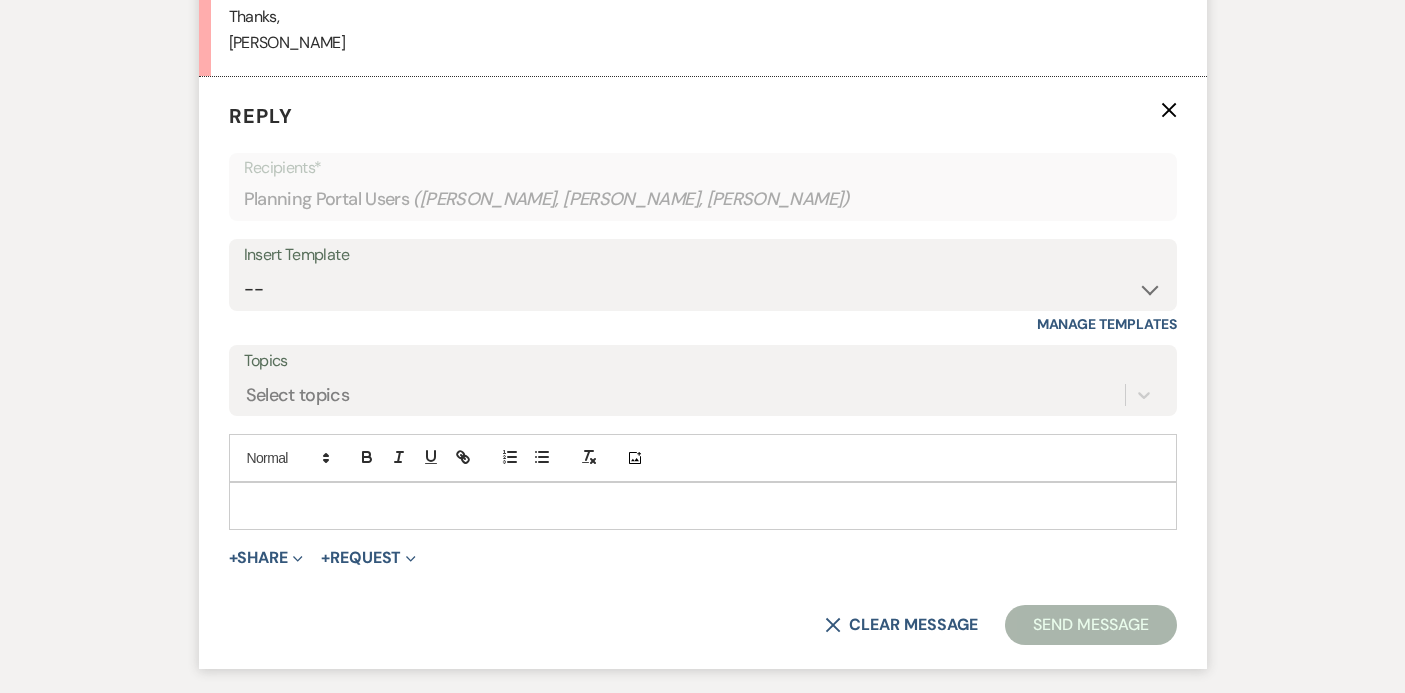 scroll, scrollTop: 4454, scrollLeft: 0, axis: vertical 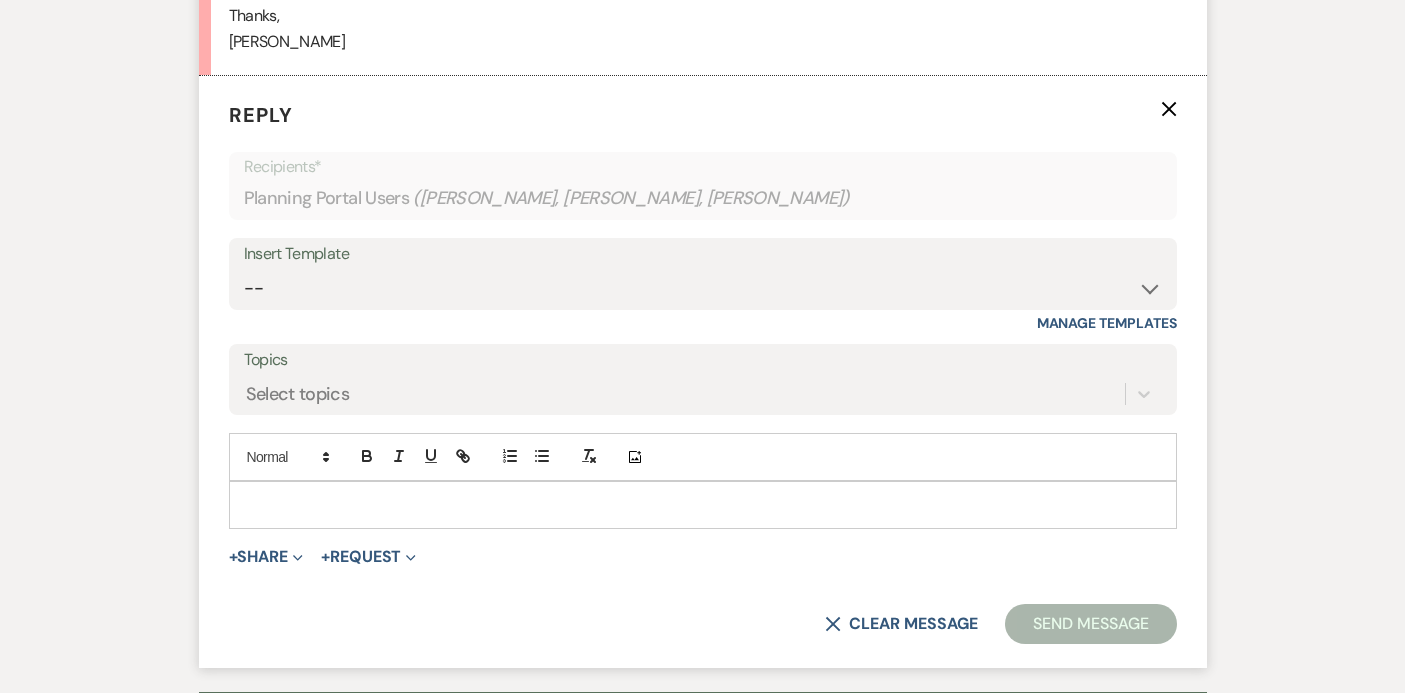 click at bounding box center (703, 505) 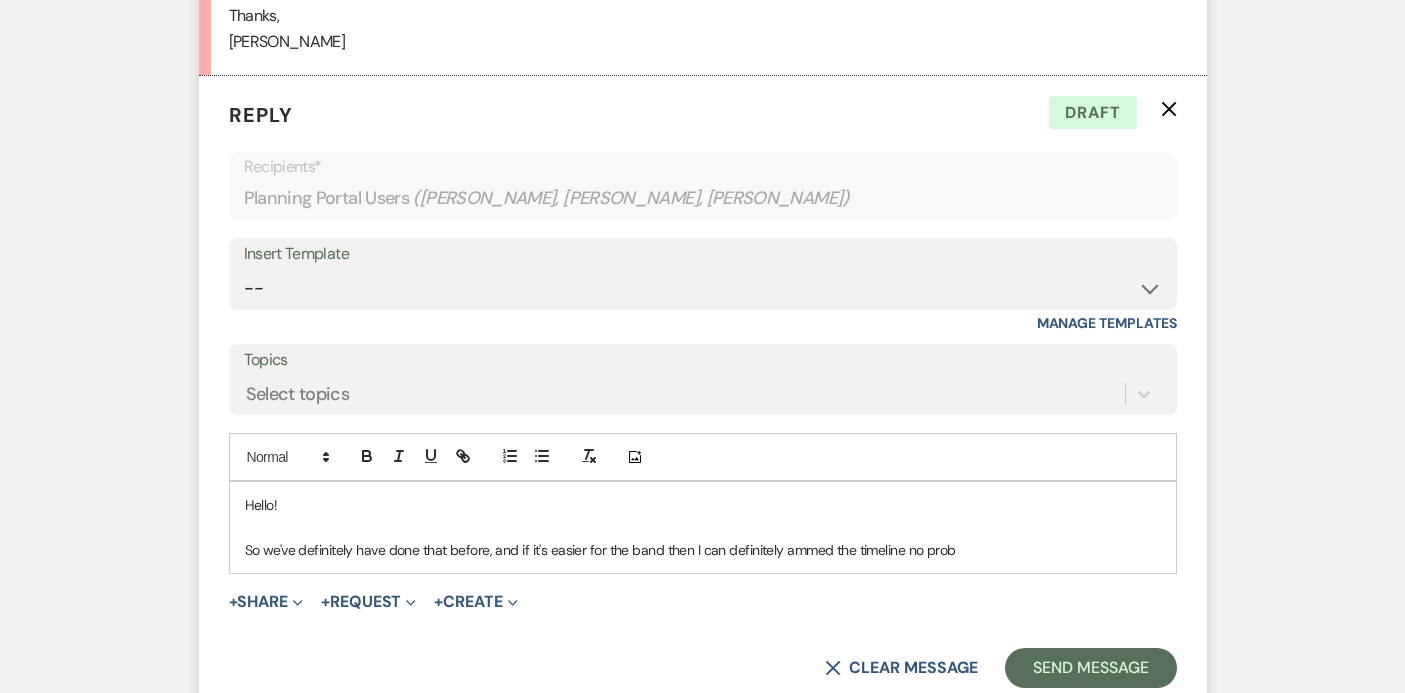 click on "So we've definitely have done that before, and if it's easier for the band then I can definitely ammed the timeline no prob" at bounding box center [703, 550] 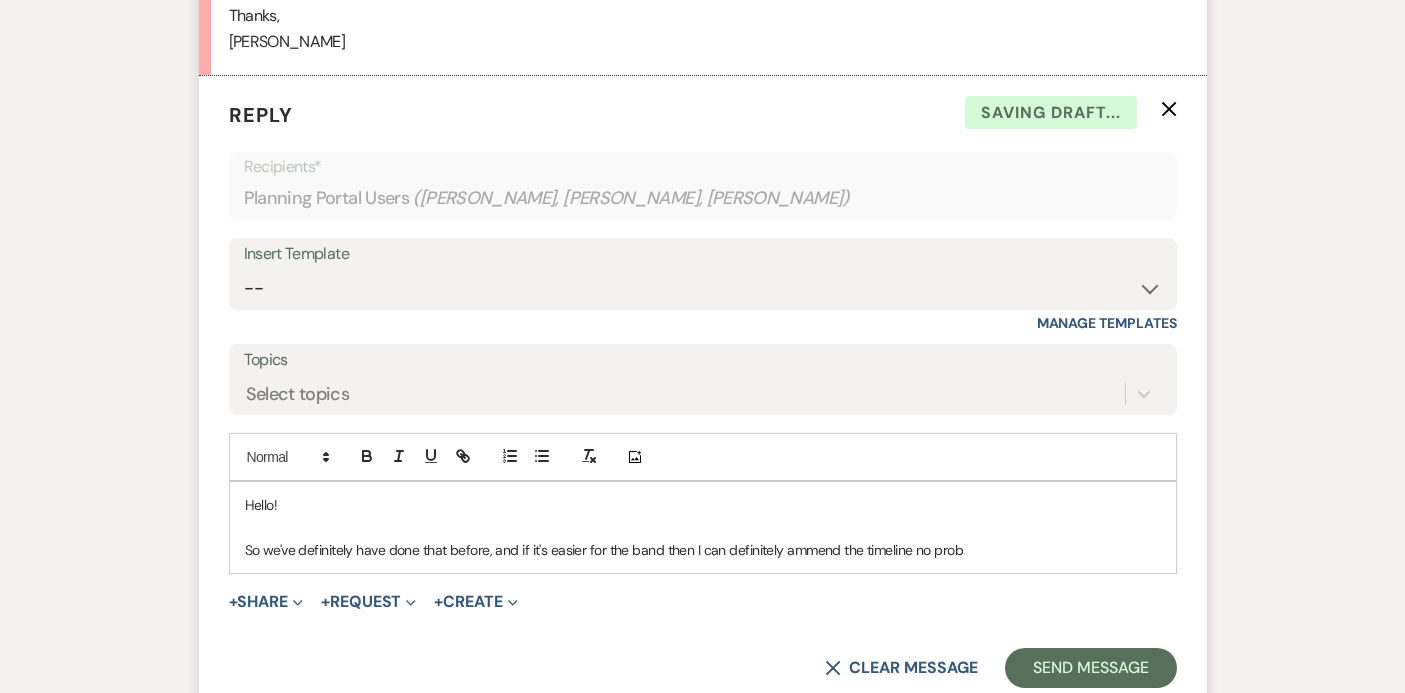 click on "Hello! So we've definitely have done that before, and if it's easier for the band then I can definitely ammend the timeline no prob" at bounding box center (703, 527) 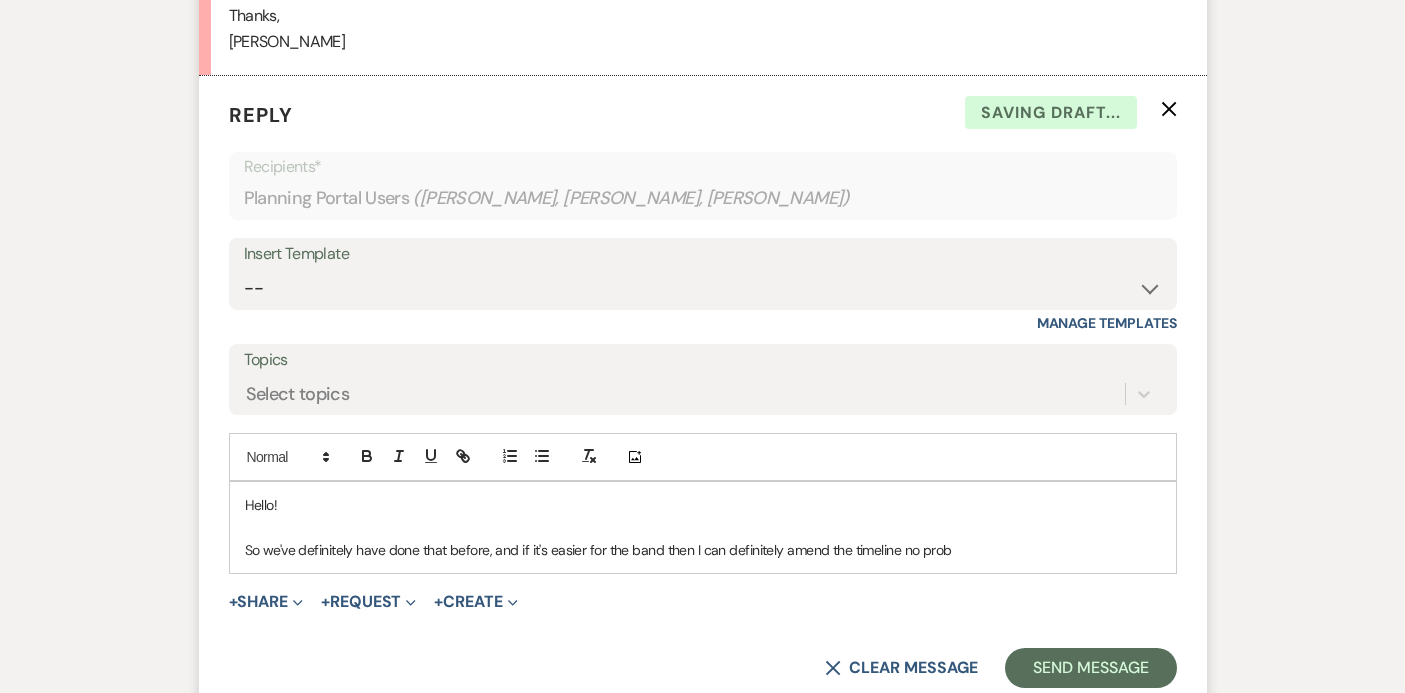 click on "So we've definitely have done that before, and if it's easier for the band then I can definitely amend the timeline no prob" at bounding box center [703, 550] 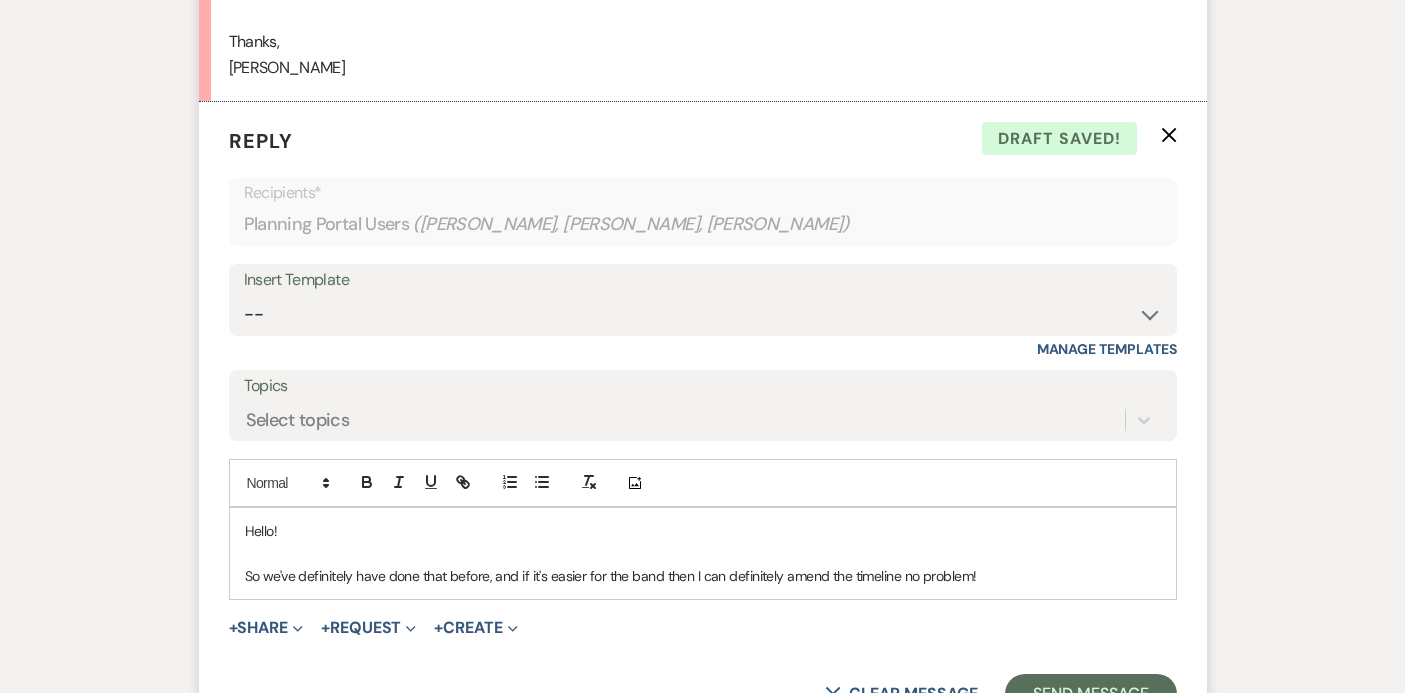 scroll, scrollTop: 4438, scrollLeft: 0, axis: vertical 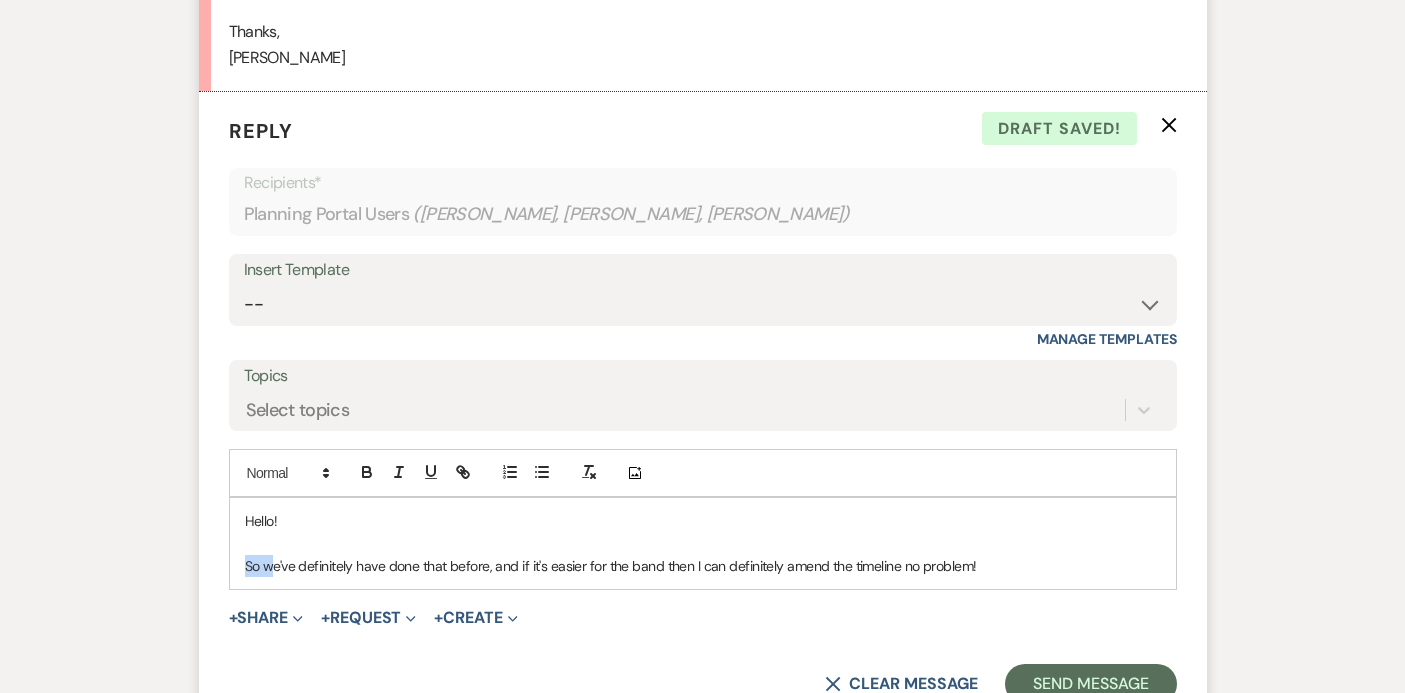 drag, startPoint x: 272, startPoint y: 541, endPoint x: 228, endPoint y: 541, distance: 44 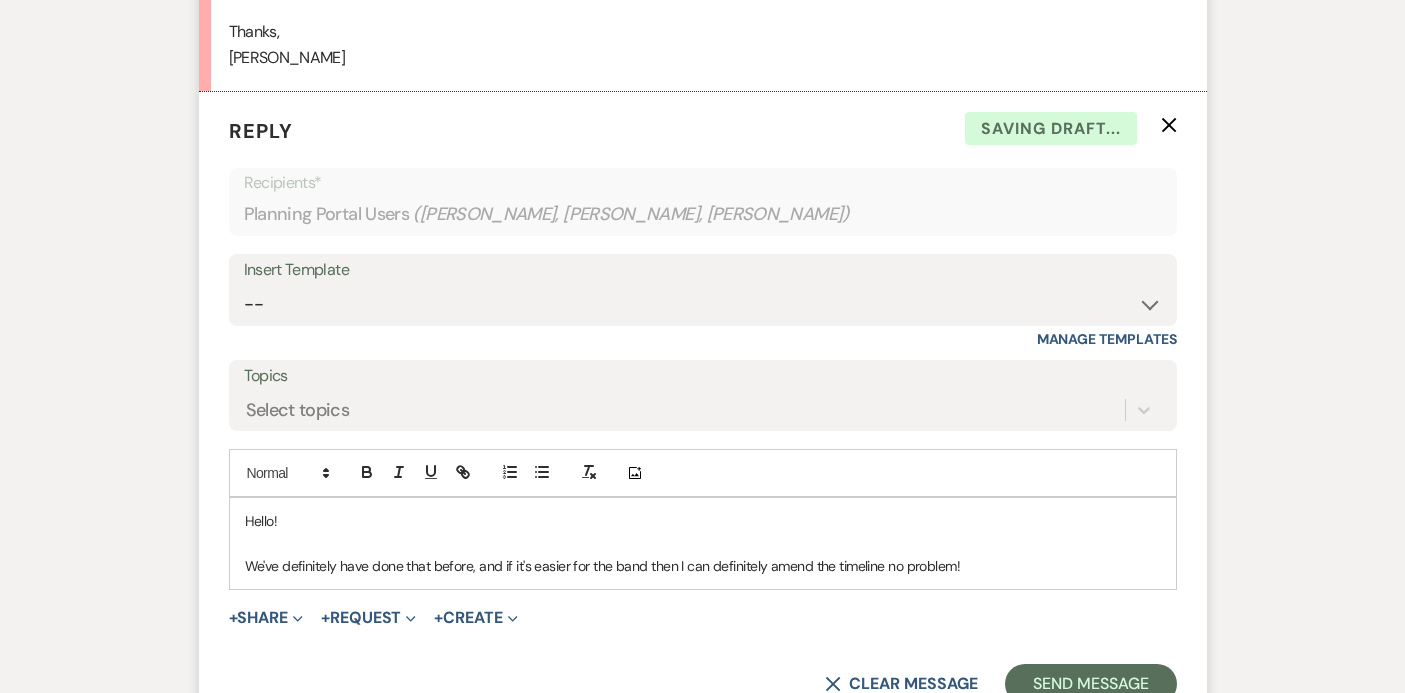 click on "We've definitely have done that before, and if it's easier for the band then I can definitely amend the timeline no problem!" at bounding box center (703, 566) 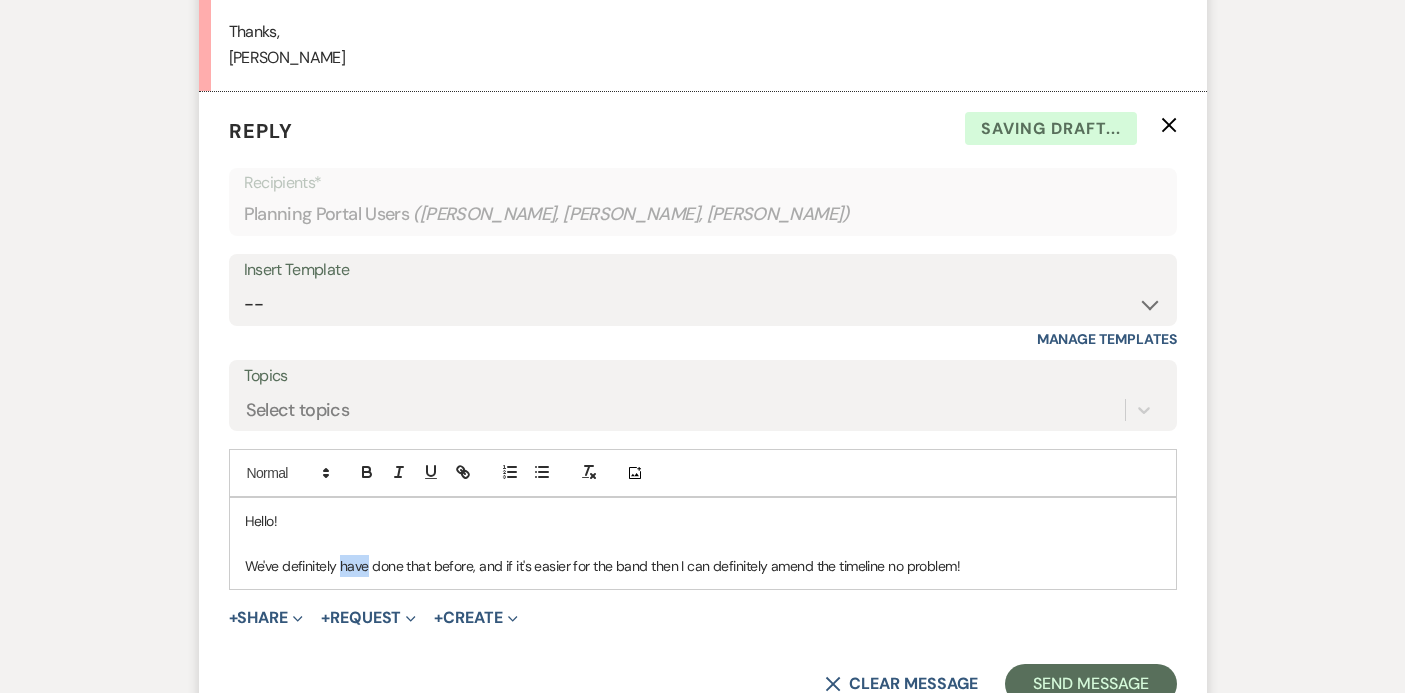click on "We've definitely have done that before, and if it's easier for the band then I can definitely amend the timeline no problem!" at bounding box center (703, 566) 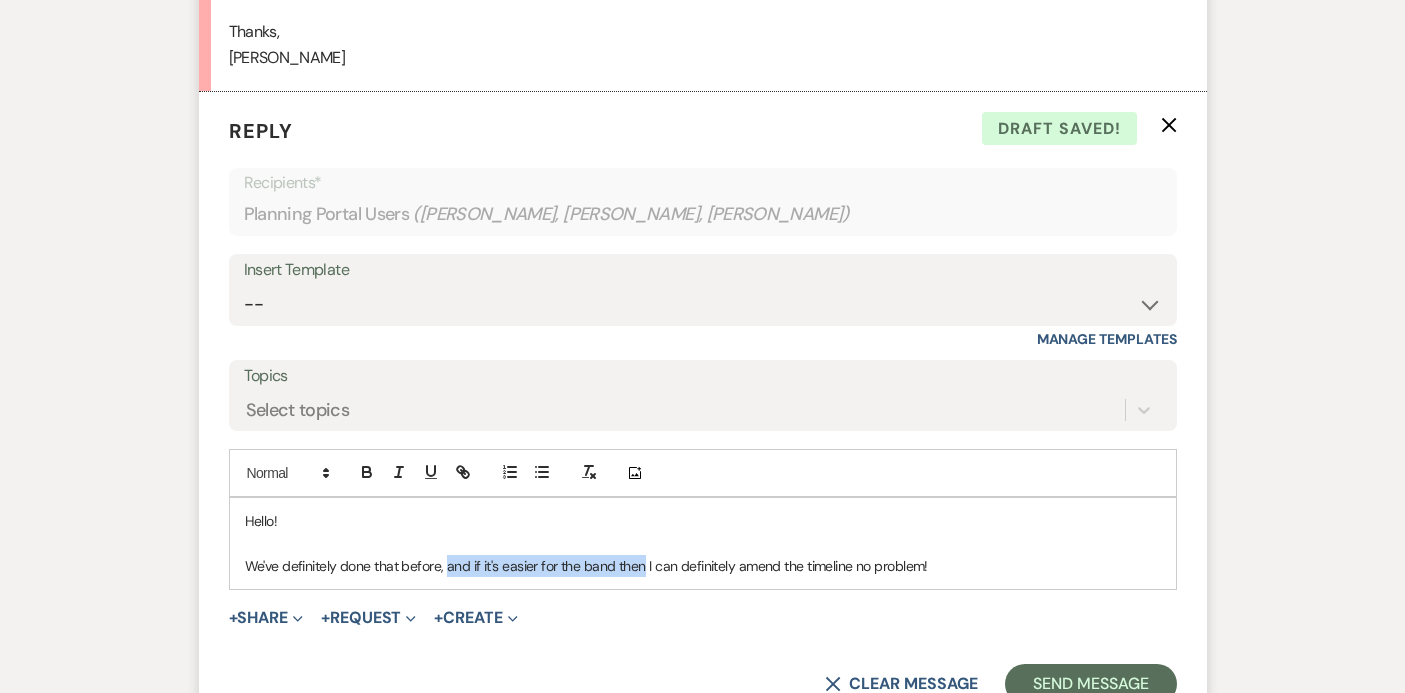 drag, startPoint x: 445, startPoint y: 540, endPoint x: 644, endPoint y: 545, distance: 199.0628 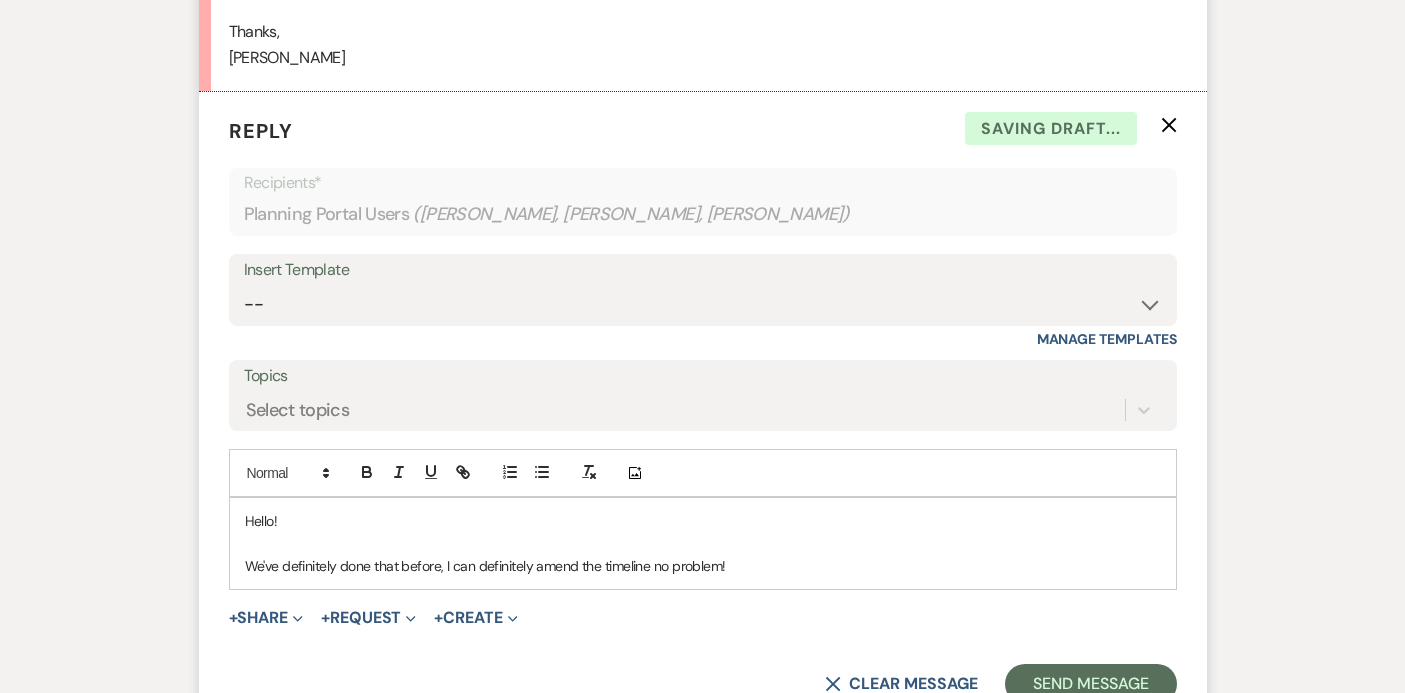 click on "We've definitely done that before, I can definitely amend the timeline no problem!" at bounding box center (703, 566) 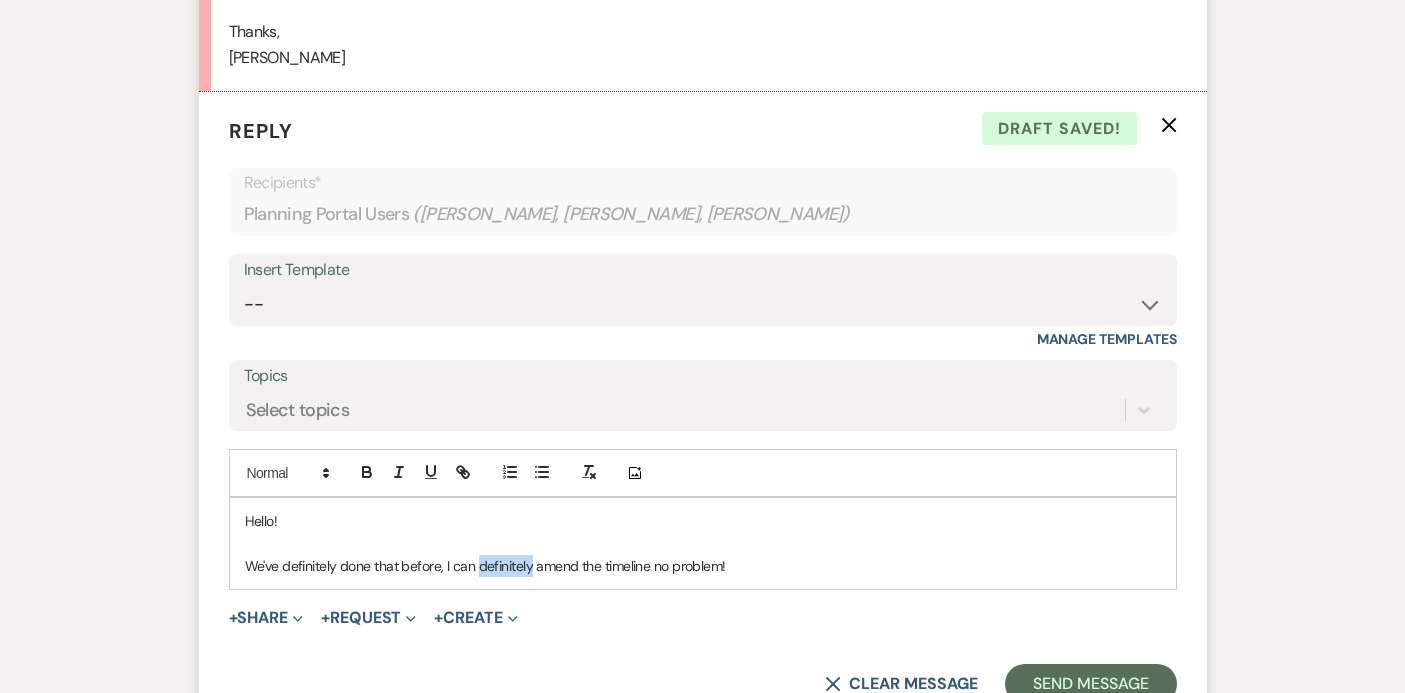 click on "We've definitely done that before, I can definitely amend the timeline no problem!" at bounding box center (703, 566) 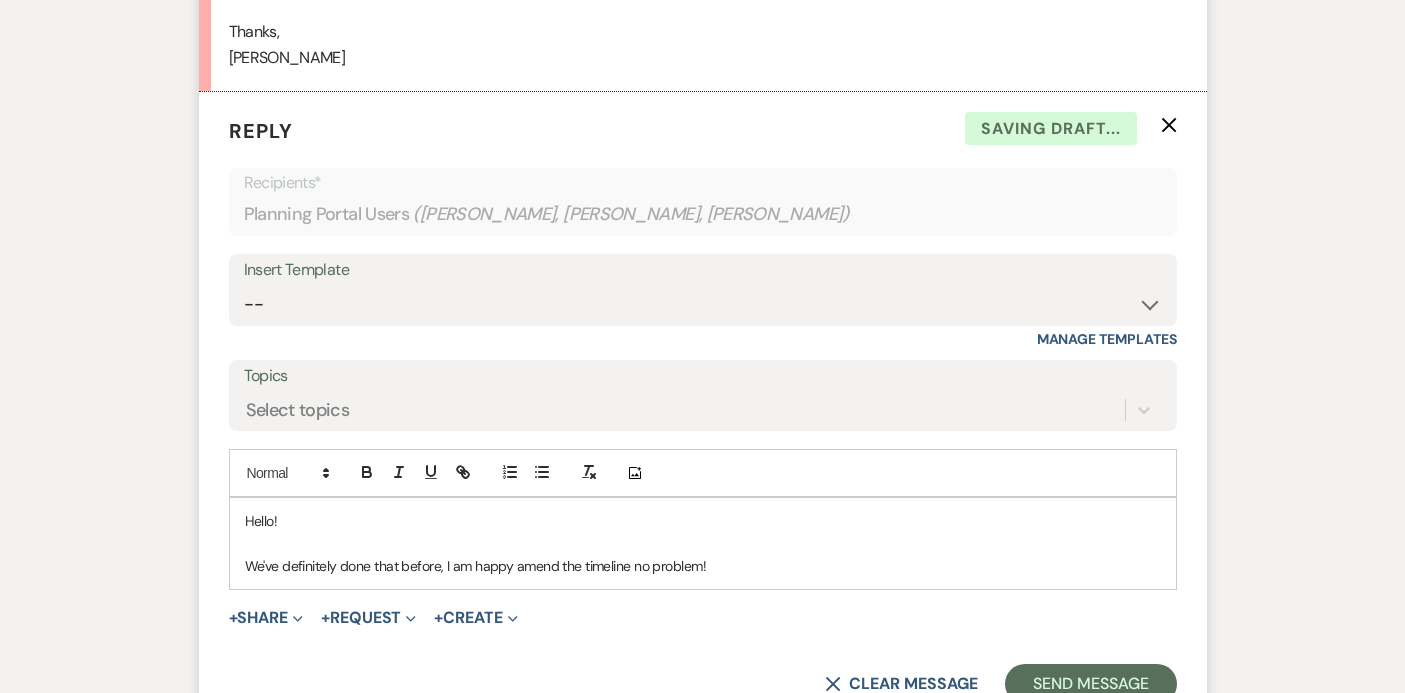 click on "We've definitely done that before, I am happy amend the timeline no problem!" at bounding box center (703, 566) 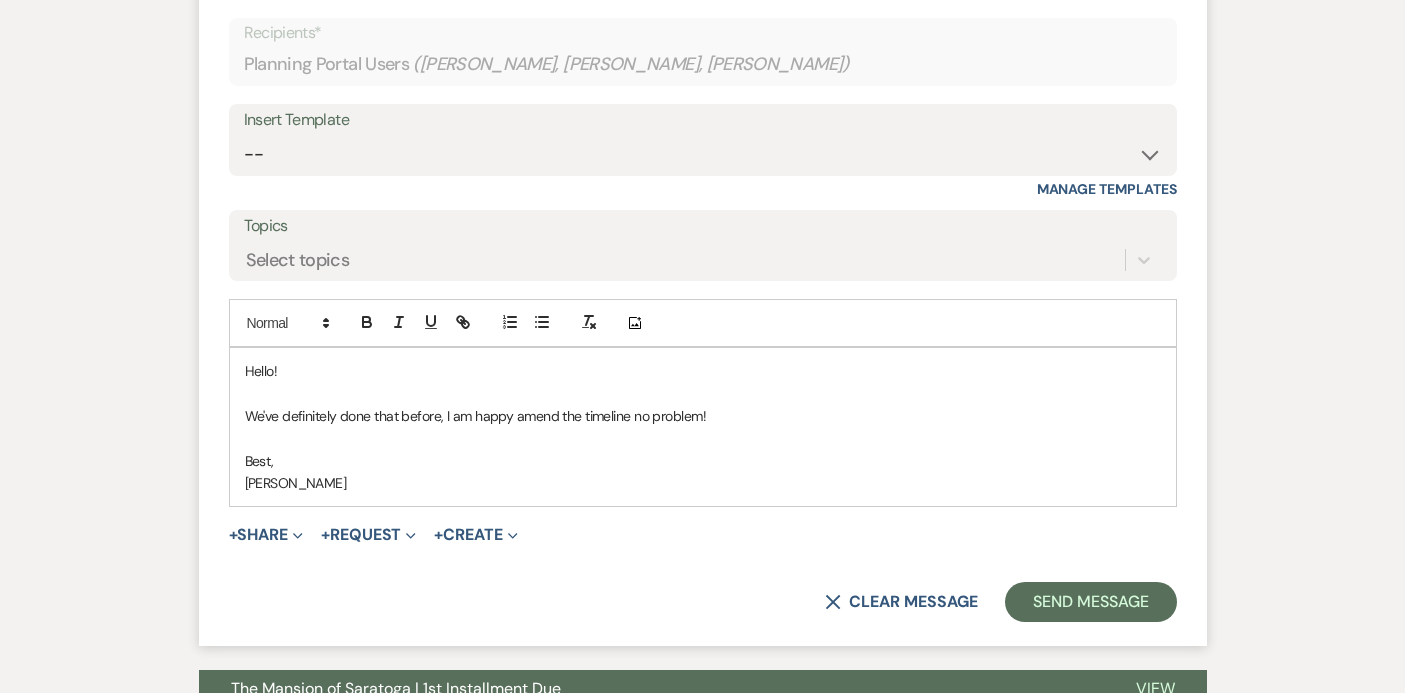 scroll, scrollTop: 4629, scrollLeft: 0, axis: vertical 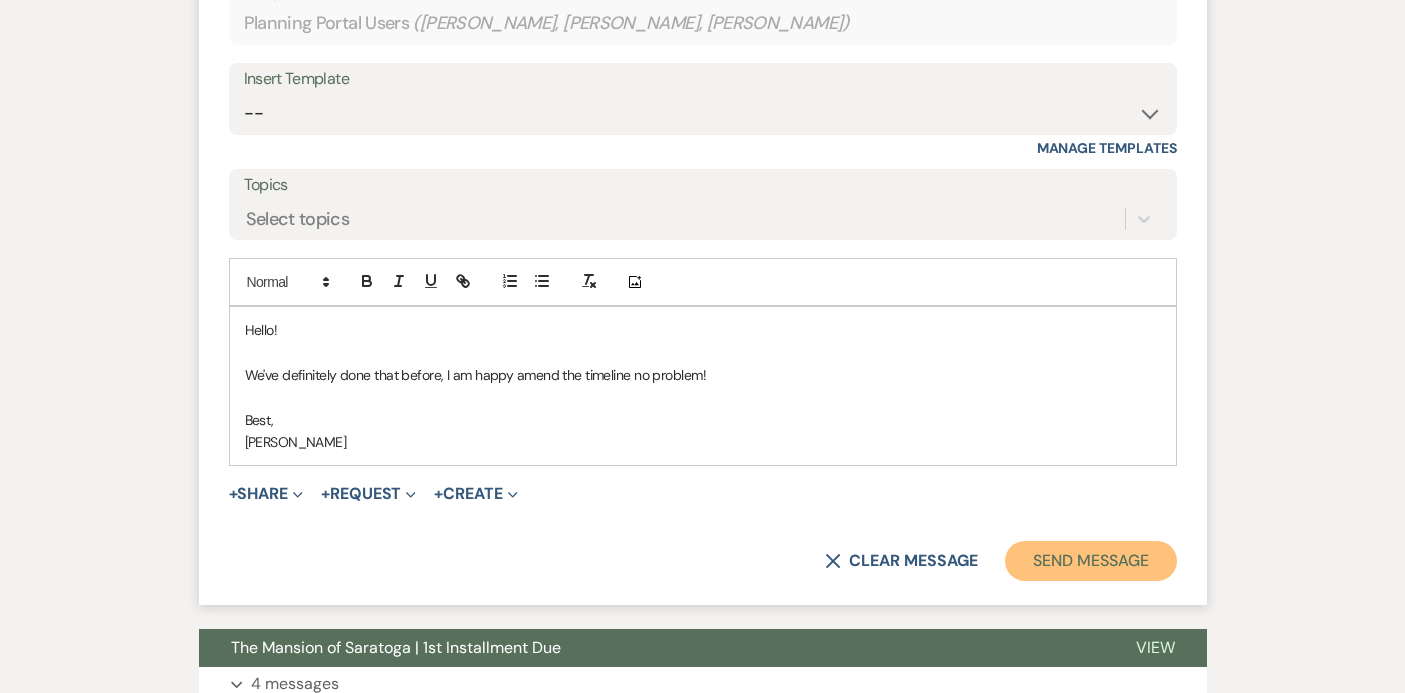click on "Send Message" at bounding box center (1090, 561) 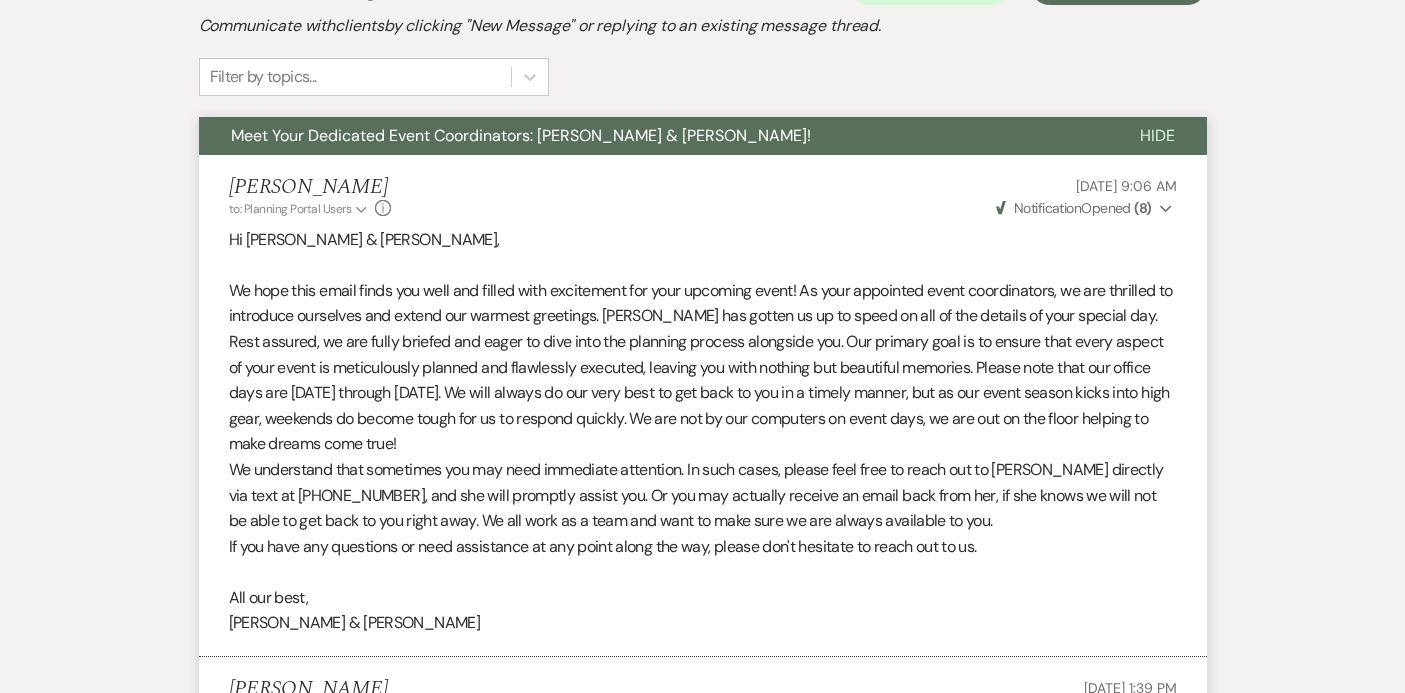 scroll, scrollTop: 0, scrollLeft: 0, axis: both 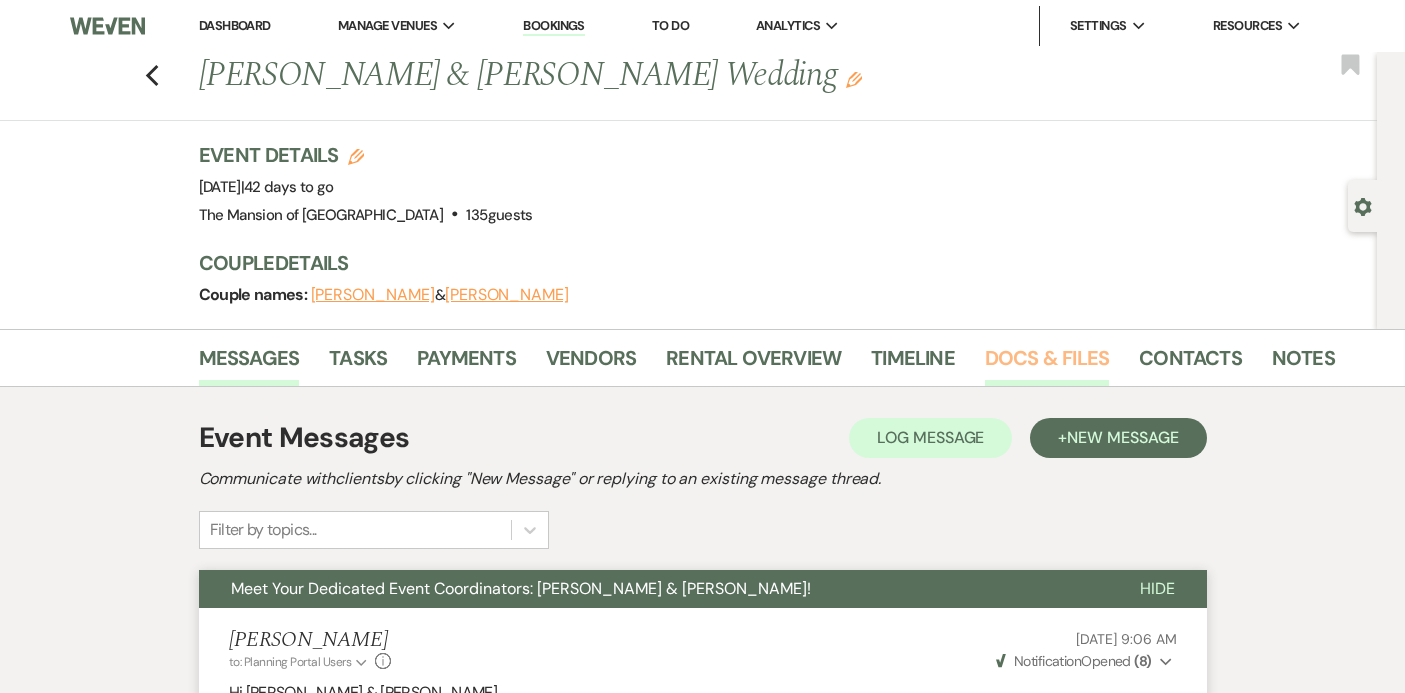 click on "Docs & Files" at bounding box center [1047, 364] 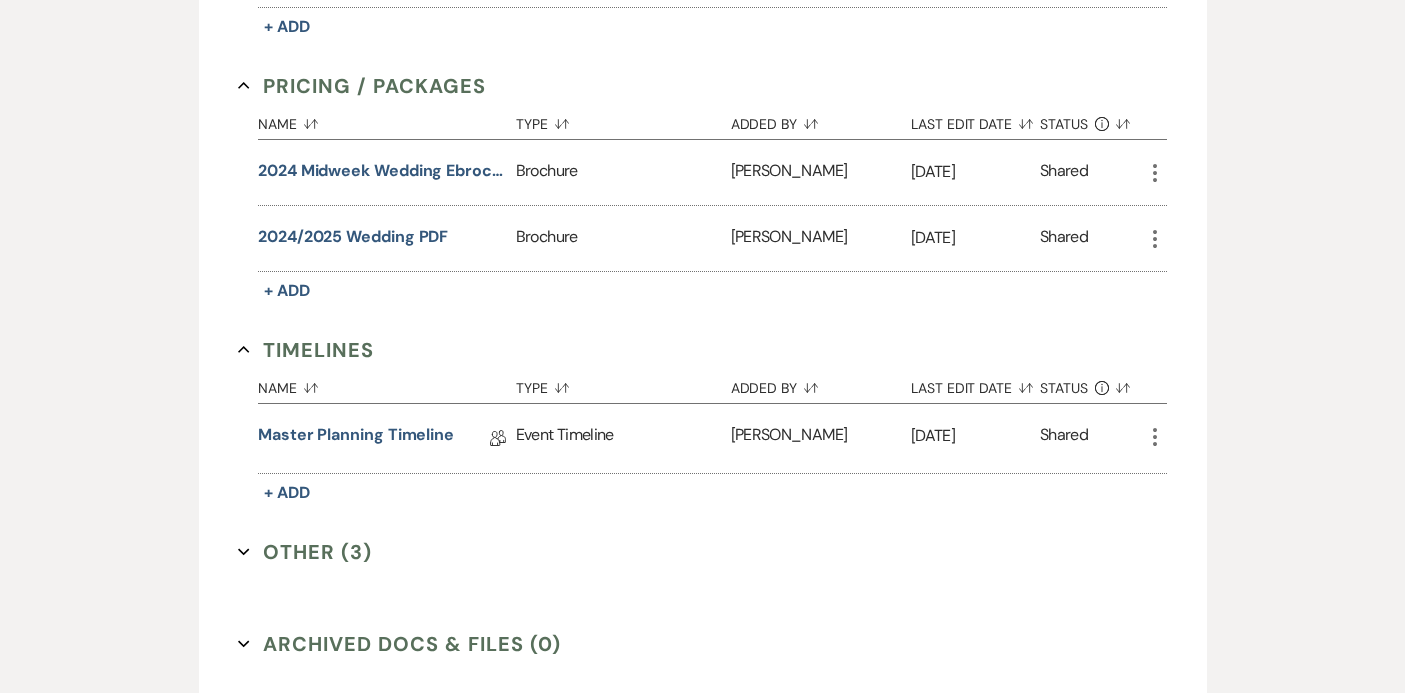 scroll, scrollTop: 1129, scrollLeft: 0, axis: vertical 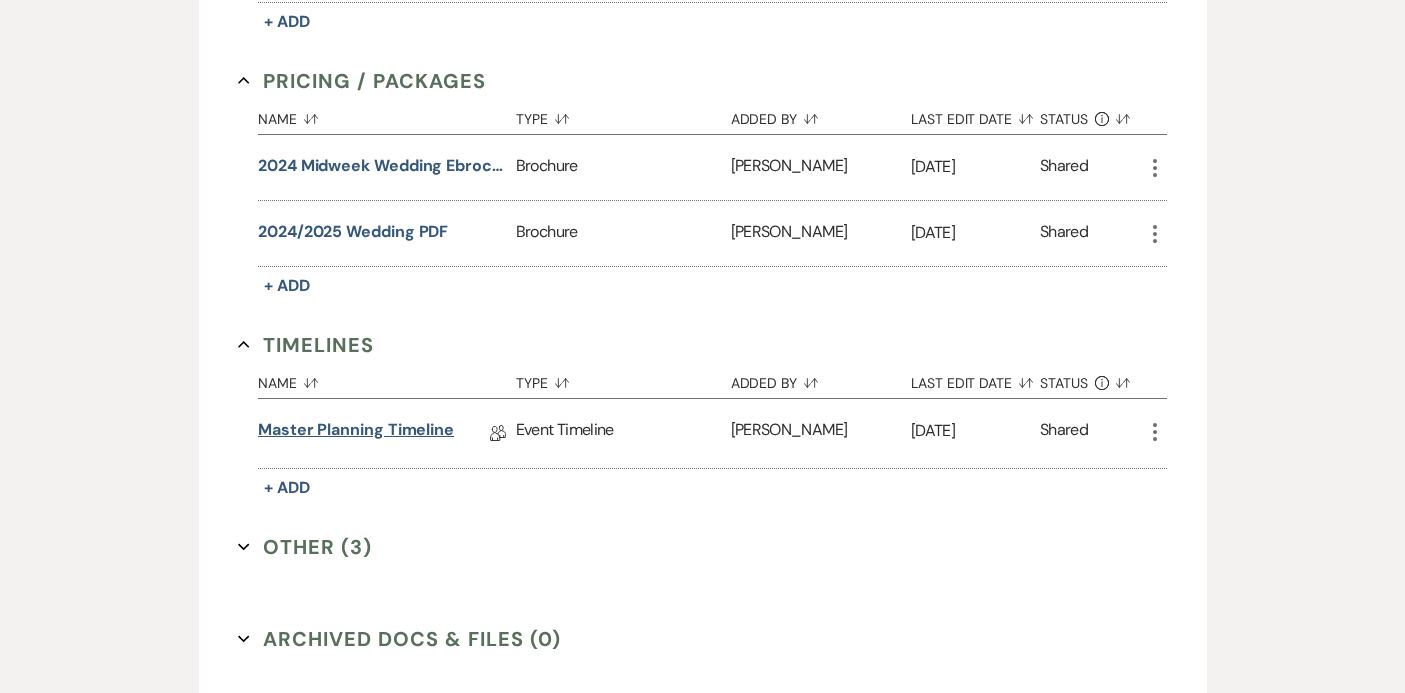 click on "Master Planning Timeline" at bounding box center (356, 433) 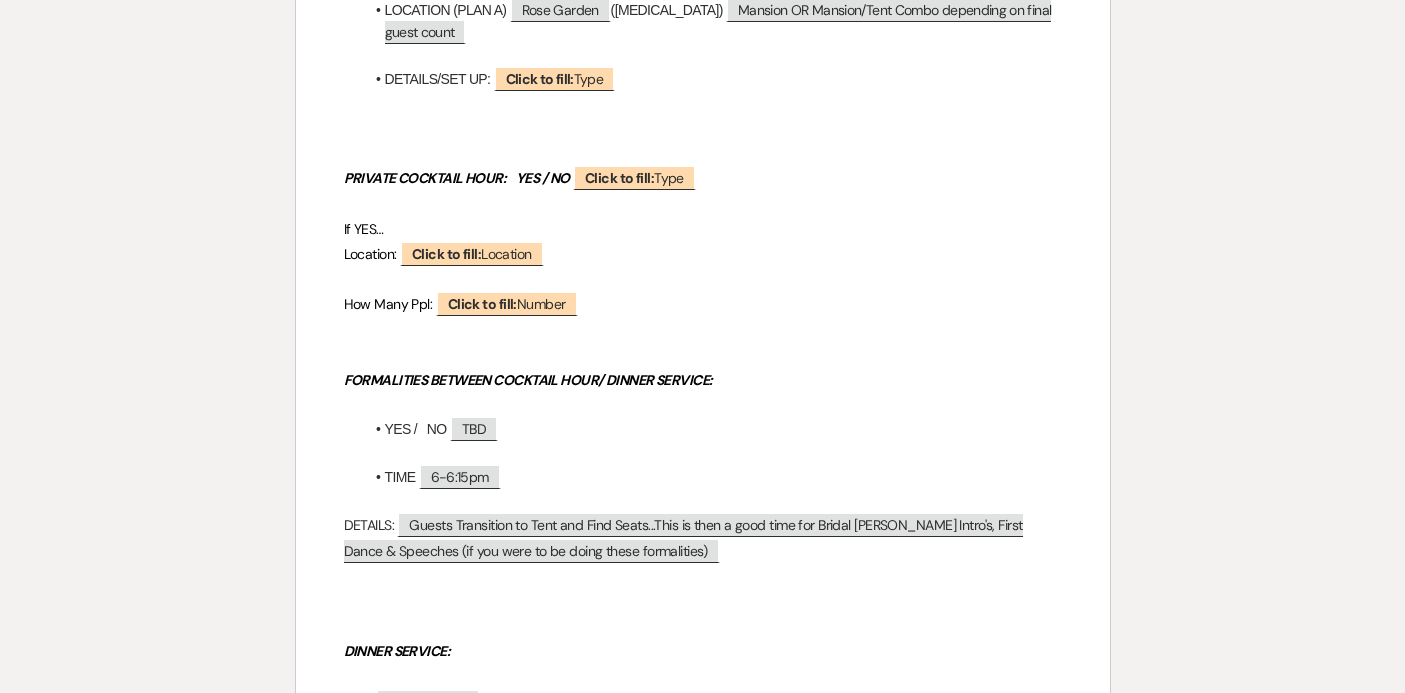 scroll, scrollTop: 853, scrollLeft: 0, axis: vertical 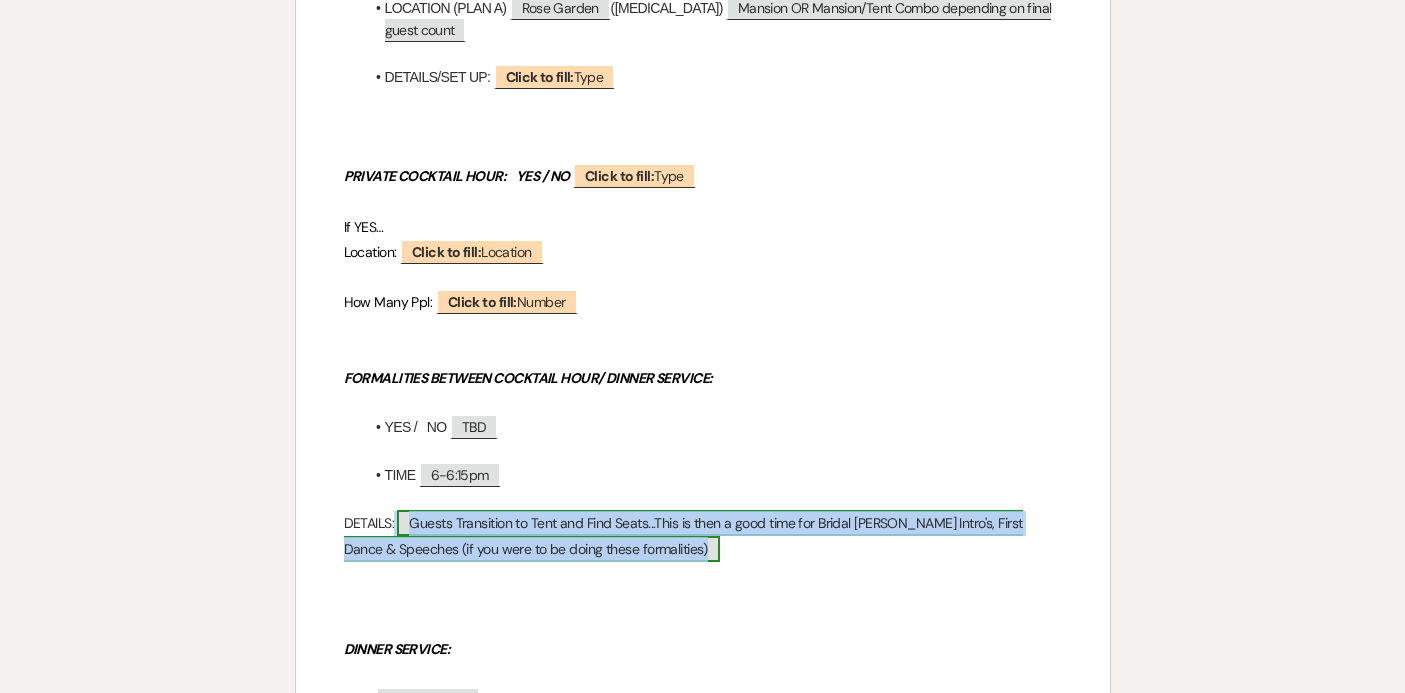 click on "Guests Transition to Tent and Find Seats...This is then a good time for Bridal [PERSON_NAME] Intro's, First Dance & Speeches (if you were to be doing these formalities)" at bounding box center [683, 535] 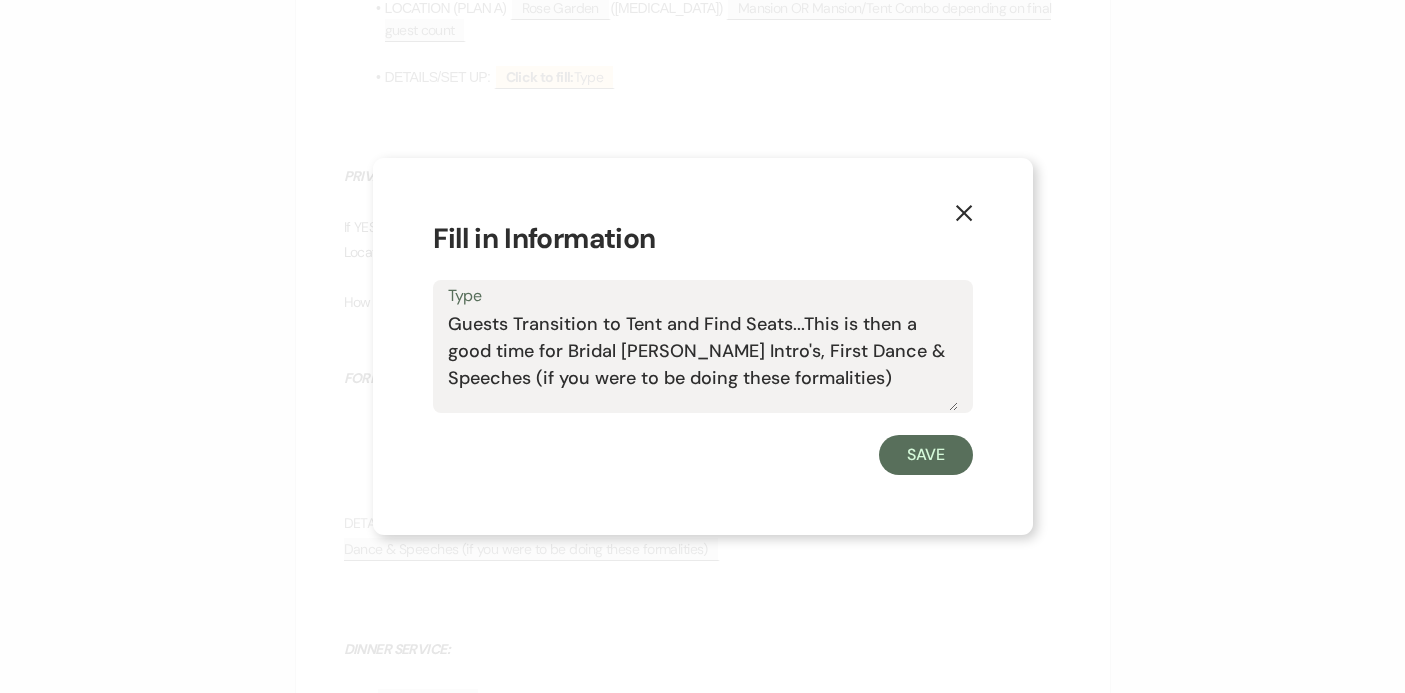 click on "Guests Transition to Tent and Find Seats...This is then a good time for Bridal [PERSON_NAME] Intro's, First Dance & Speeches (if you were to be doing these formalities)" at bounding box center [703, 361] 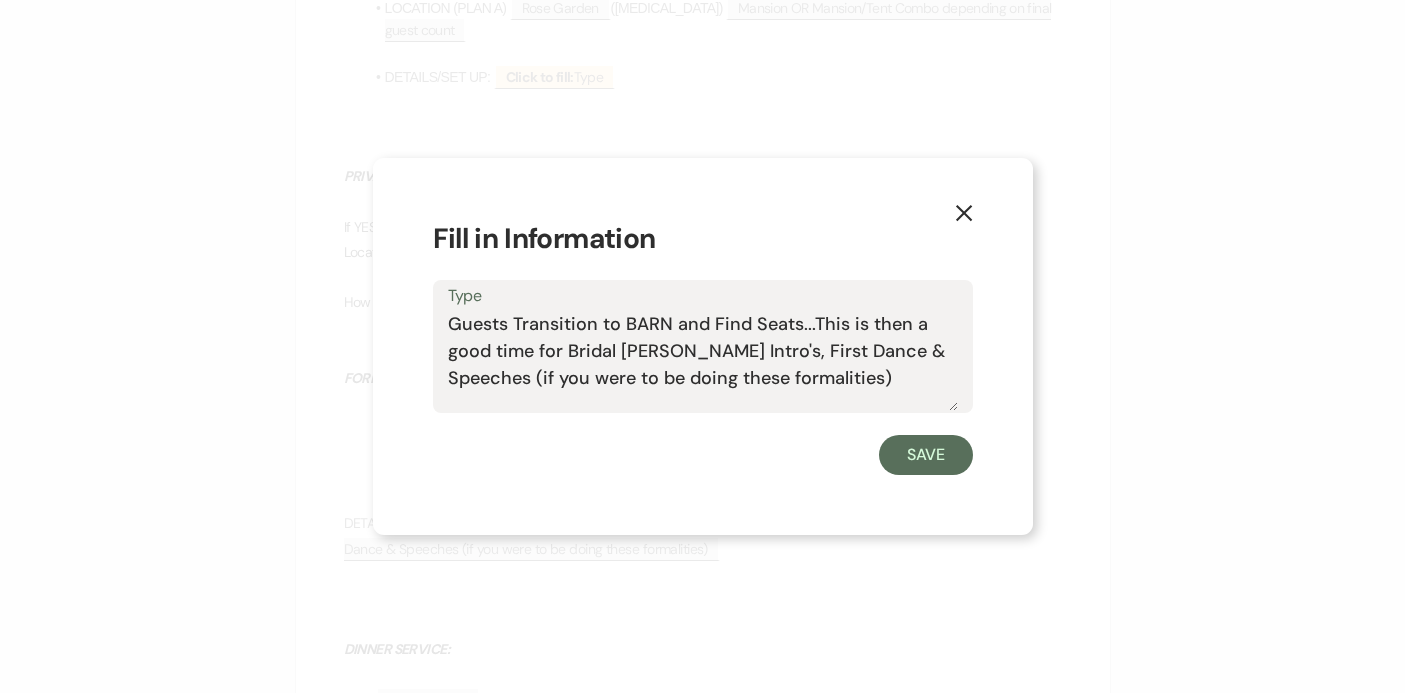 drag, startPoint x: 674, startPoint y: 327, endPoint x: 816, endPoint y: 373, distance: 149.26486 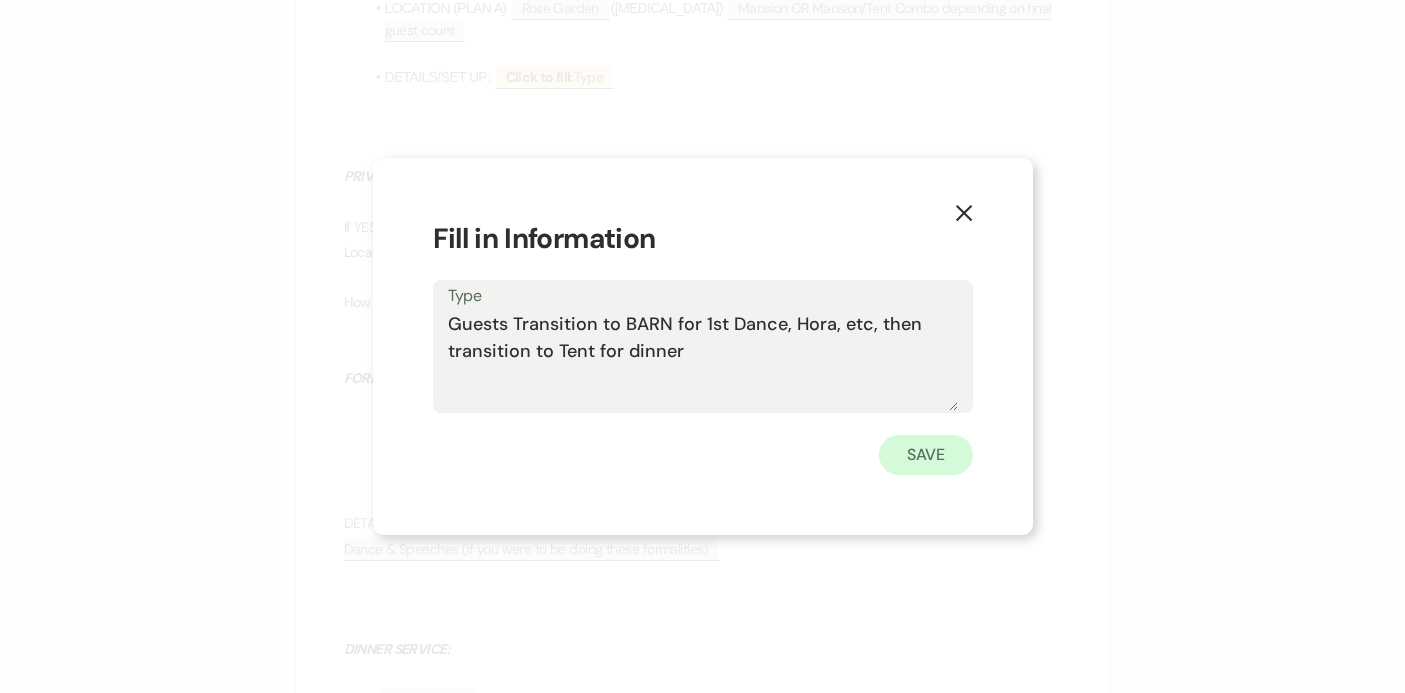 type on "Guests Transition to BARN for 1st Dance, Hora, etc, then transition to Tent for dinner" 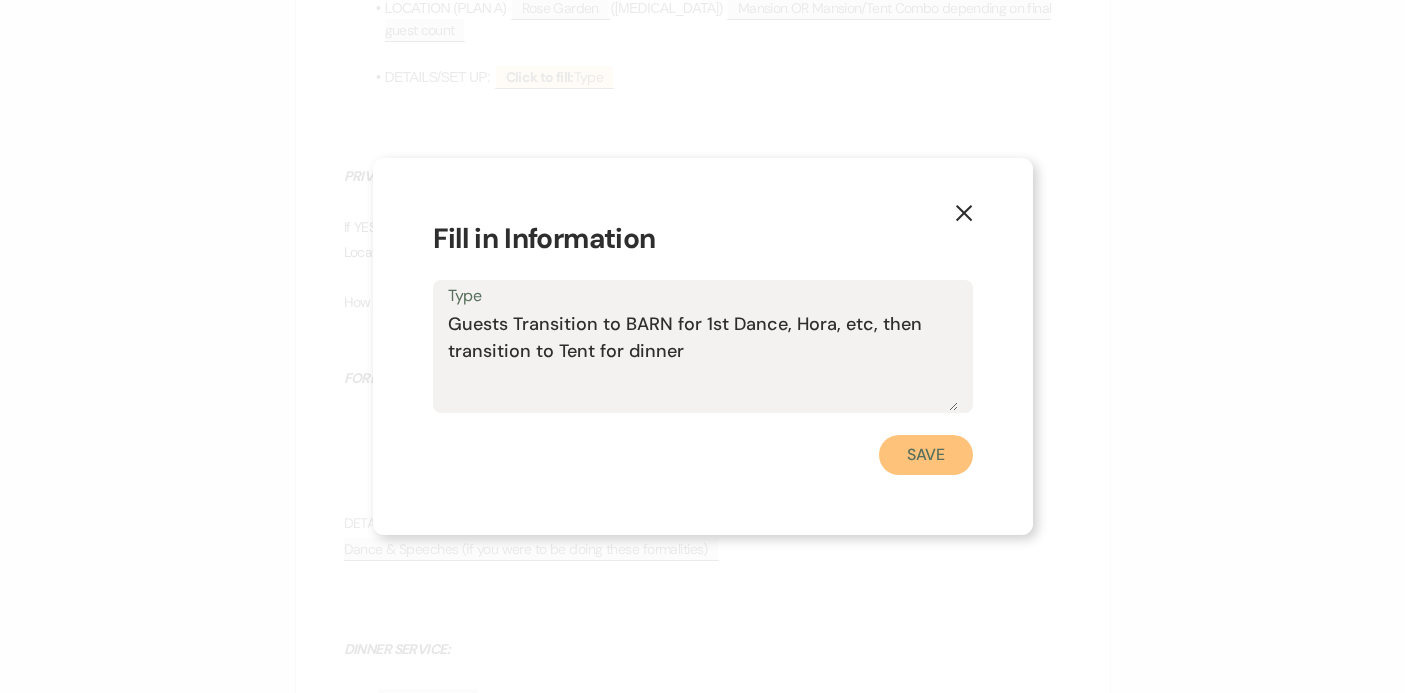 click on "Save" at bounding box center (926, 455) 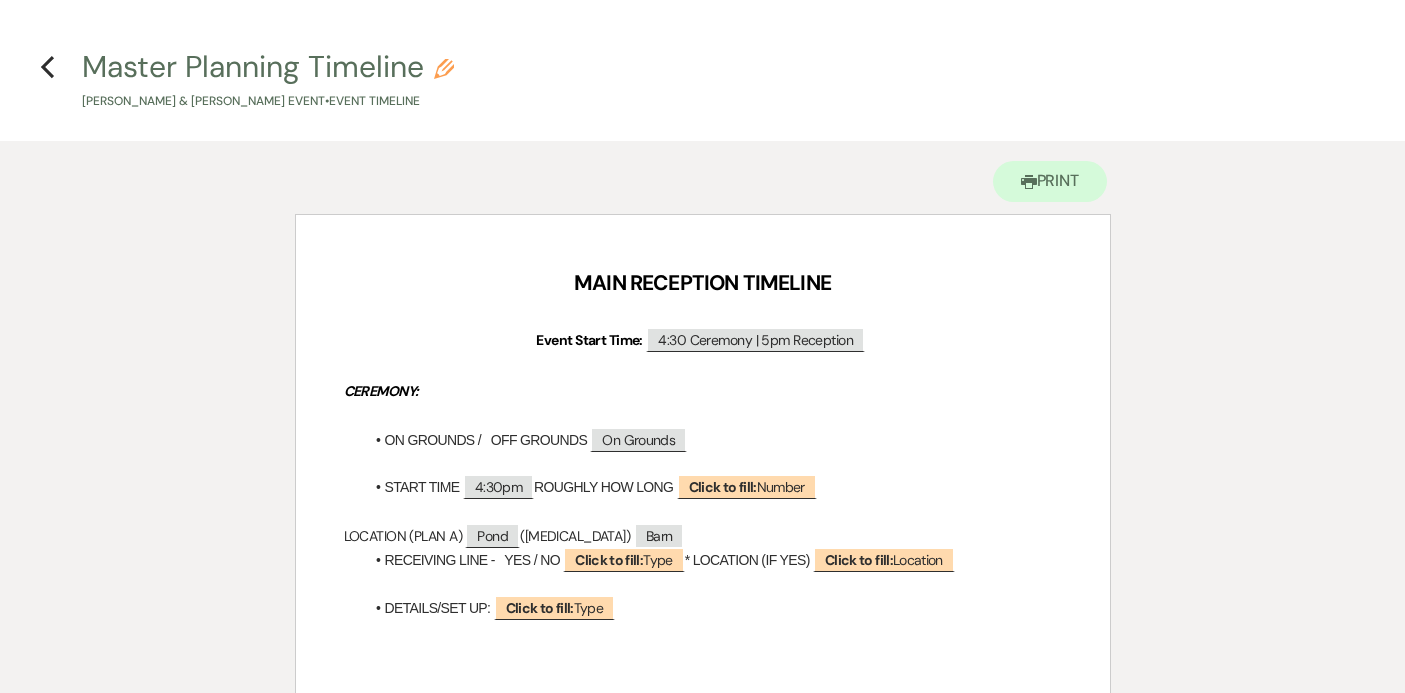 scroll, scrollTop: 0, scrollLeft: 0, axis: both 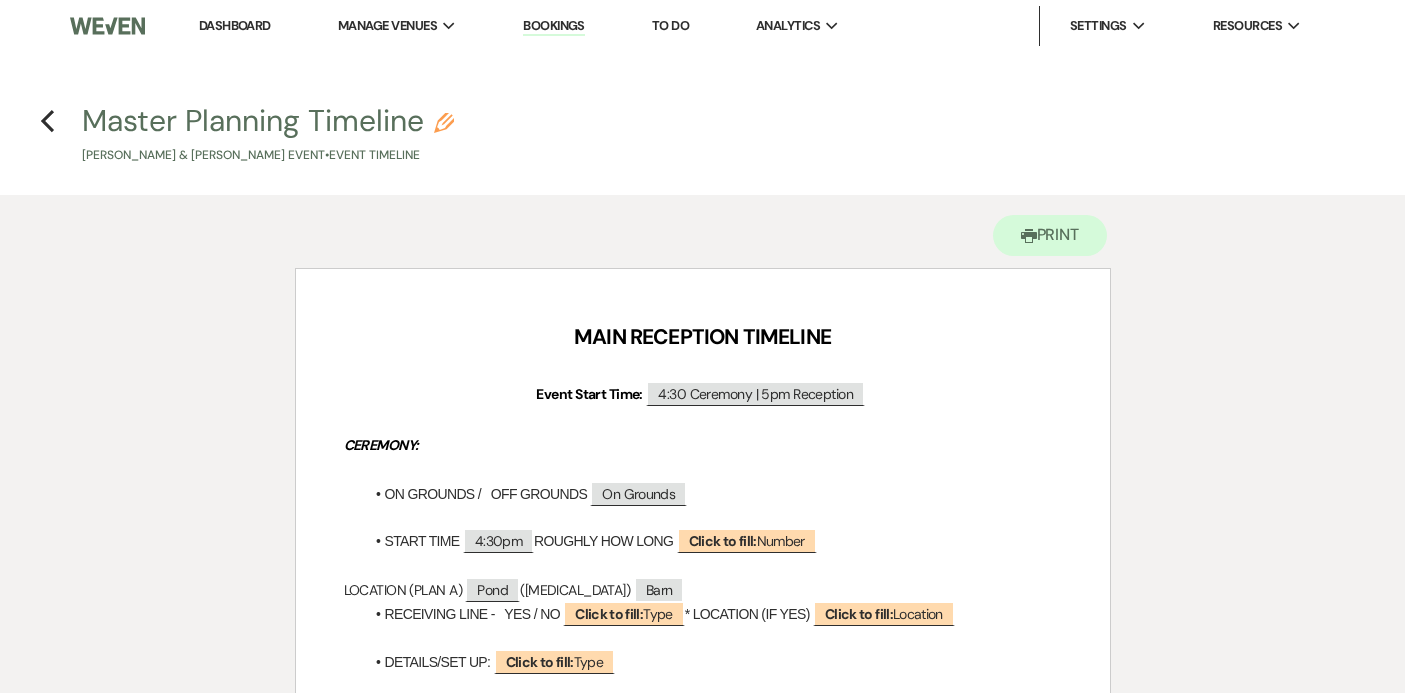 click on "Previous Master Planning Timeline Pencil [PERSON_NAME] & [PERSON_NAME] Event  •  Event Timeline" at bounding box center (702, 132) 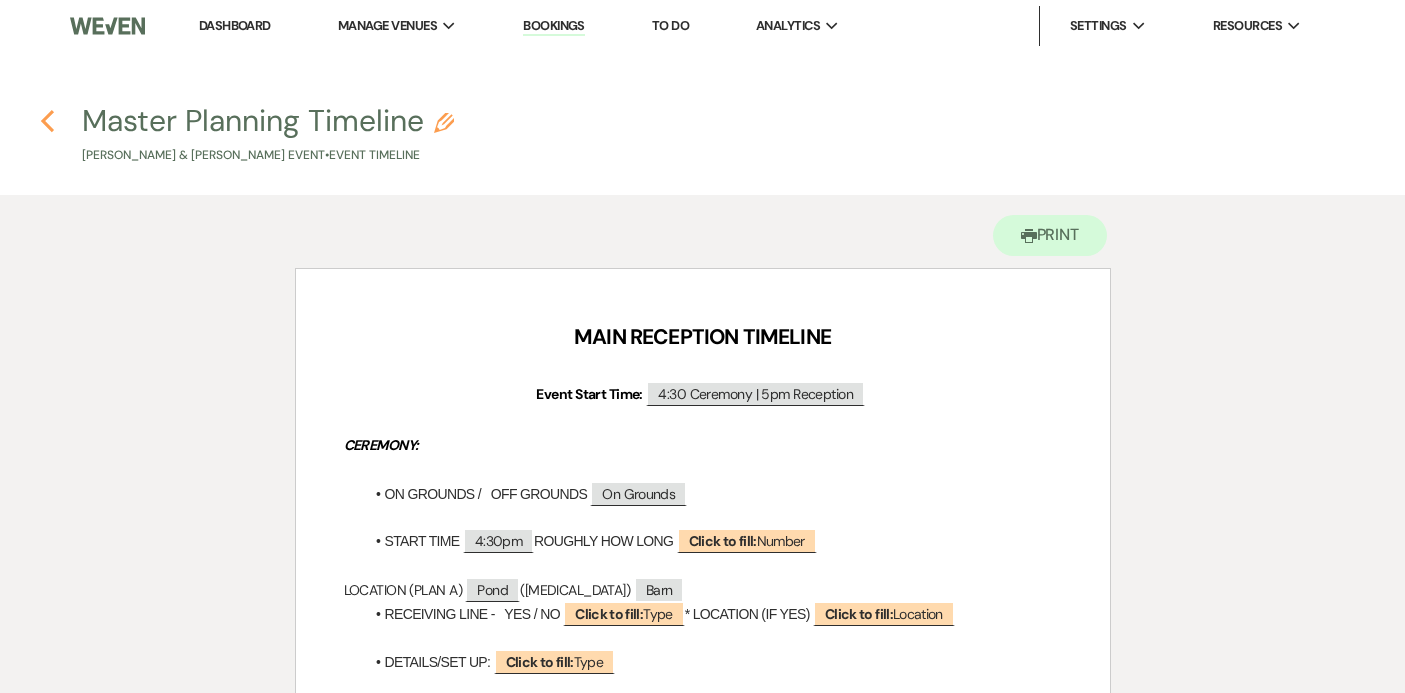 click on "Previous" 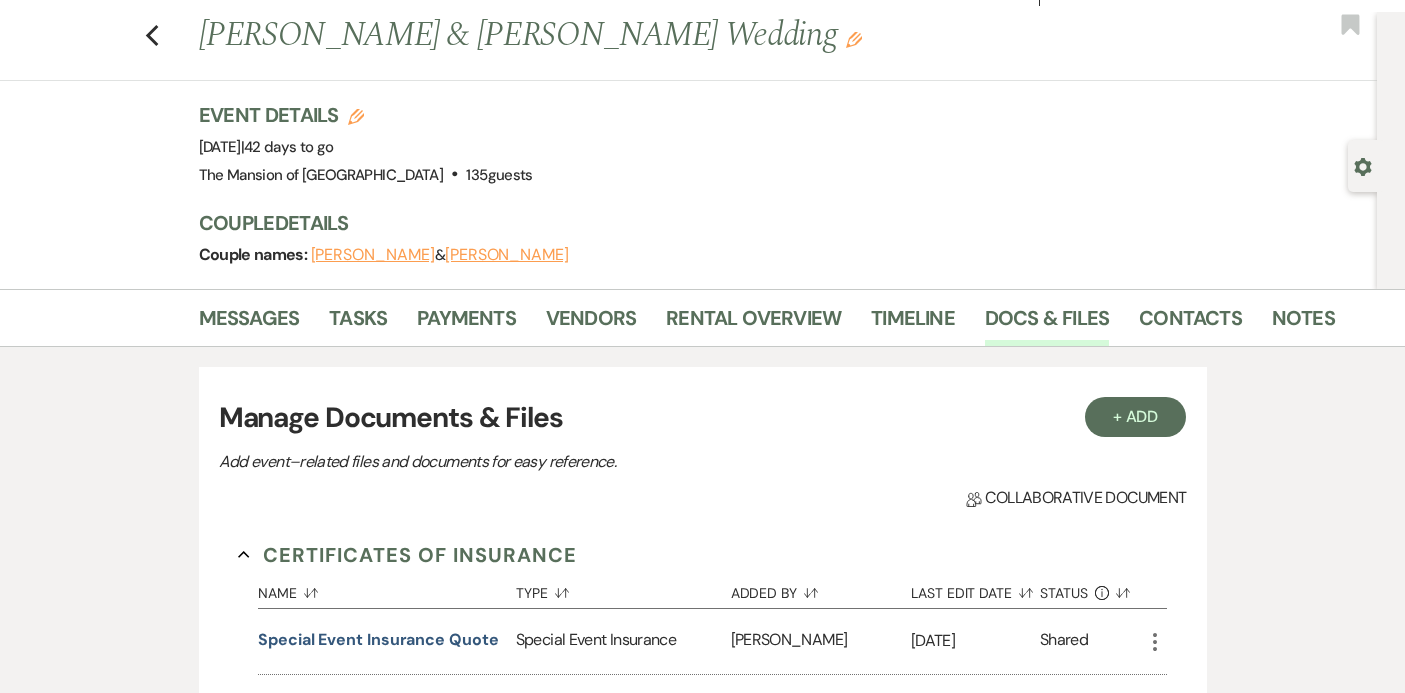 scroll, scrollTop: 0, scrollLeft: 0, axis: both 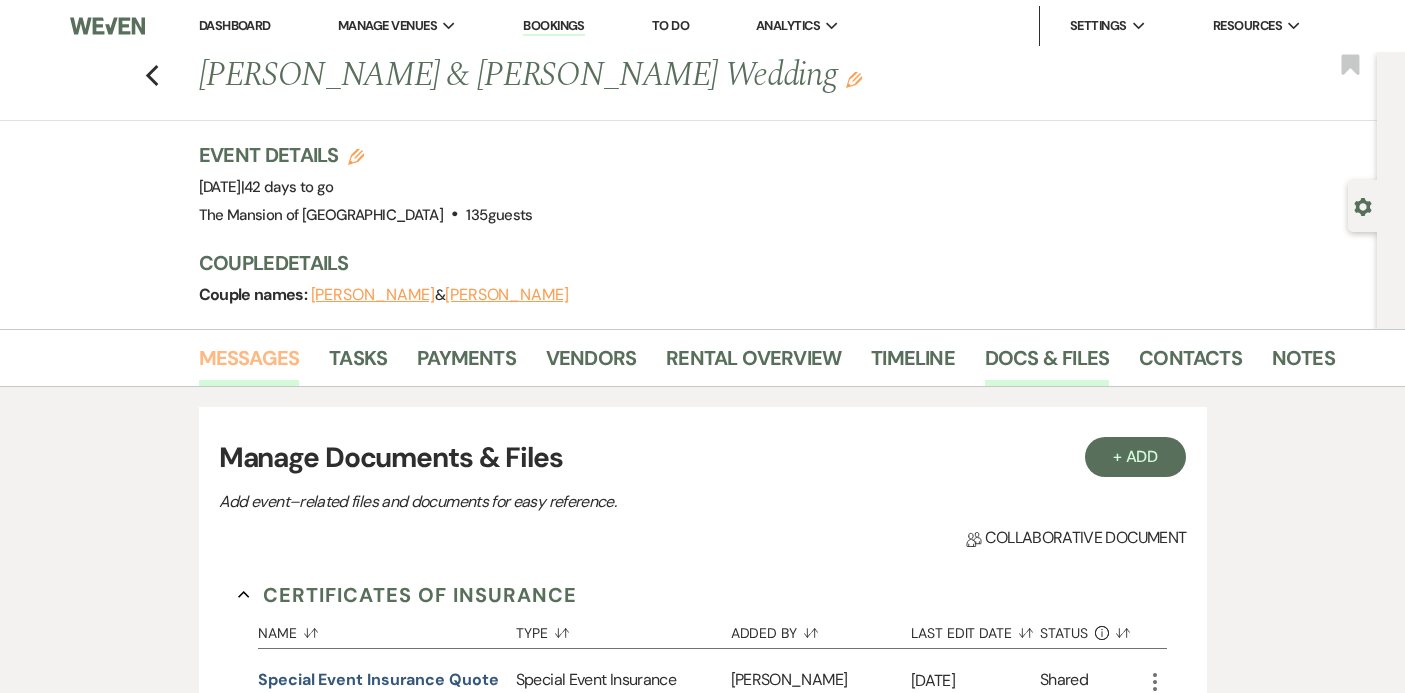 click on "Messages" at bounding box center (249, 364) 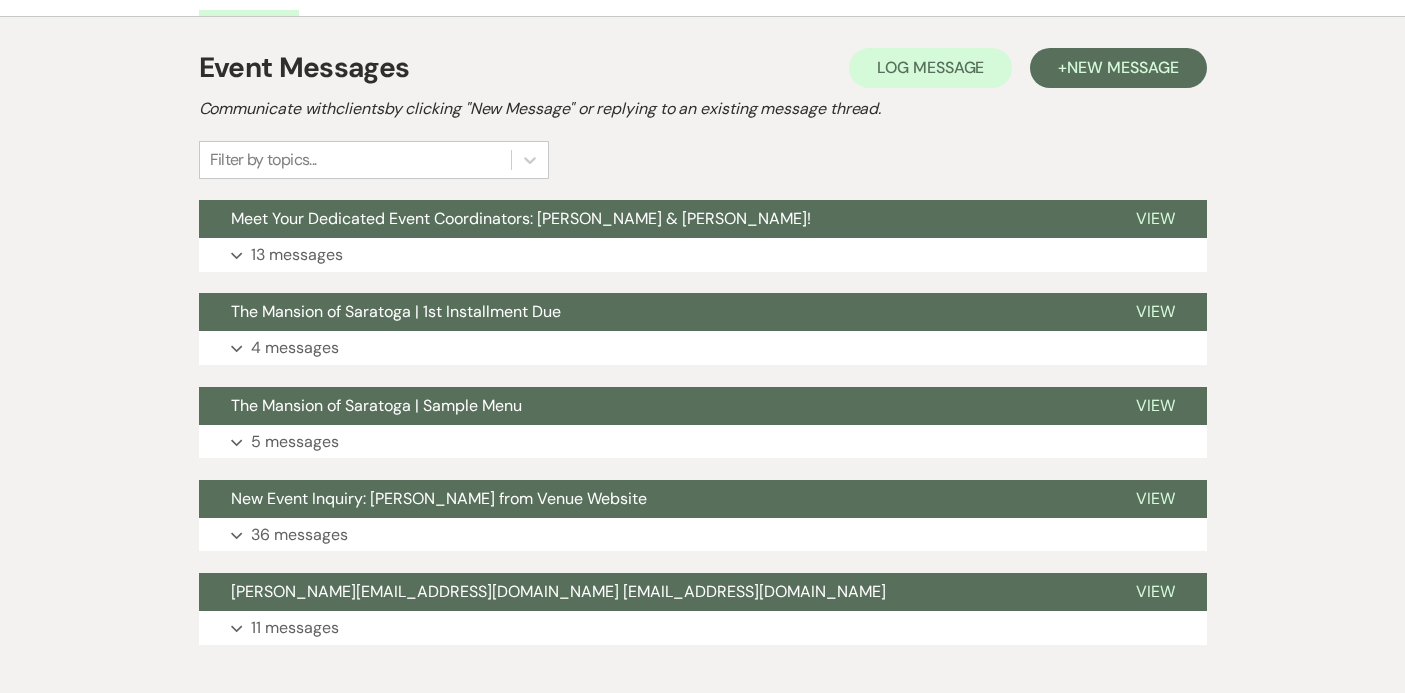 scroll, scrollTop: 336, scrollLeft: 0, axis: vertical 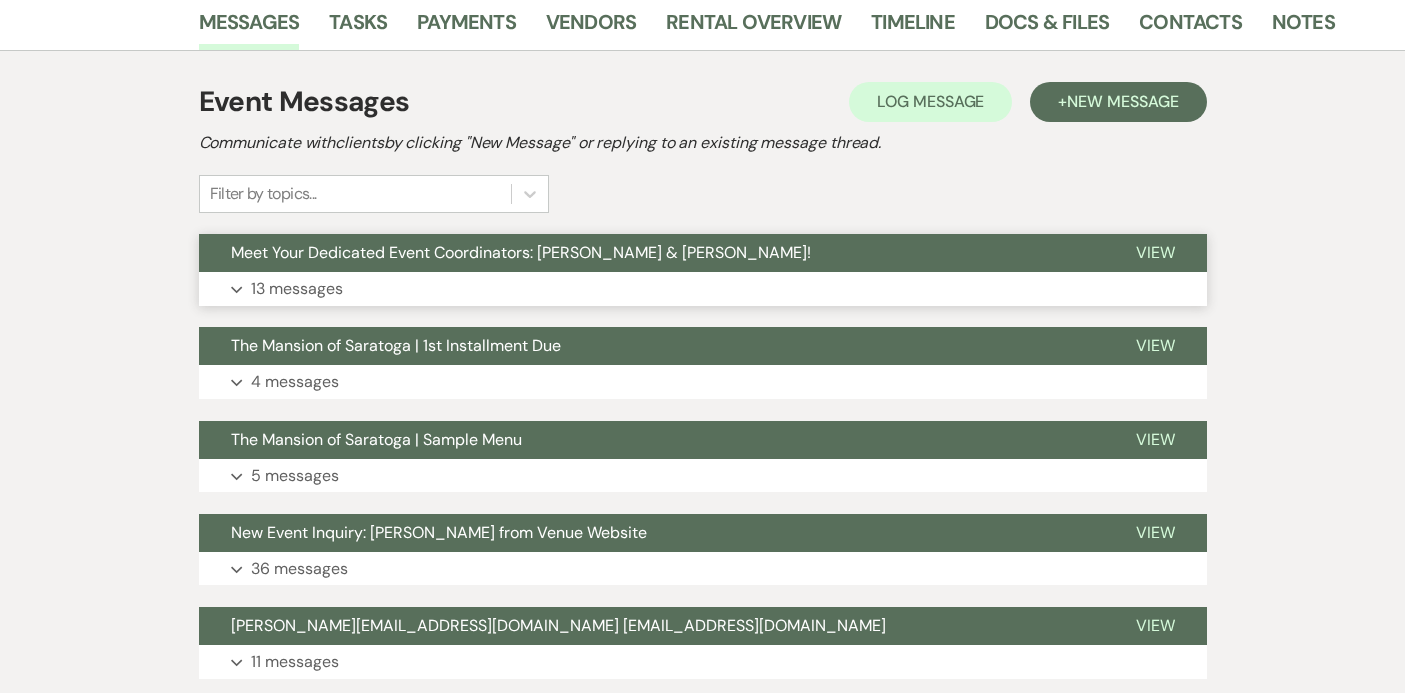 click on "13 messages" at bounding box center [297, 289] 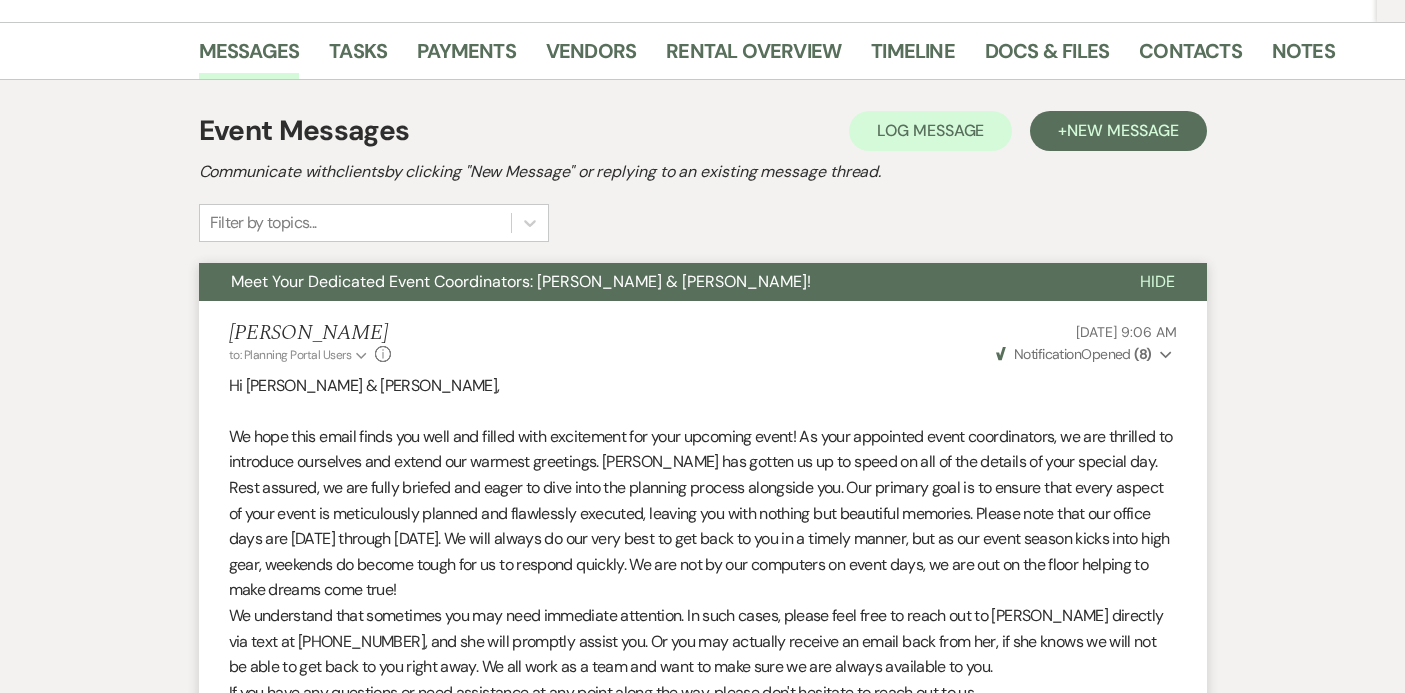 scroll, scrollTop: 0, scrollLeft: 0, axis: both 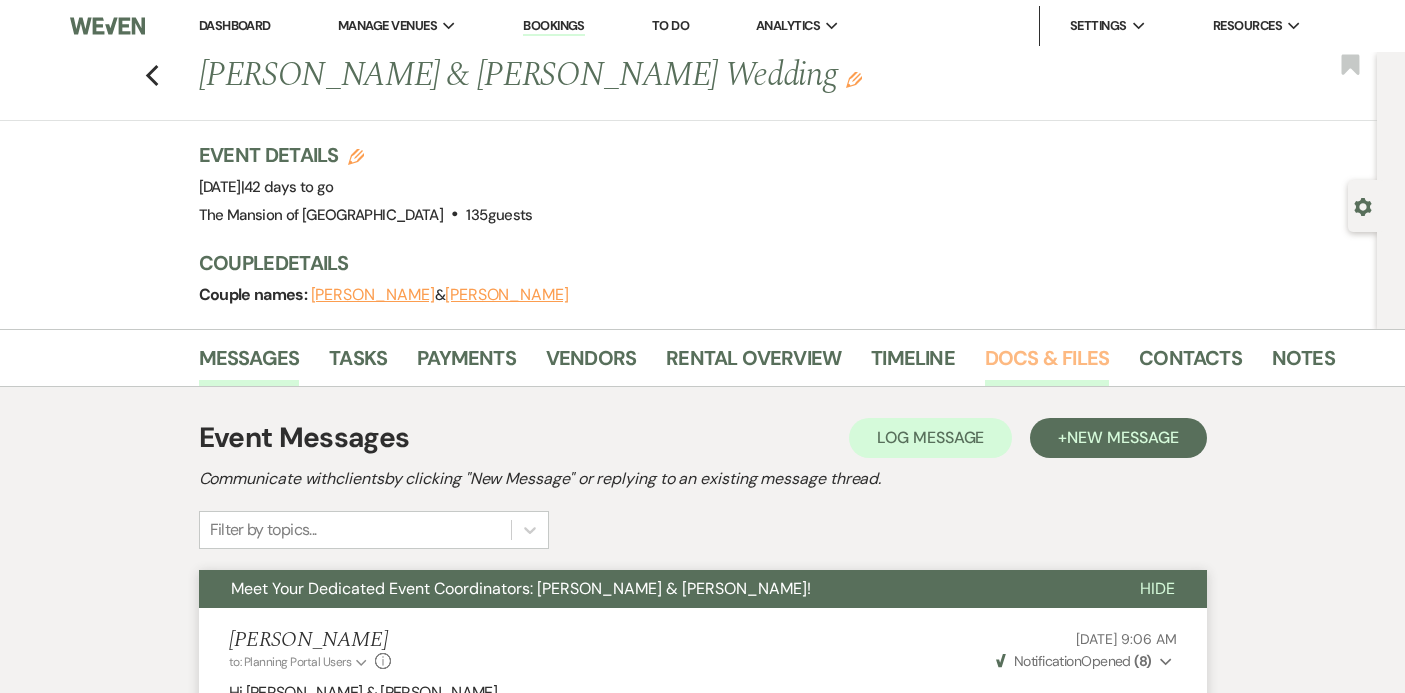 click on "Docs & Files" at bounding box center [1047, 364] 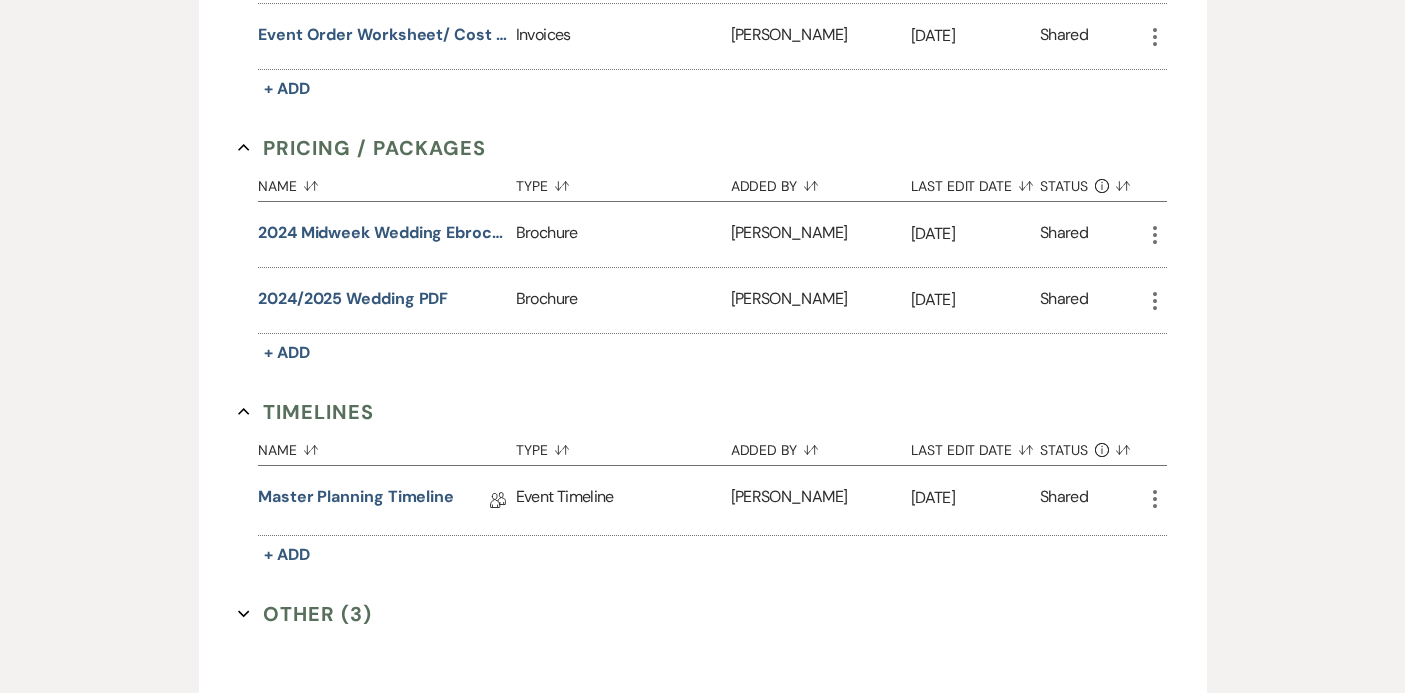 scroll, scrollTop: 1308, scrollLeft: 0, axis: vertical 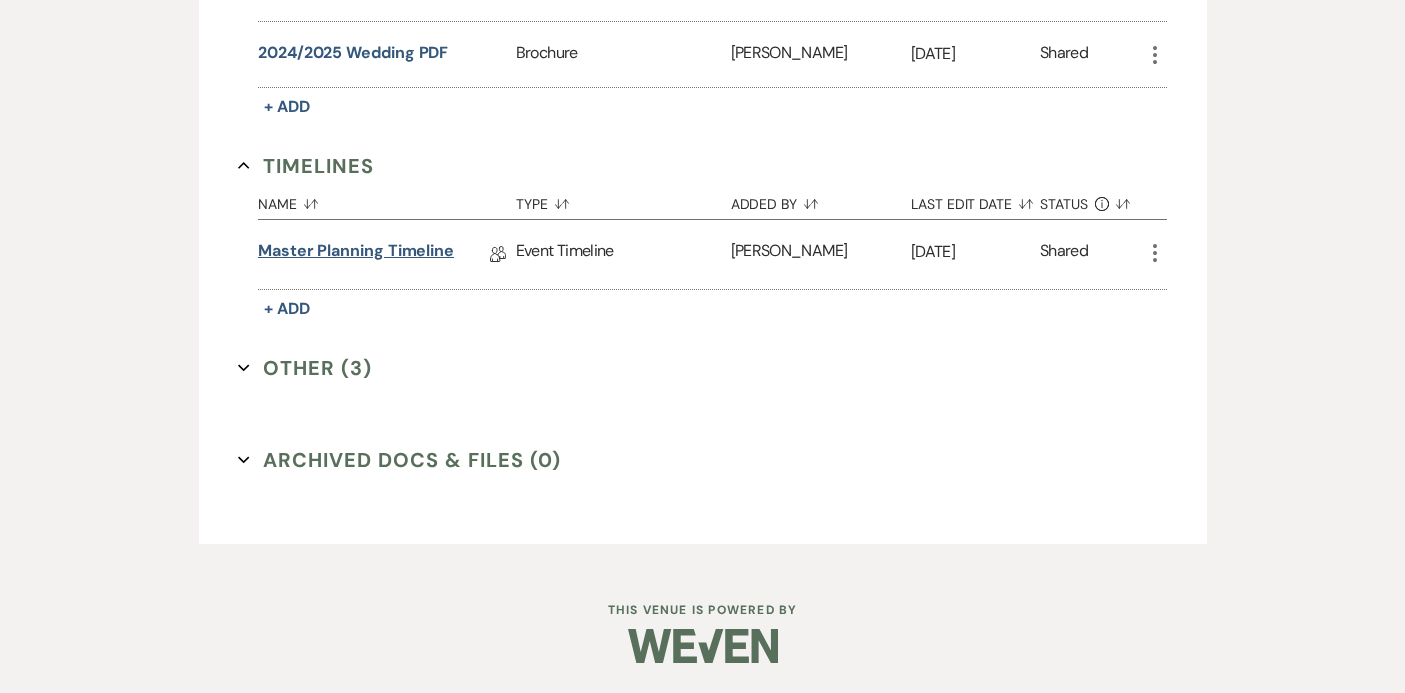 click on "Master Planning Timeline" at bounding box center [356, 254] 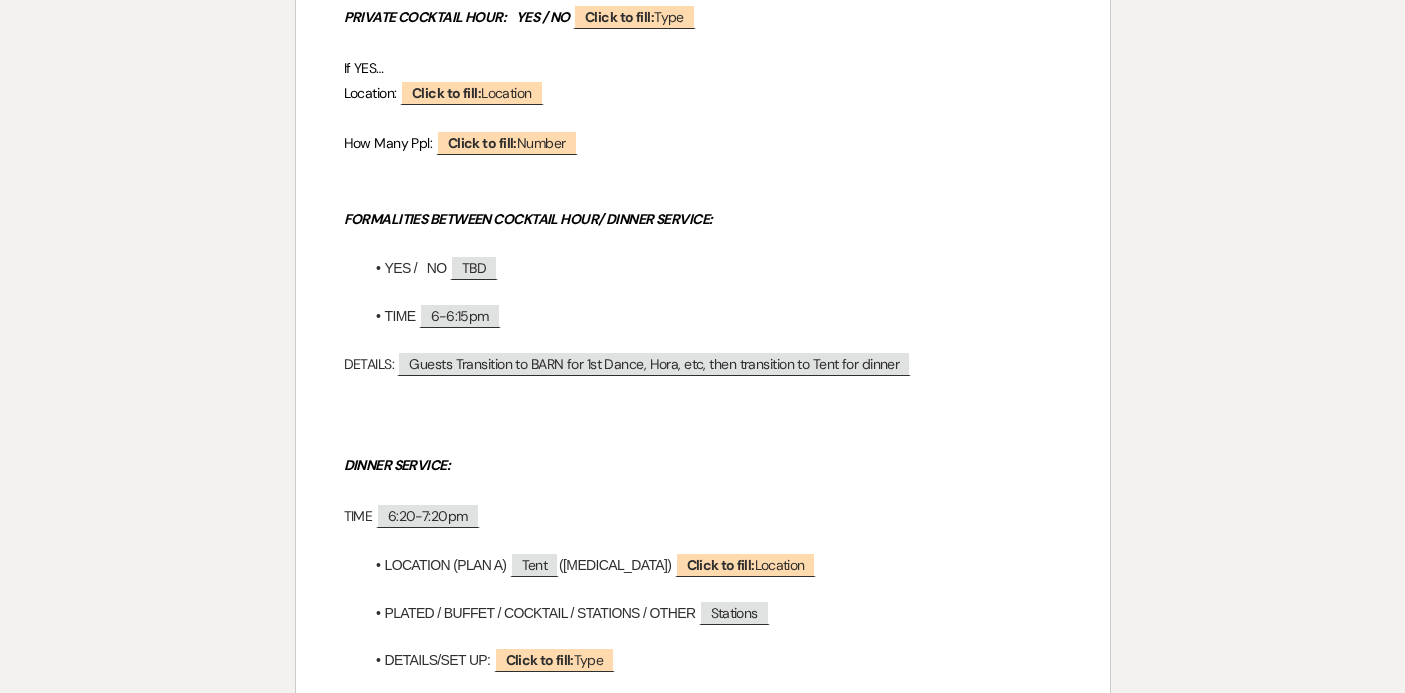 scroll, scrollTop: 1013, scrollLeft: 0, axis: vertical 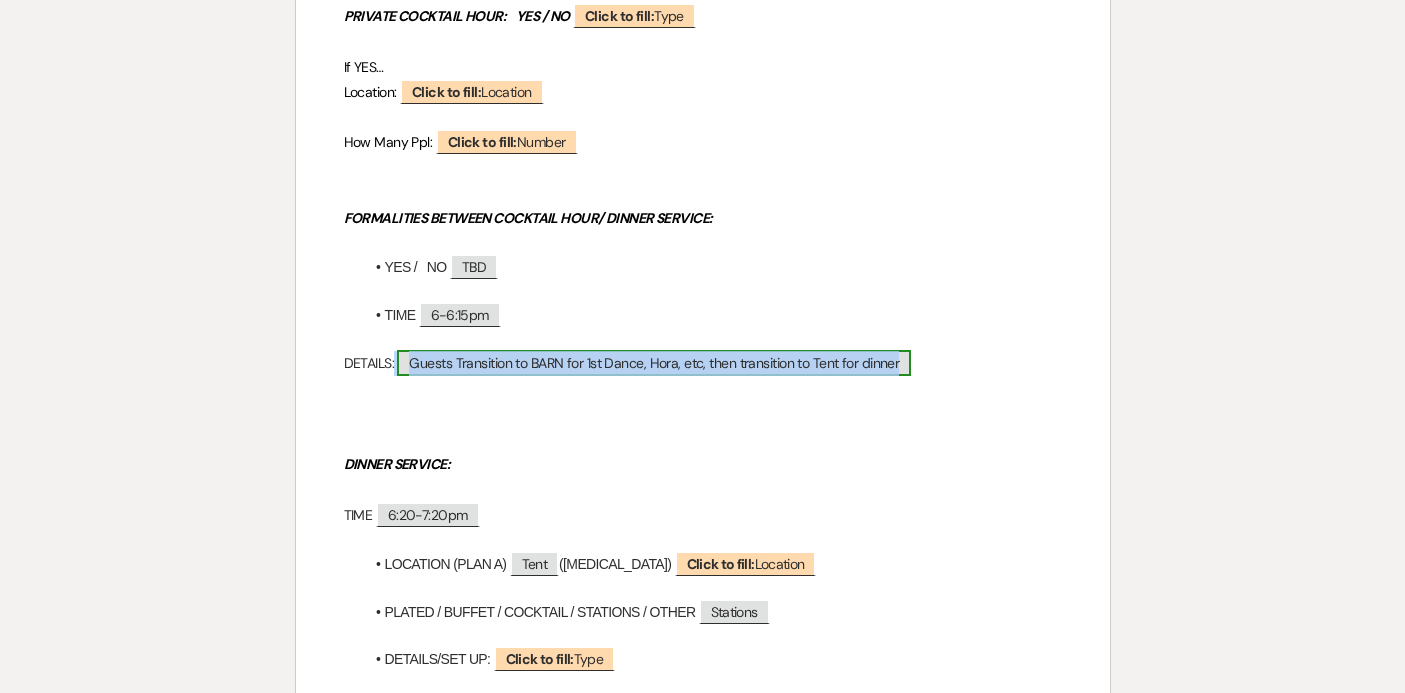 click on "Guests Transition to BARN for 1st Dance, Hora, etc, then transition to Tent for dinner" at bounding box center [654, 363] 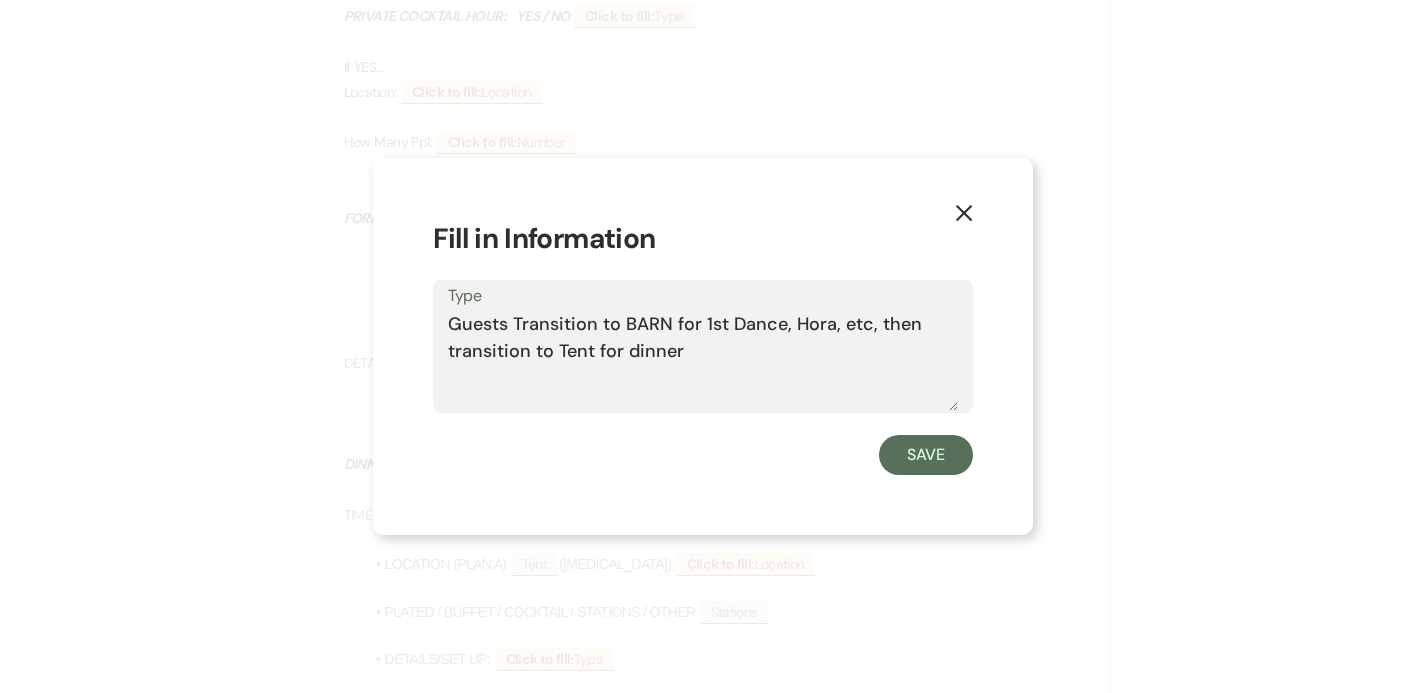 click on "Guests Transition to BARN for 1st Dance, Hora, etc, then transition to Tent for dinner" at bounding box center (703, 361) 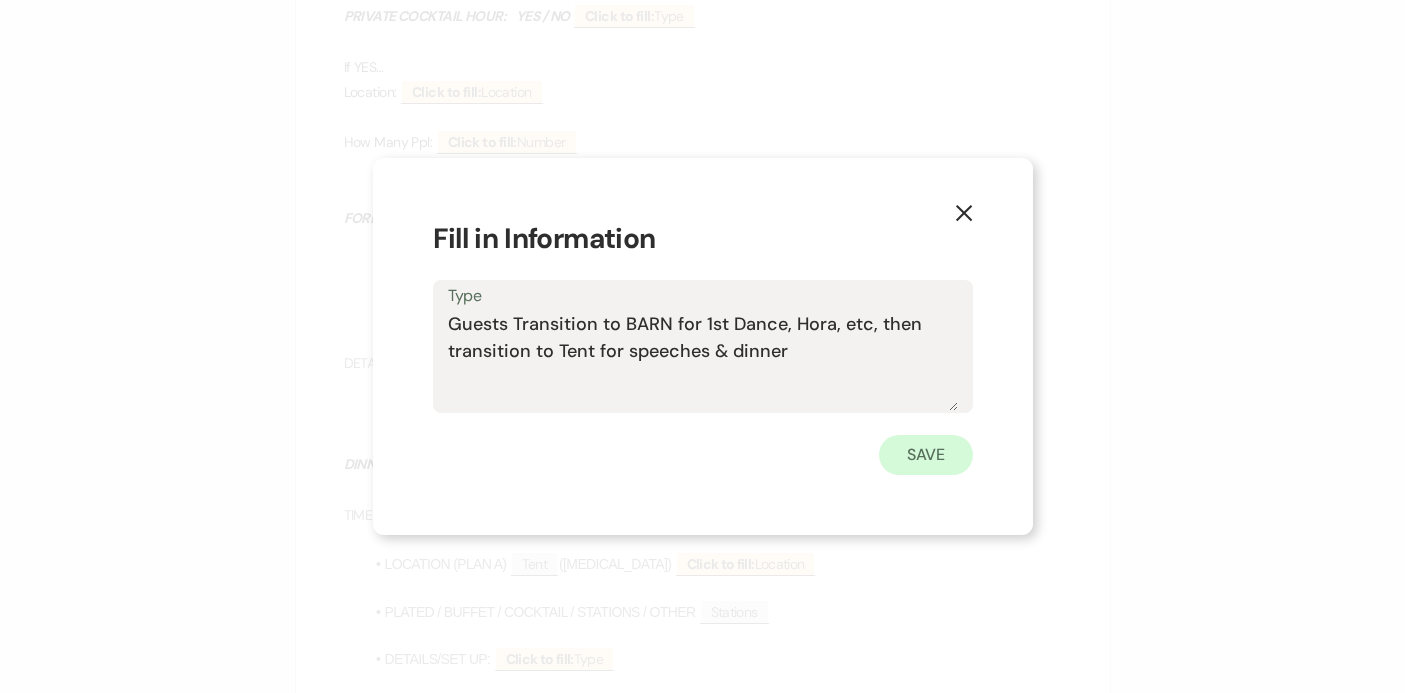 type on "Guests Transition to BARN for 1st Dance, Hora, etc, then transition to Tent for speeches & dinner" 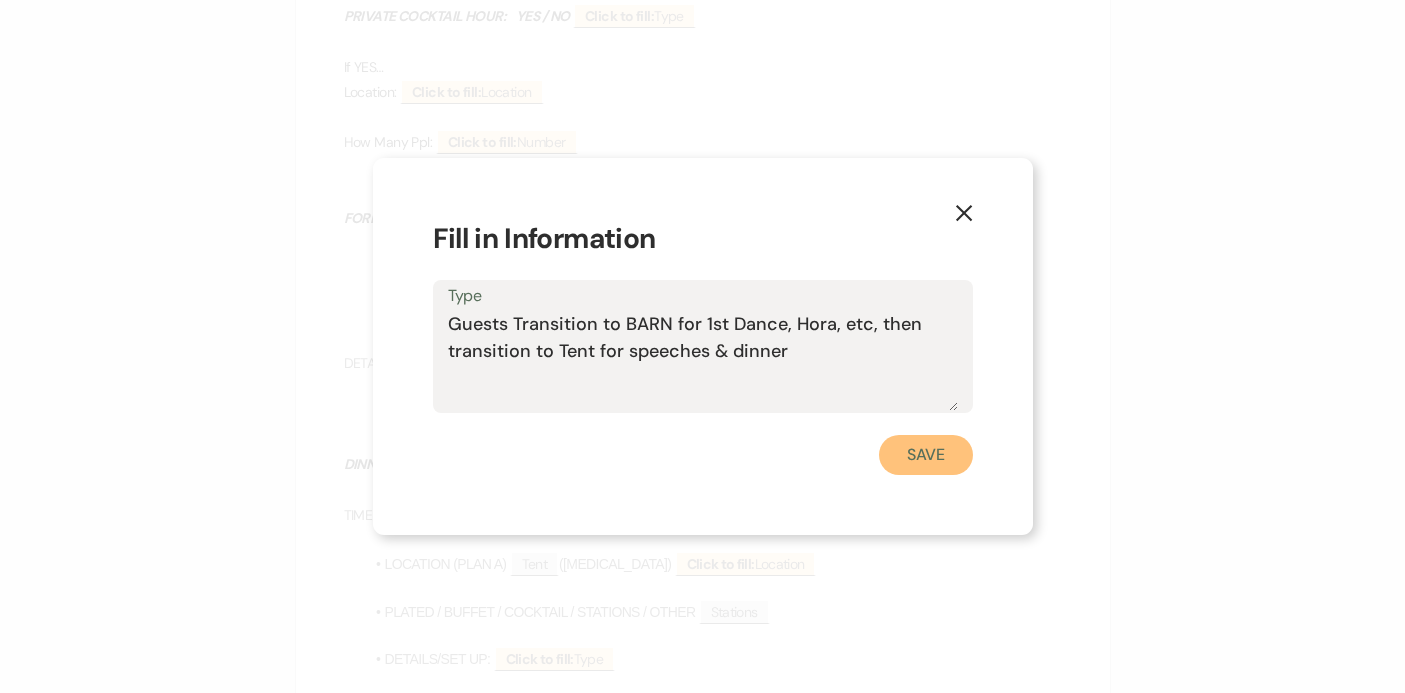 click on "Save" at bounding box center [926, 455] 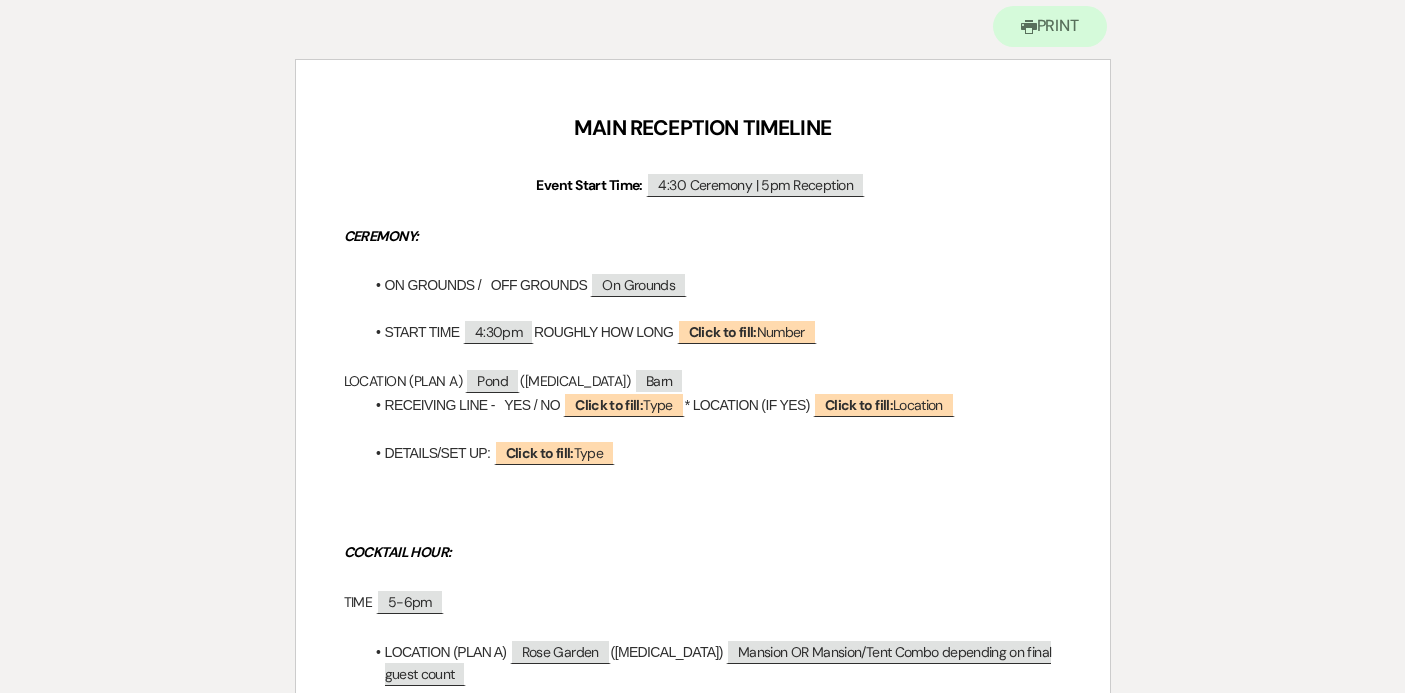 scroll, scrollTop: 0, scrollLeft: 0, axis: both 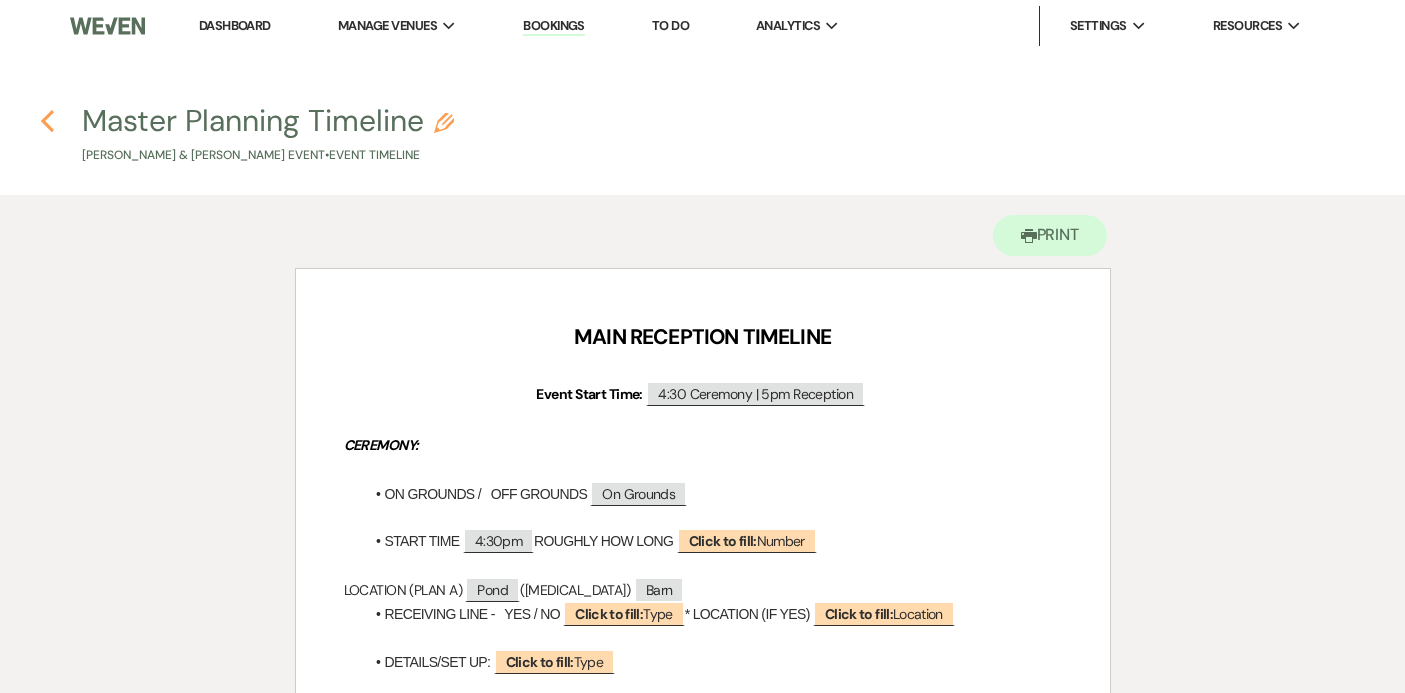 click on "Previous" 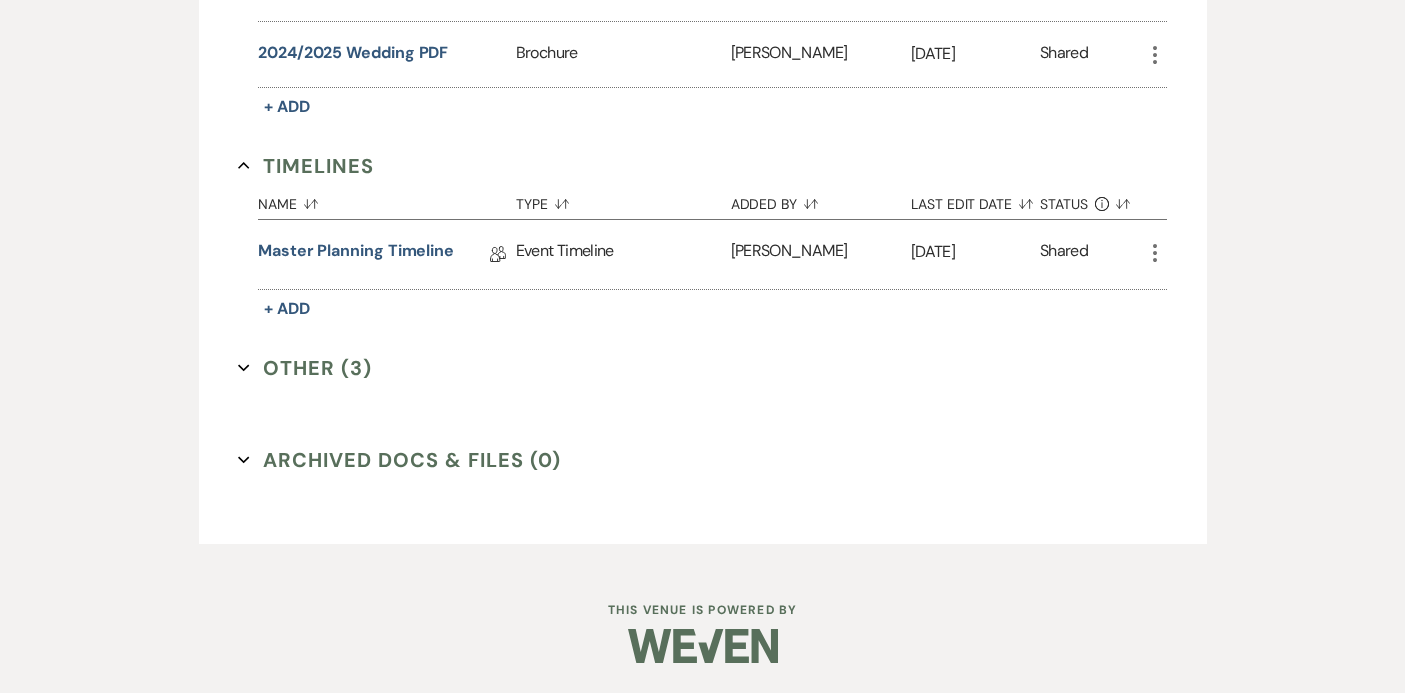 scroll, scrollTop: 0, scrollLeft: 0, axis: both 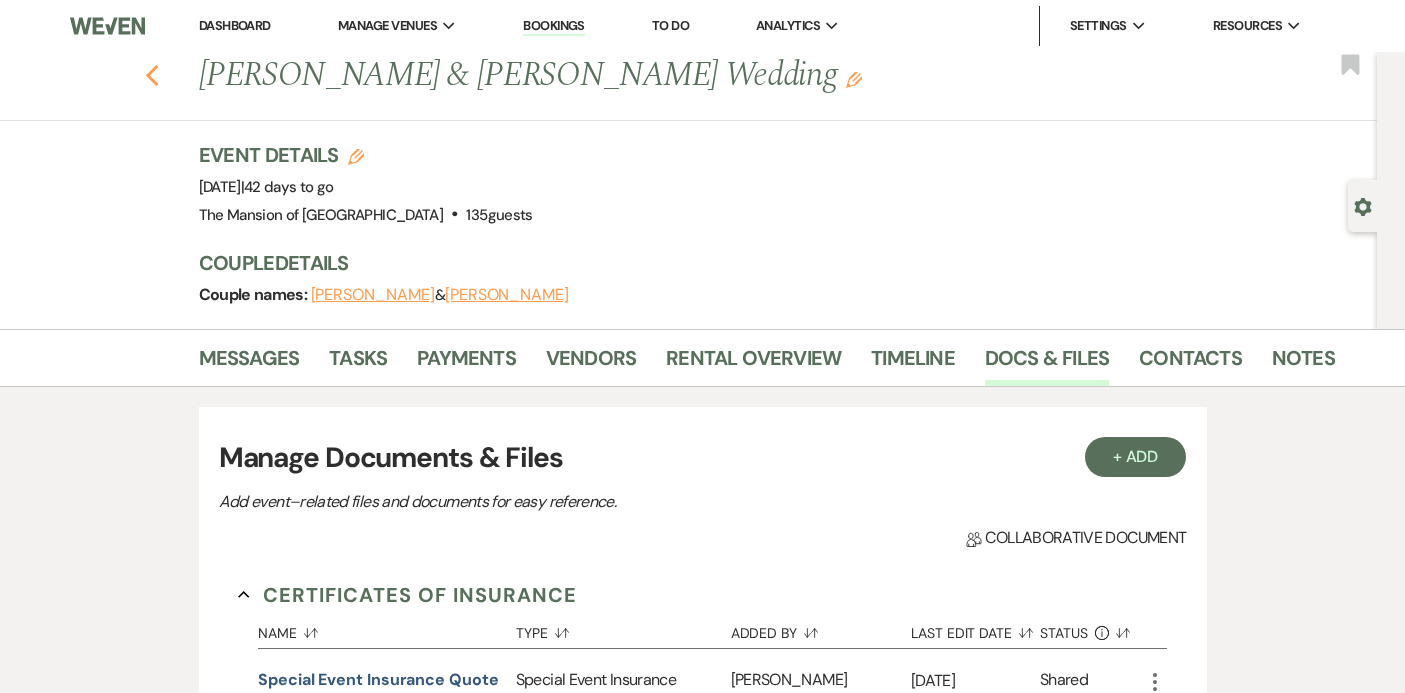 click on "Previous" 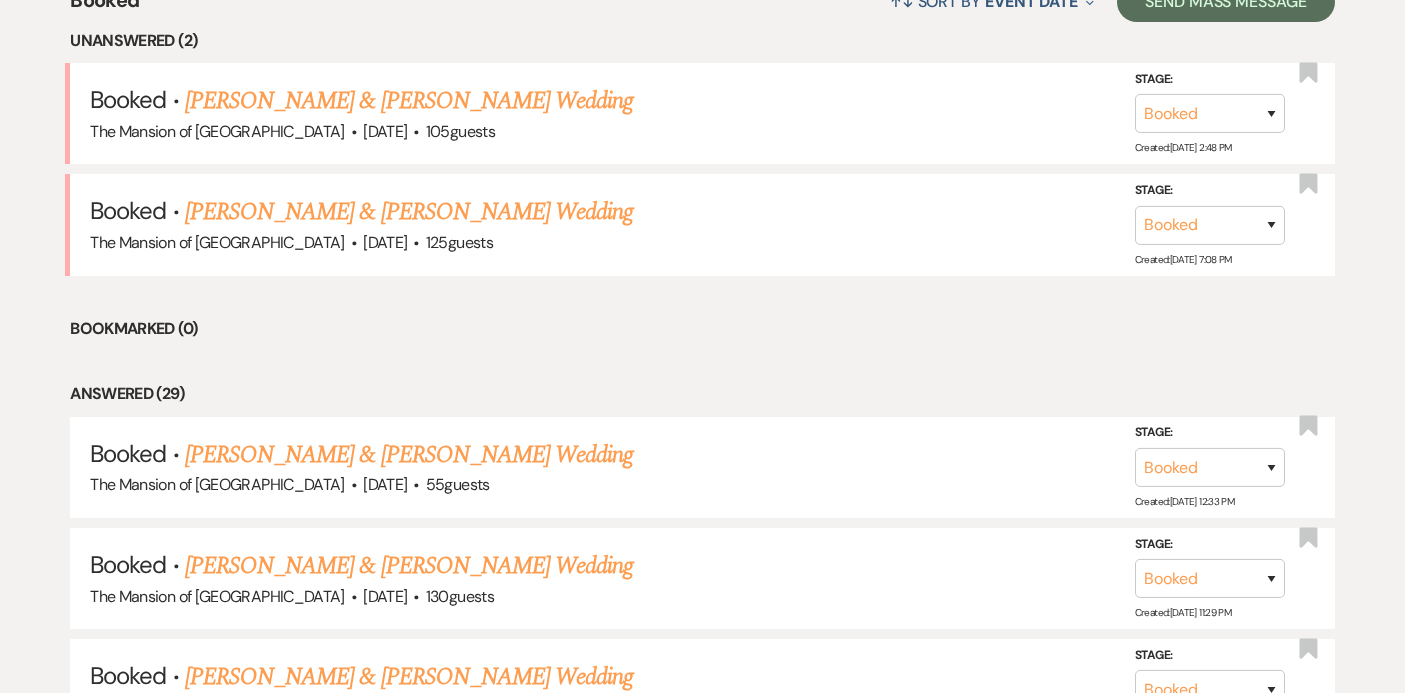 scroll, scrollTop: 636, scrollLeft: 0, axis: vertical 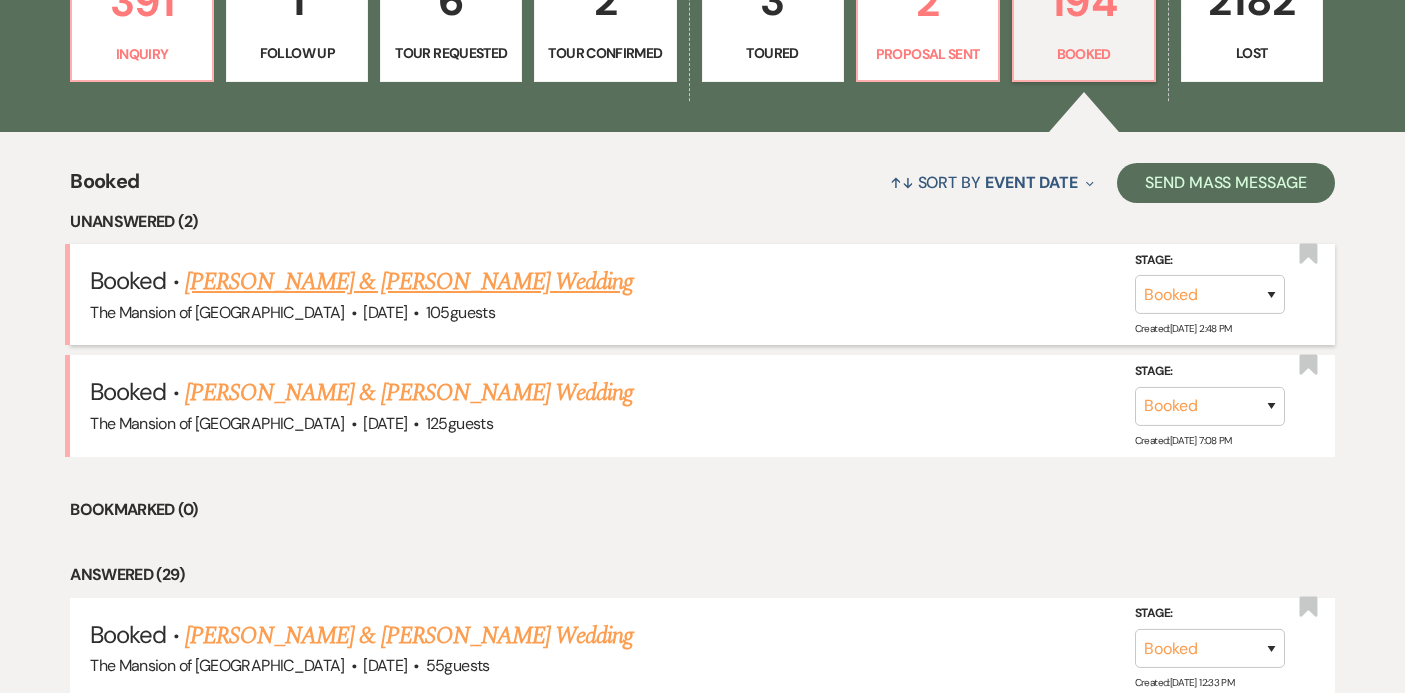 click on "[PERSON_NAME] & [PERSON_NAME] Wedding" at bounding box center [409, 282] 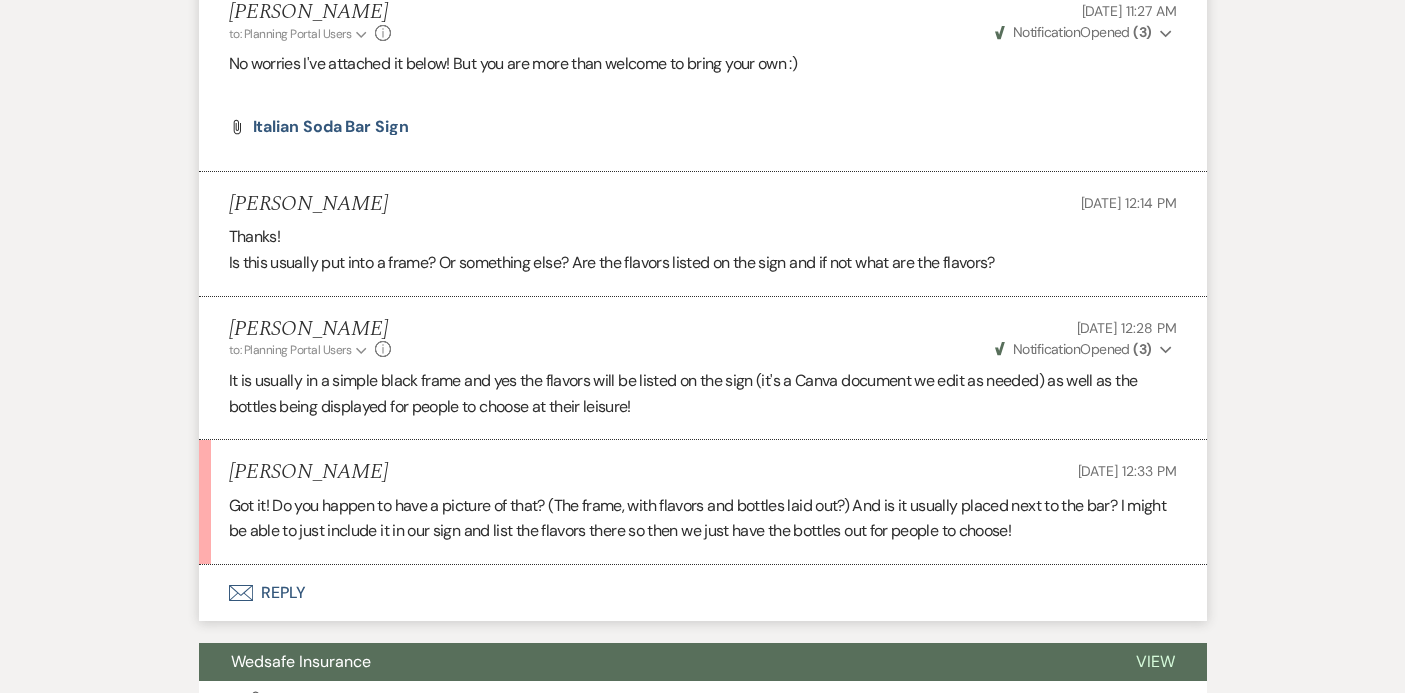 scroll, scrollTop: 9721, scrollLeft: 0, axis: vertical 